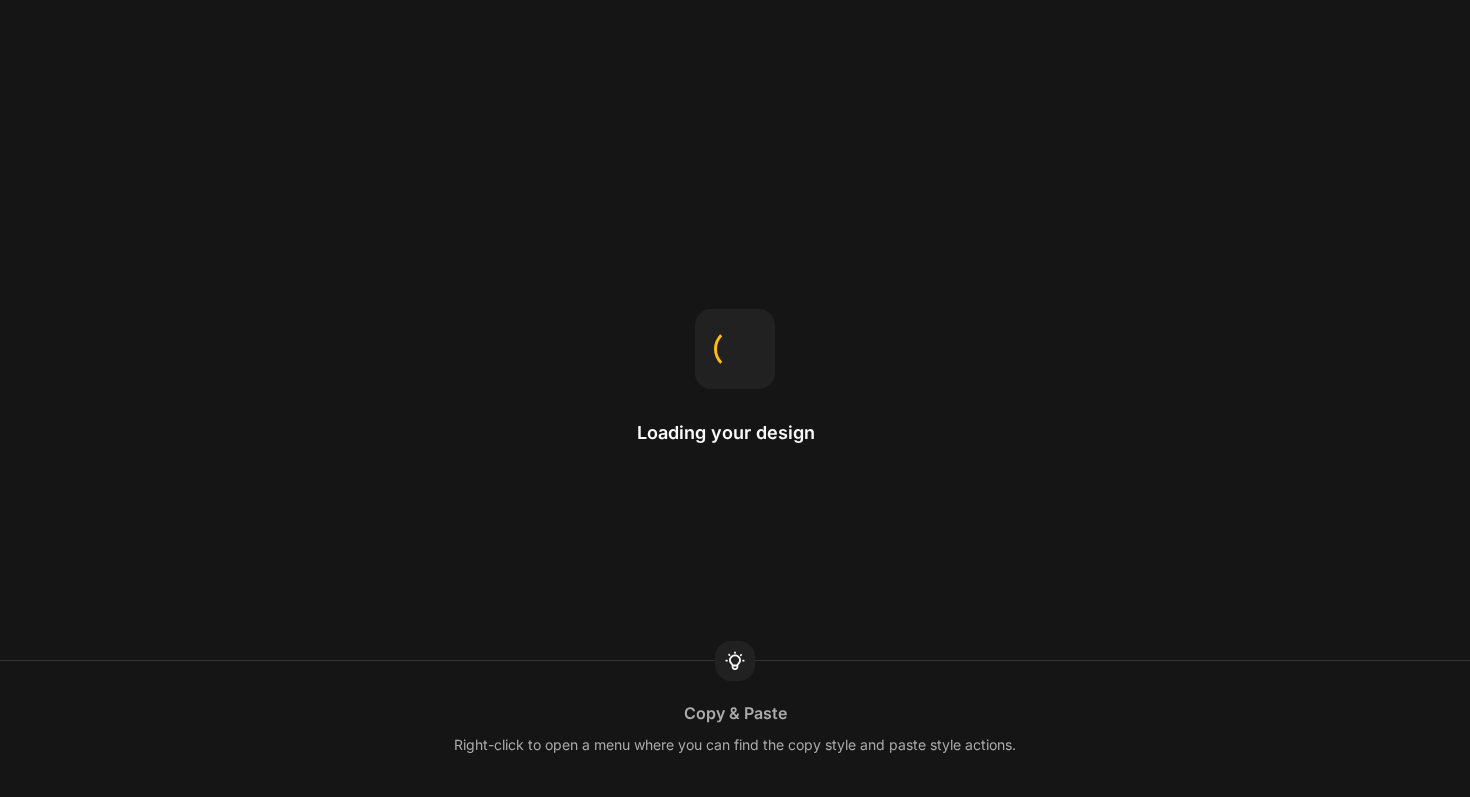 scroll, scrollTop: 0, scrollLeft: 0, axis: both 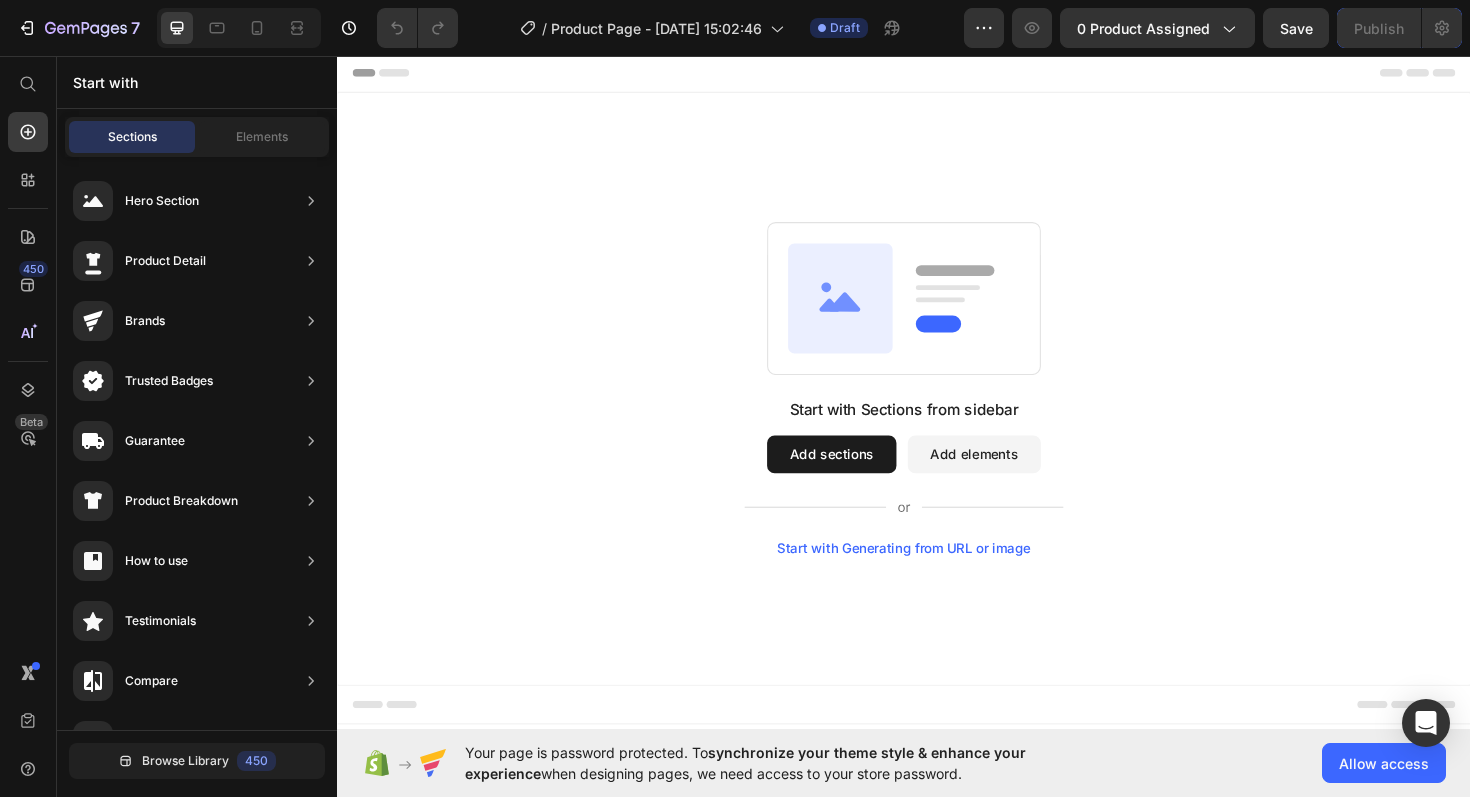 click on "Add sections" at bounding box center (860, 478) 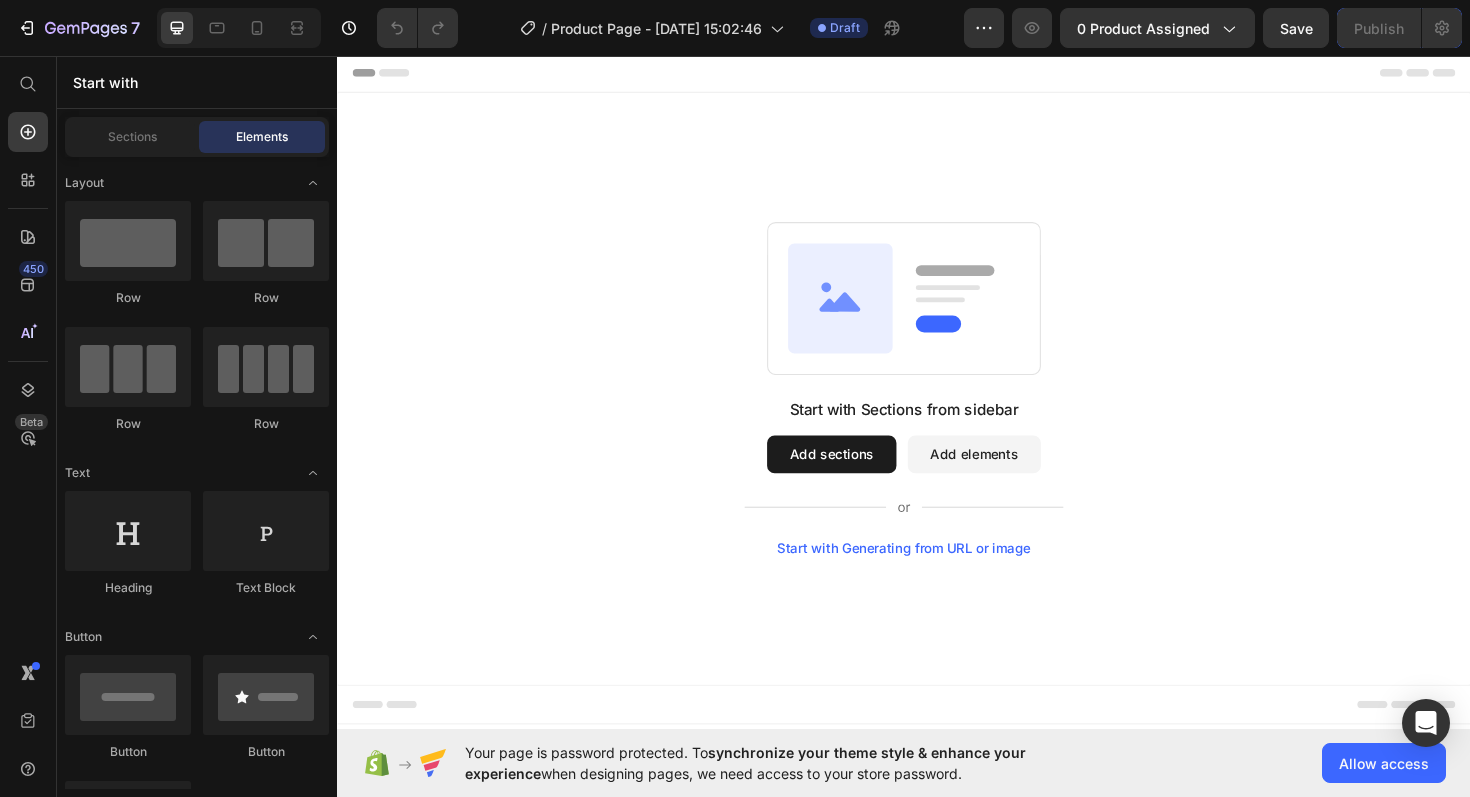 click on "Add sections" at bounding box center (860, 478) 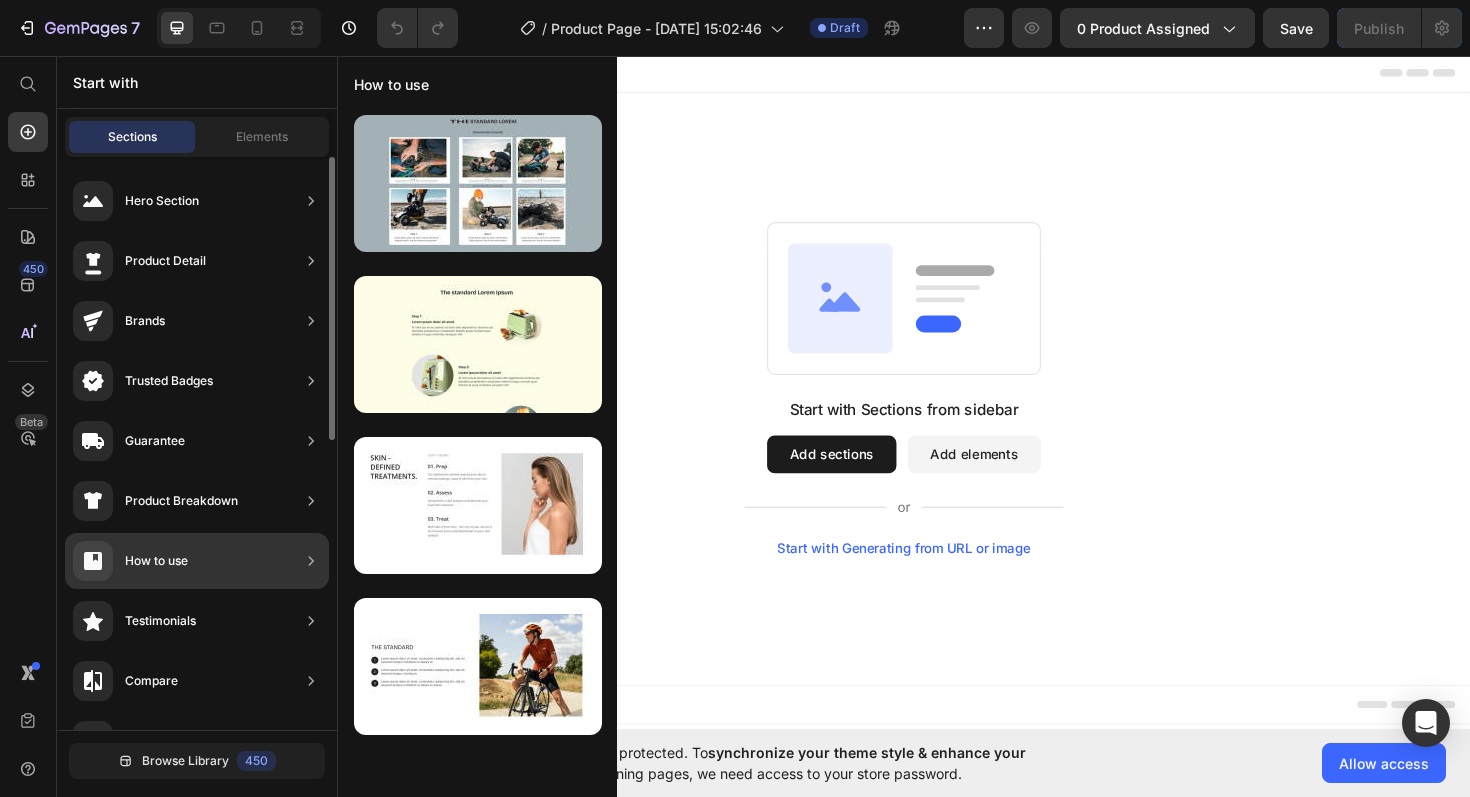 scroll, scrollTop: 0, scrollLeft: 0, axis: both 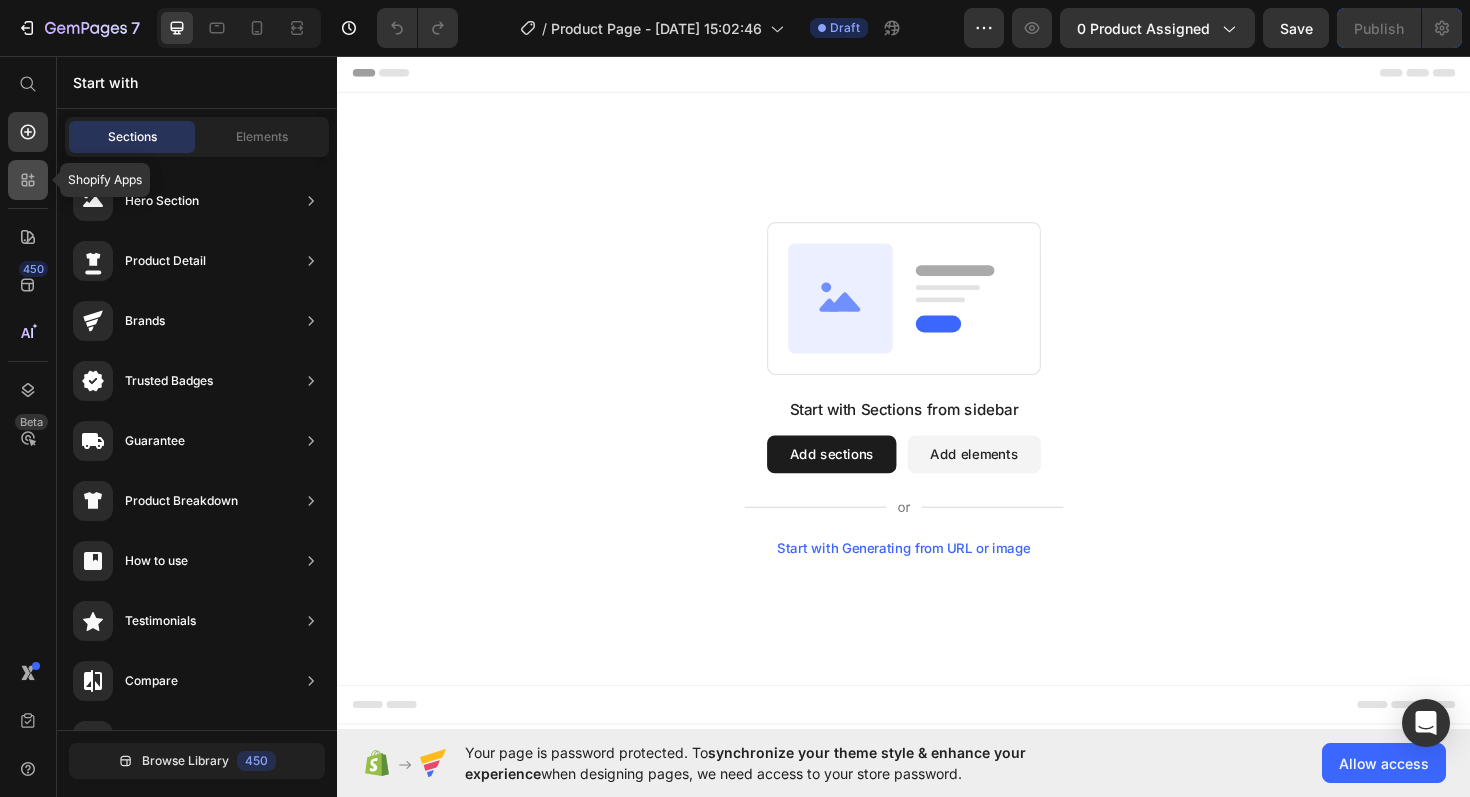 click 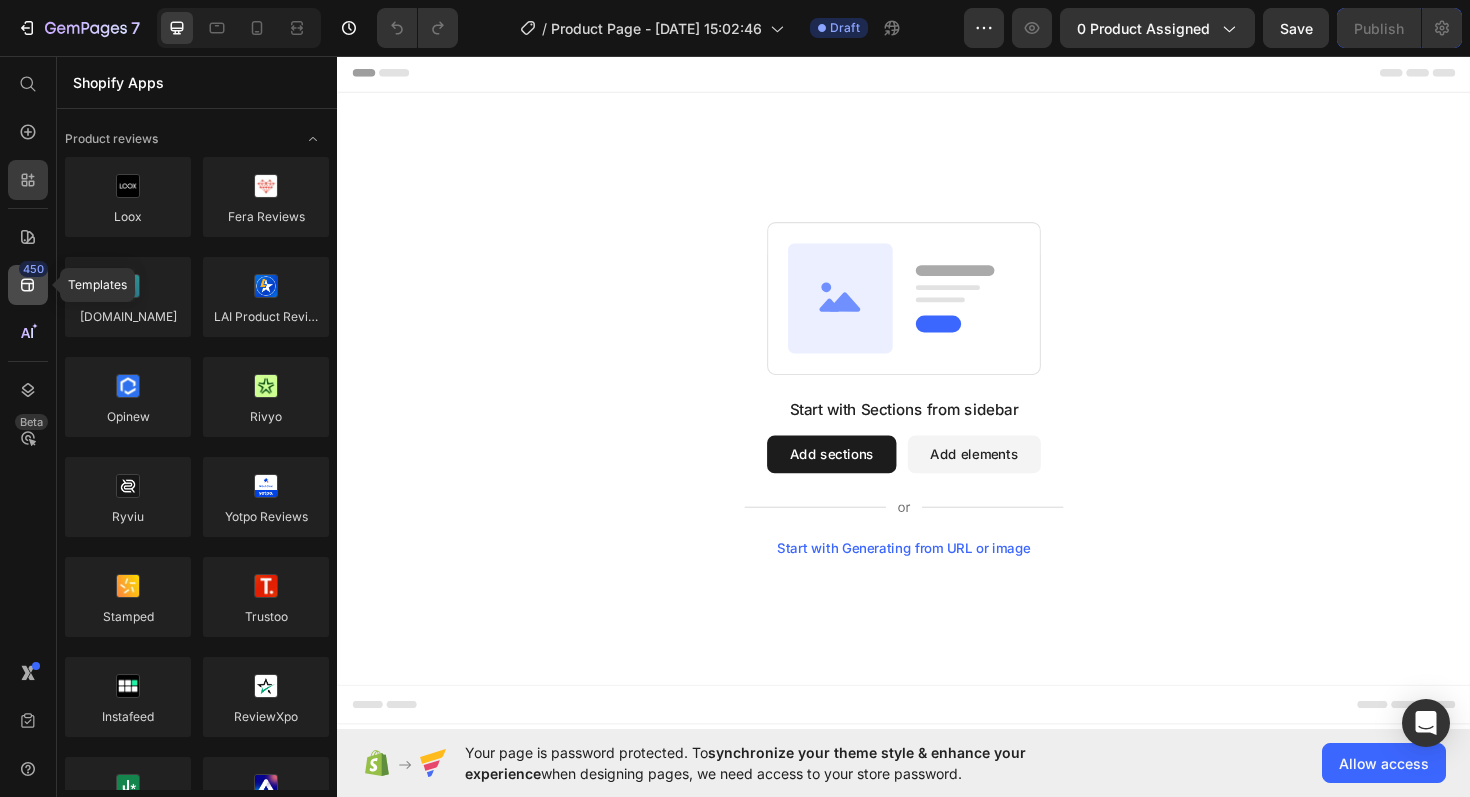 click on "450" at bounding box center (33, 269) 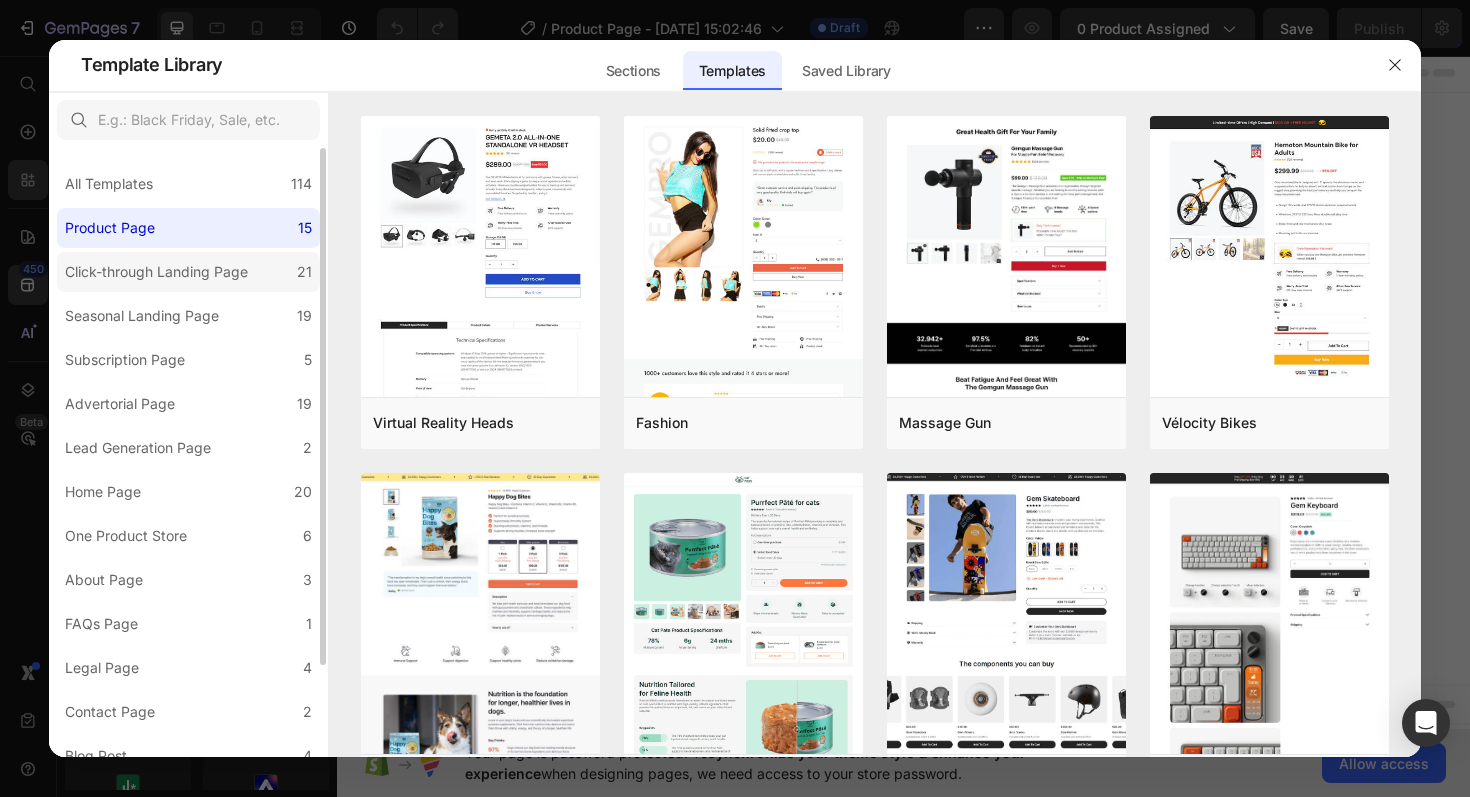 click on "Click-through Landing Page" at bounding box center (156, 272) 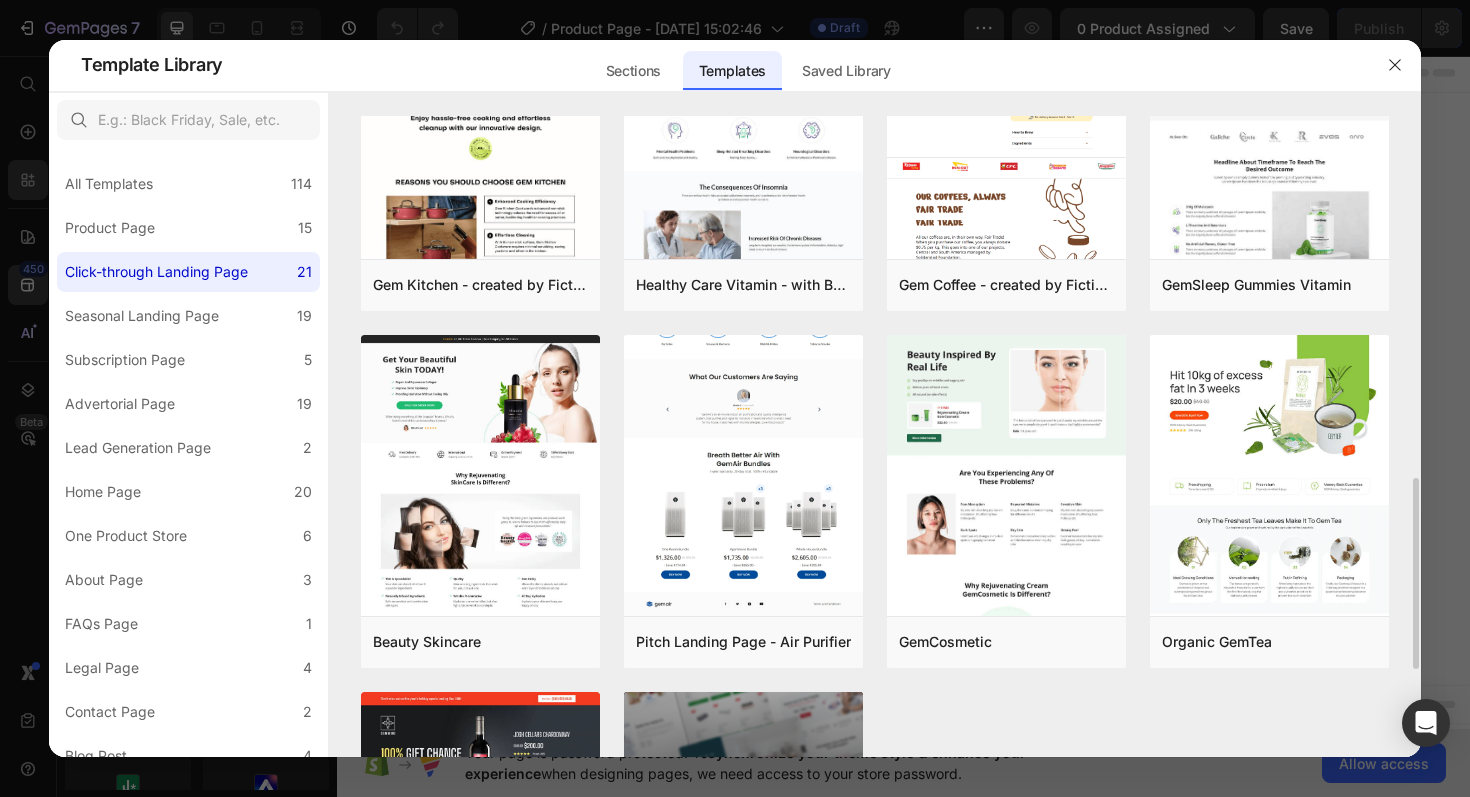 scroll, scrollTop: 1500, scrollLeft: 0, axis: vertical 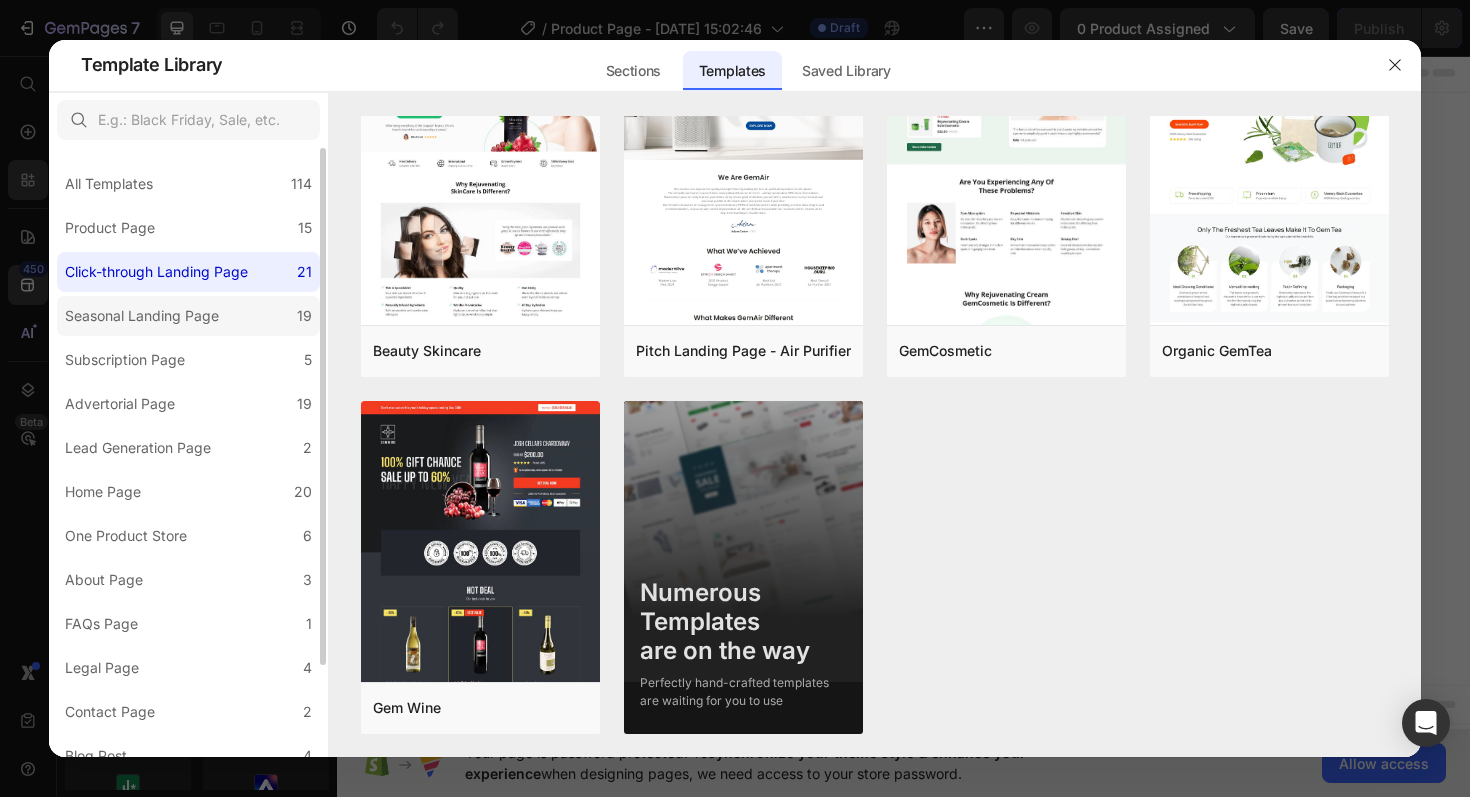 click on "Seasonal Landing Page" at bounding box center [142, 316] 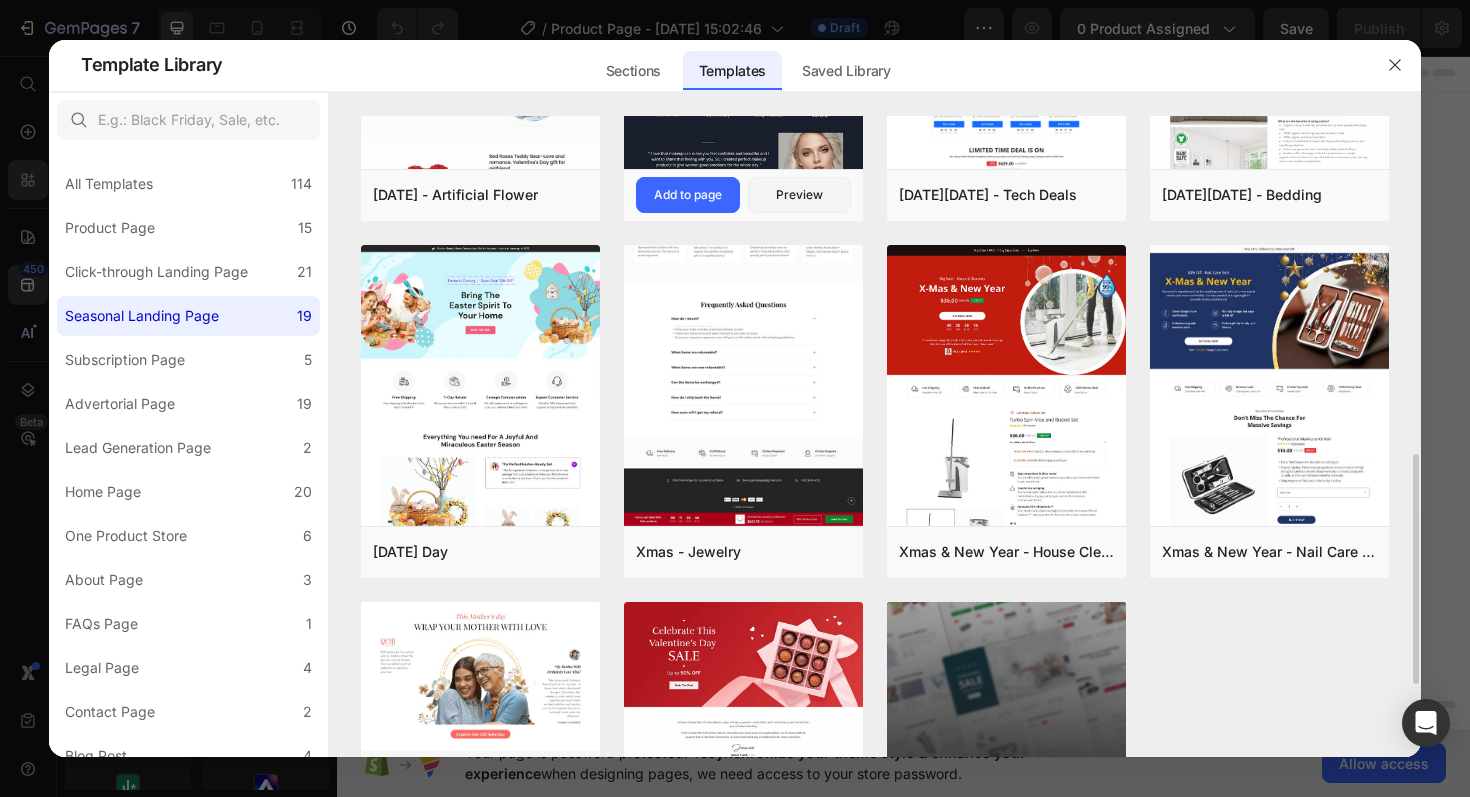 scroll, scrollTop: 1143, scrollLeft: 0, axis: vertical 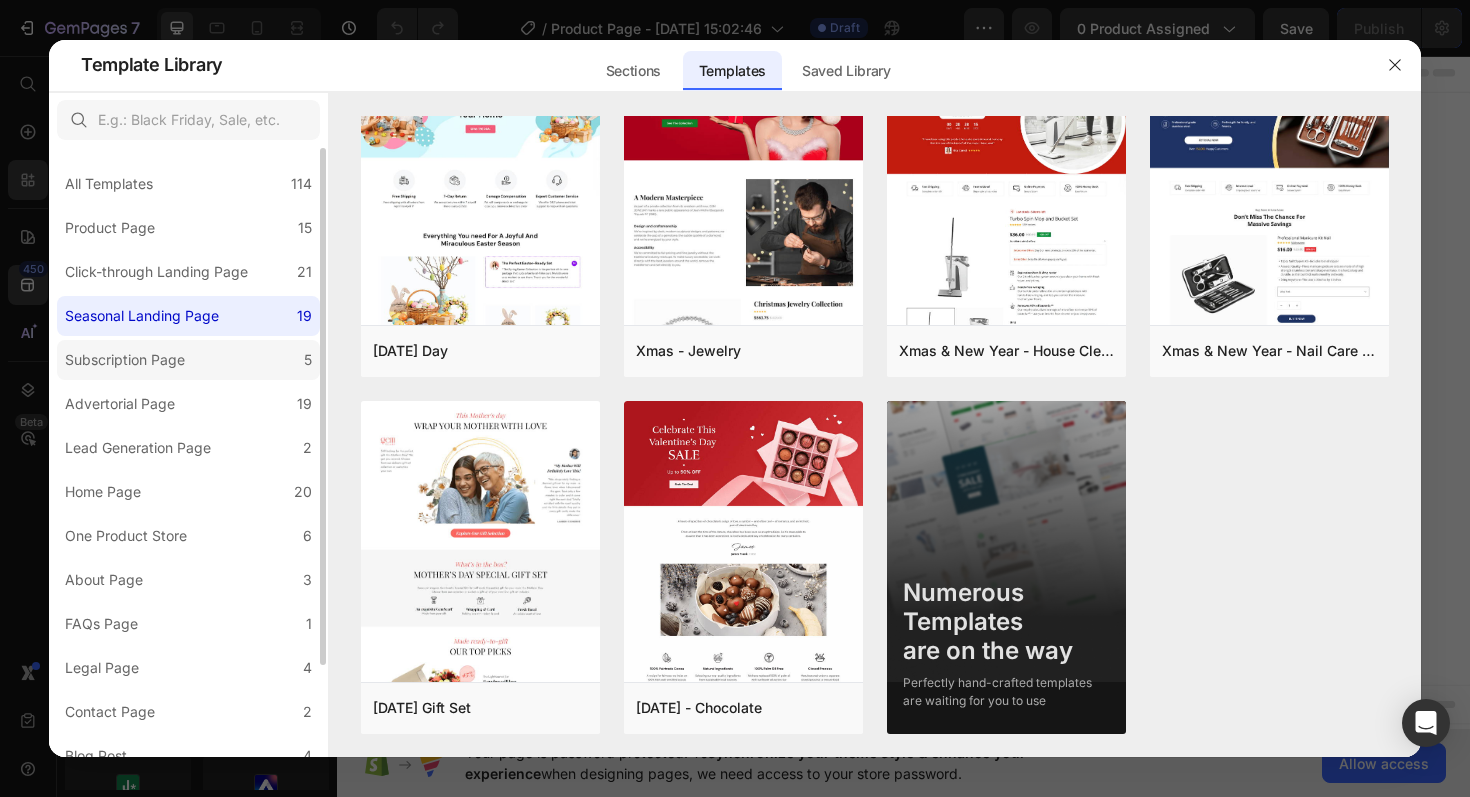 click on "Subscription Page 5" 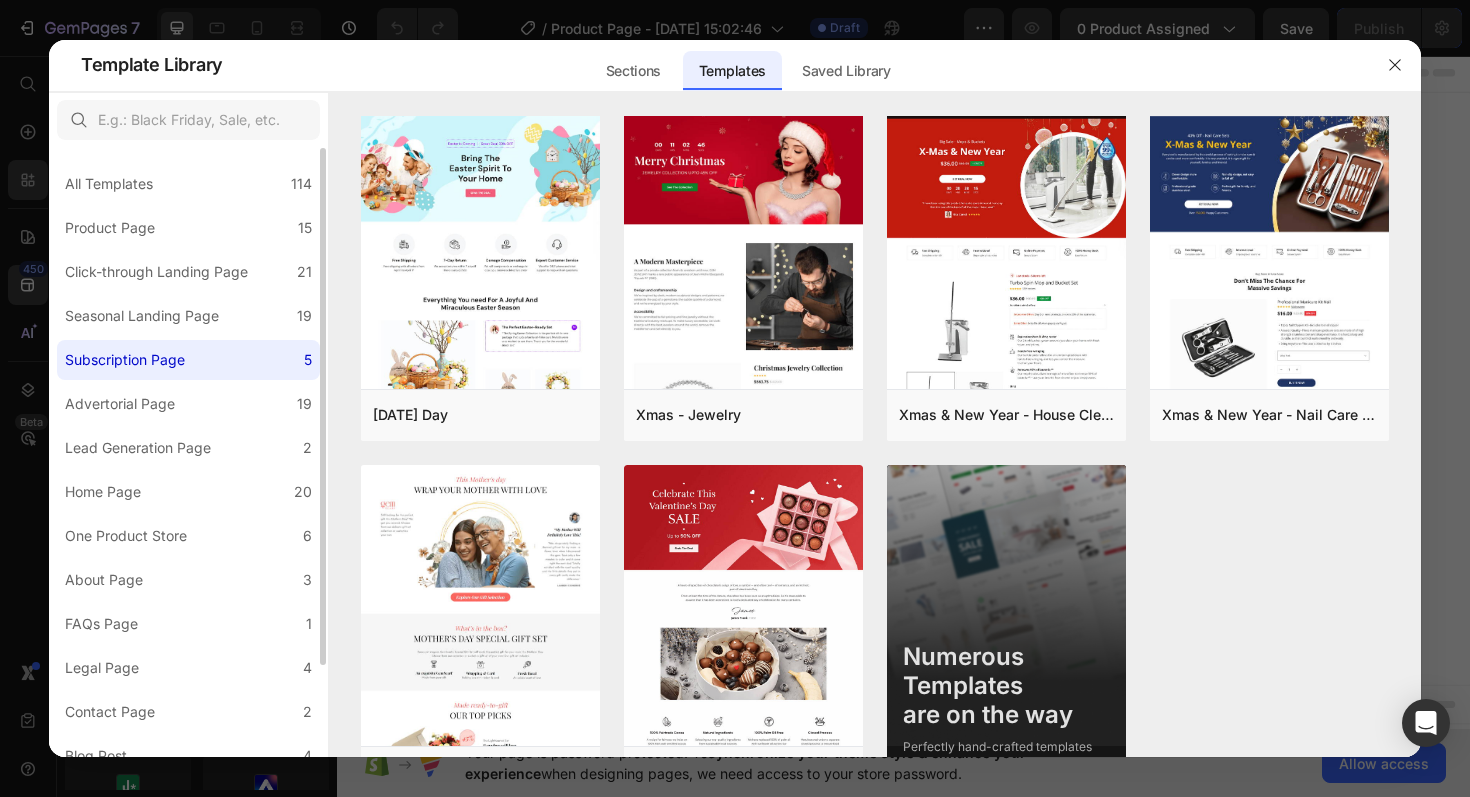 scroll, scrollTop: 0, scrollLeft: 0, axis: both 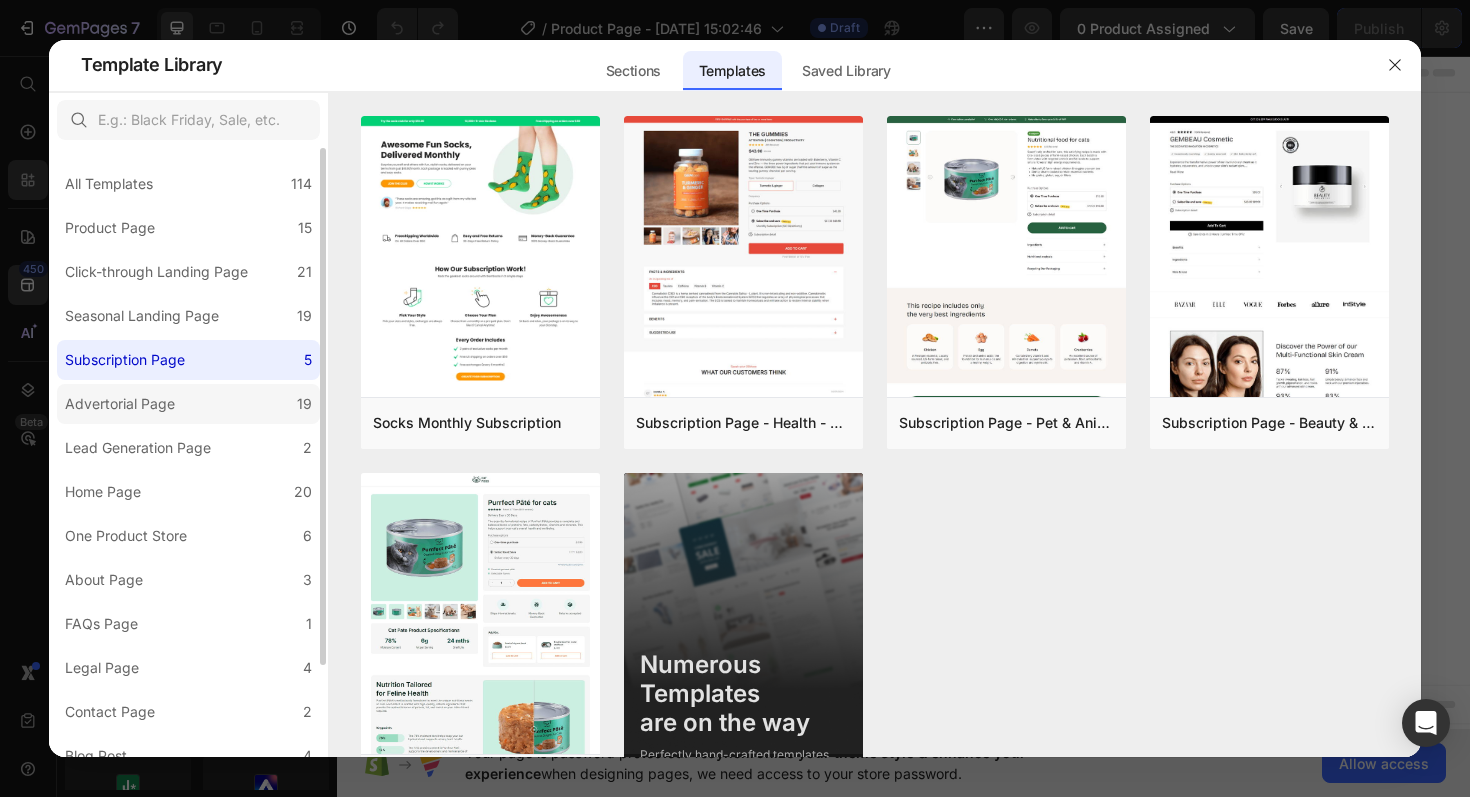 click on "Advertorial Page 19" 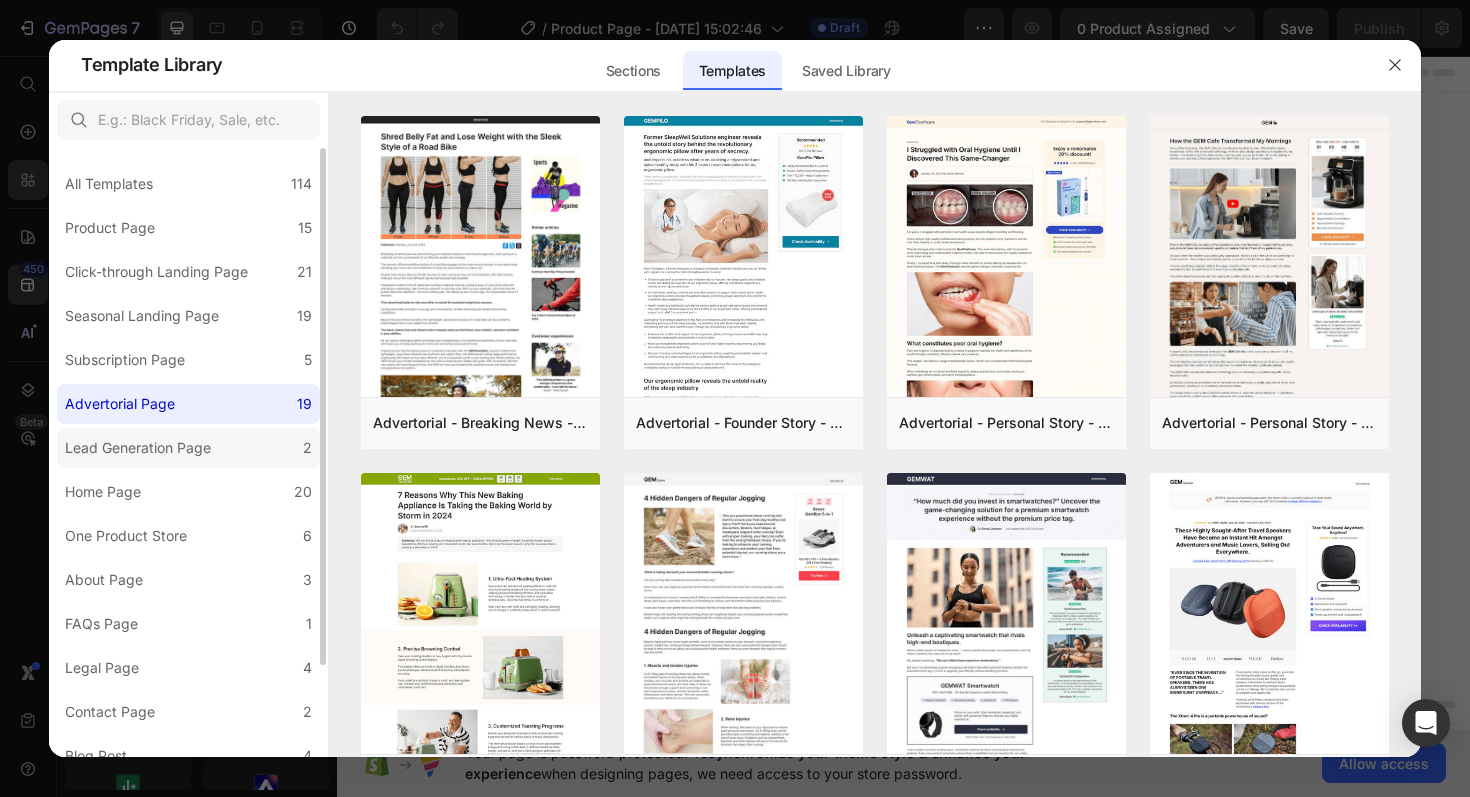 click on "Lead Generation Page 2" 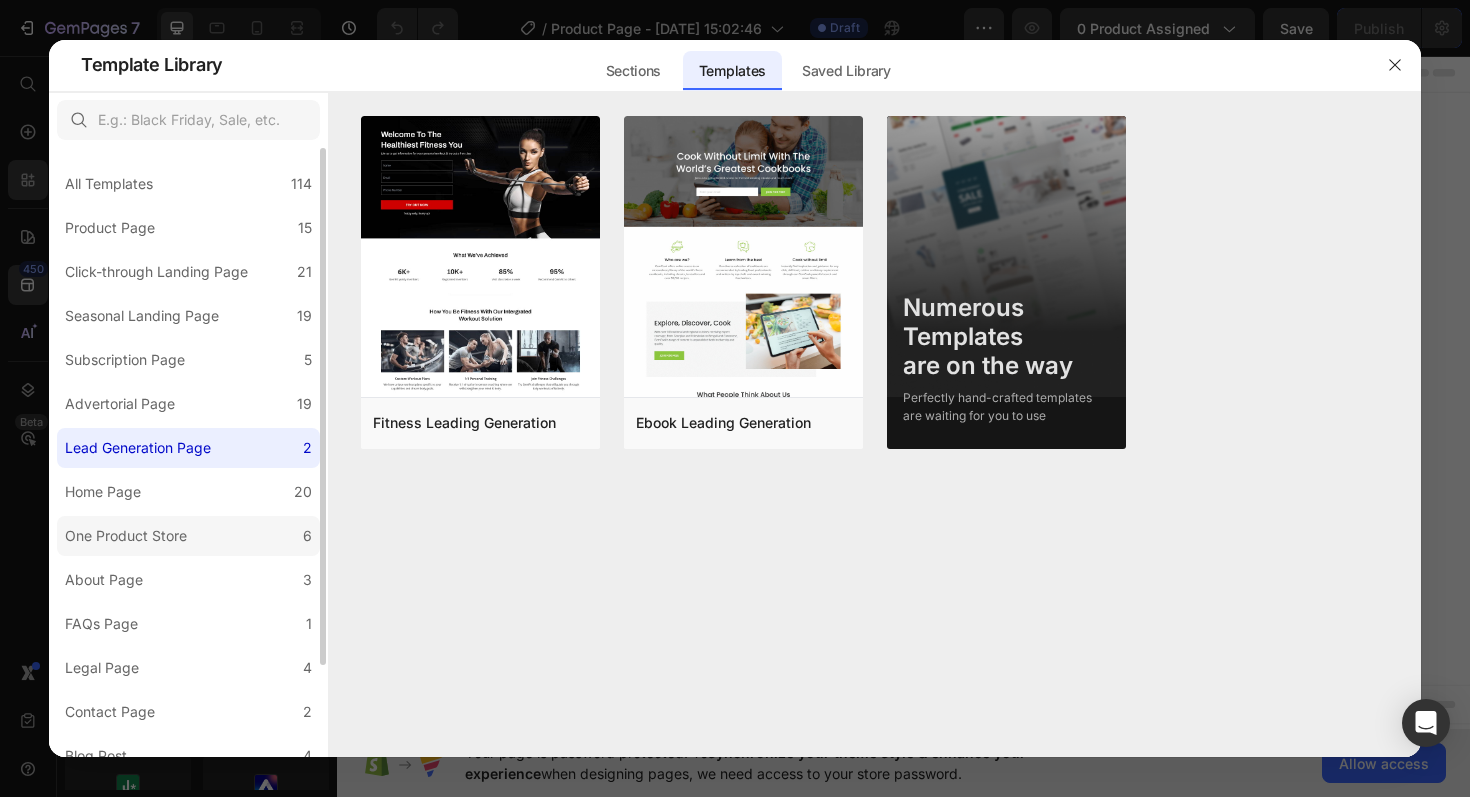 click on "One Product Store 6" 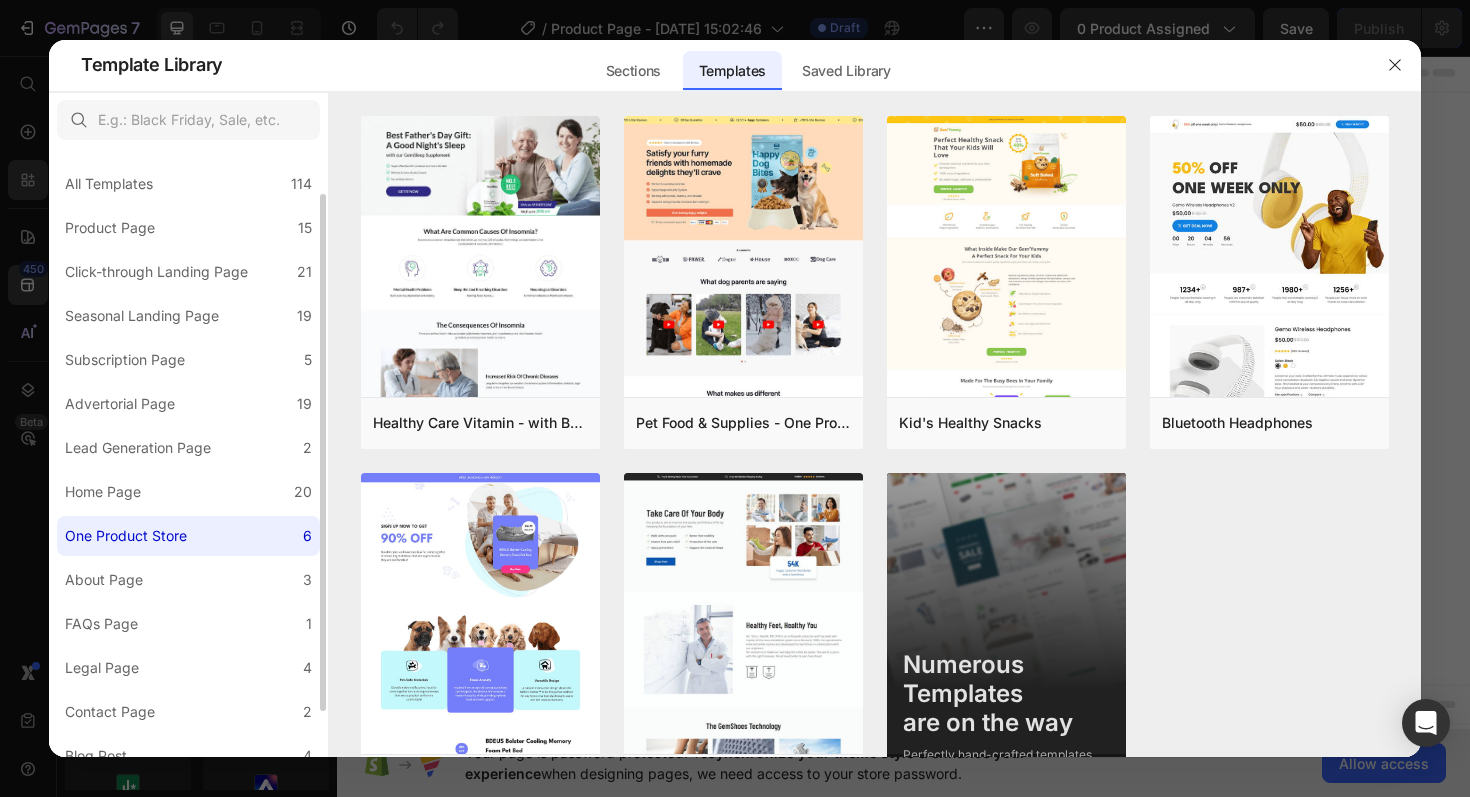 scroll, scrollTop: 106, scrollLeft: 0, axis: vertical 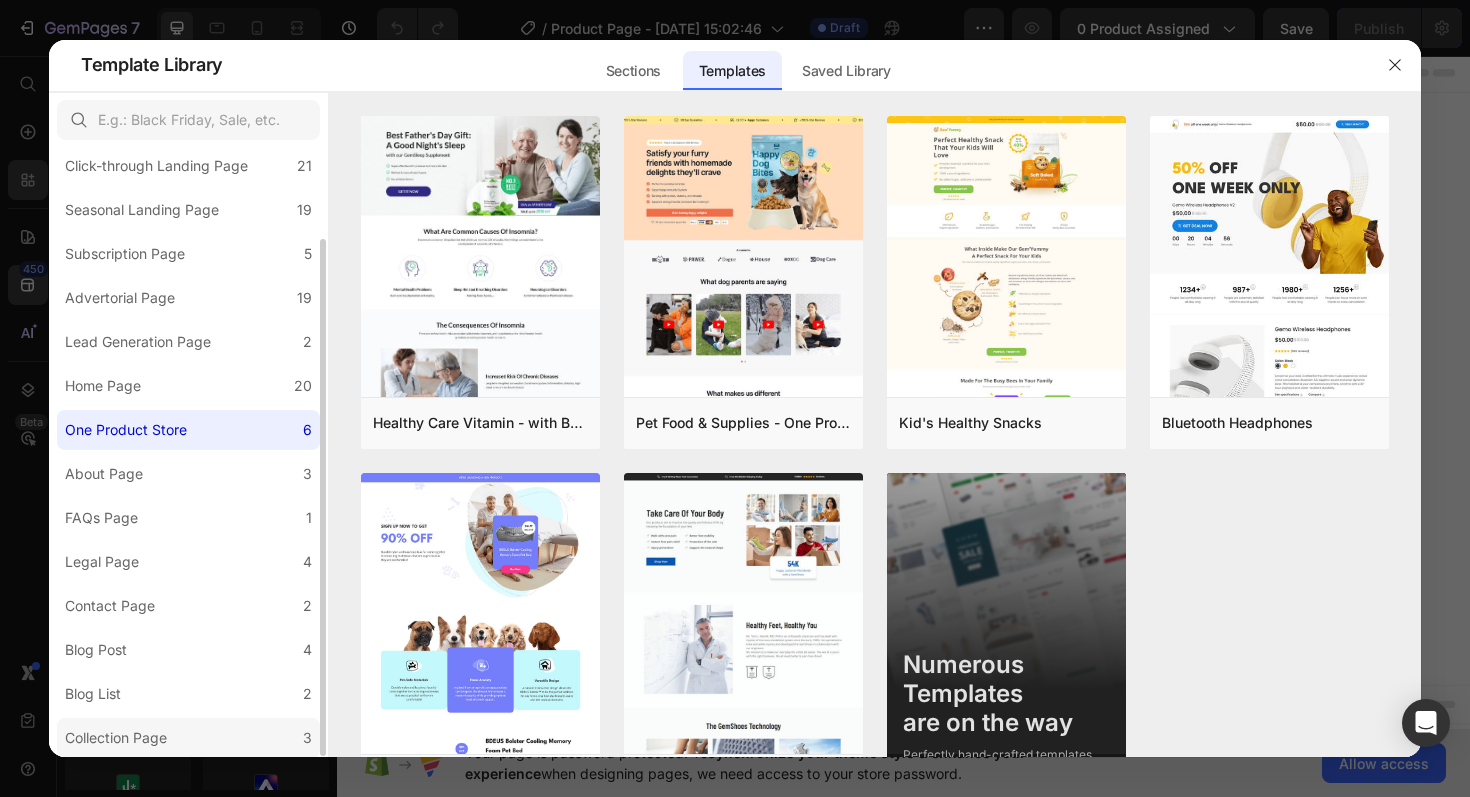 click on "Collection Page 3" 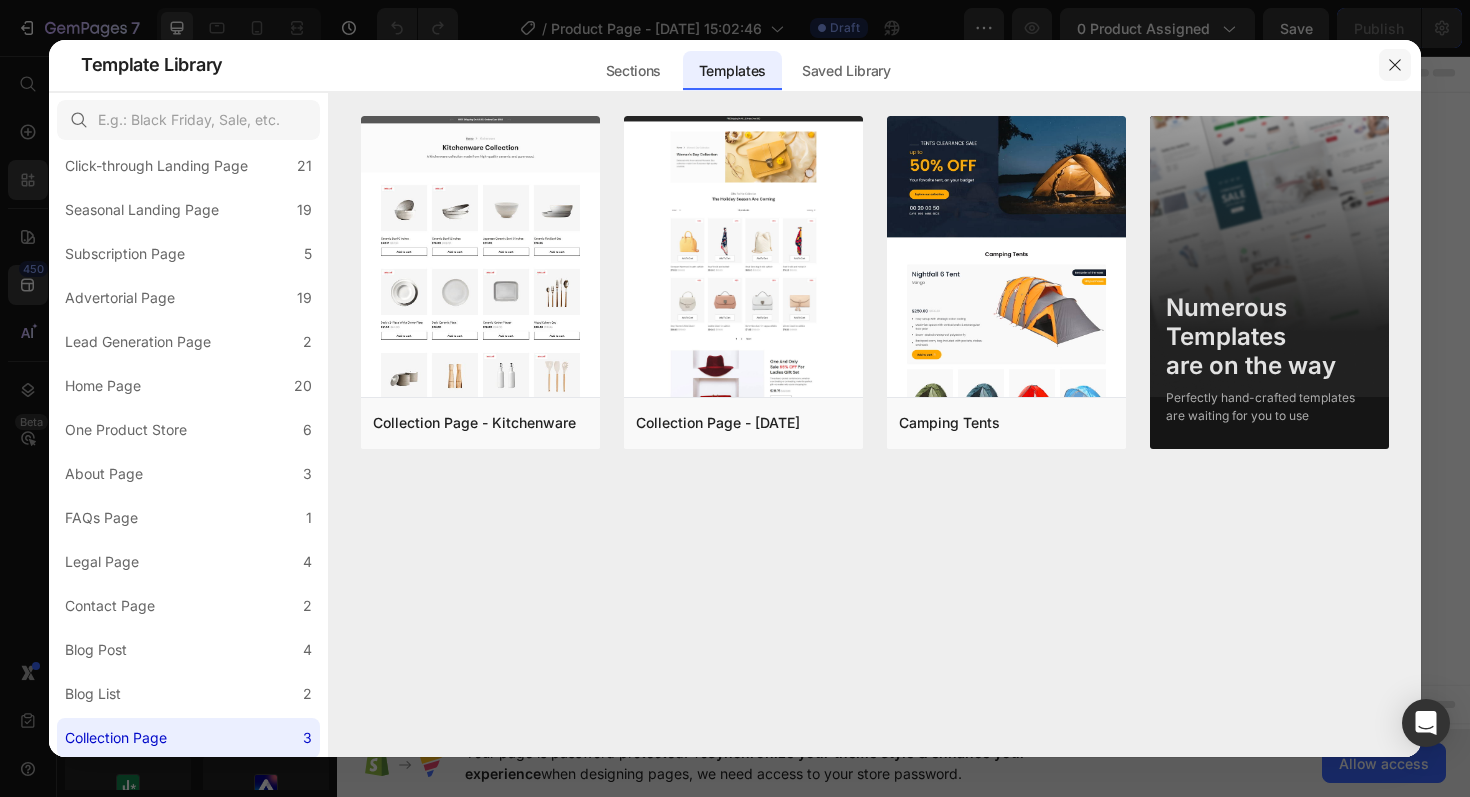 click at bounding box center [1395, 65] 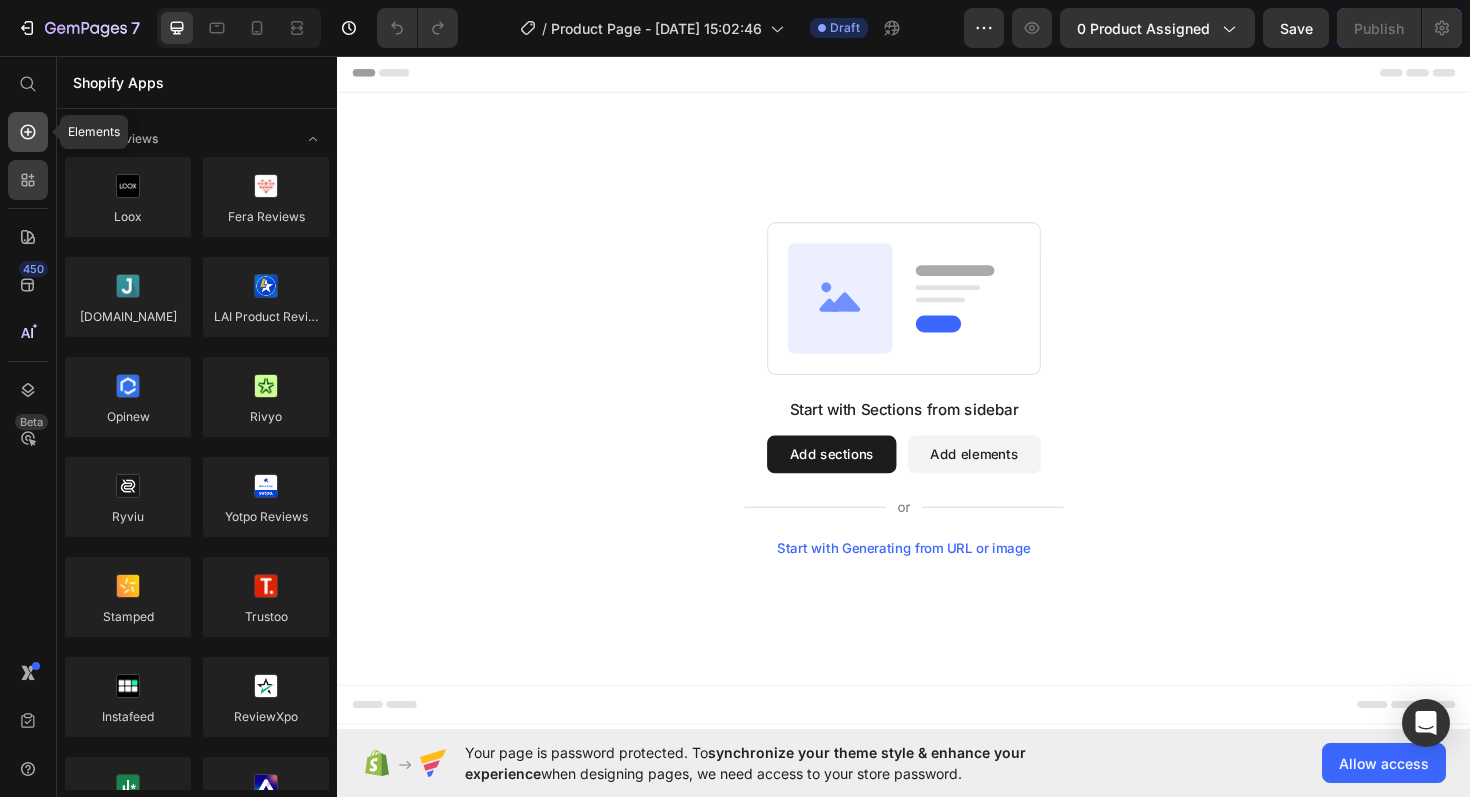click 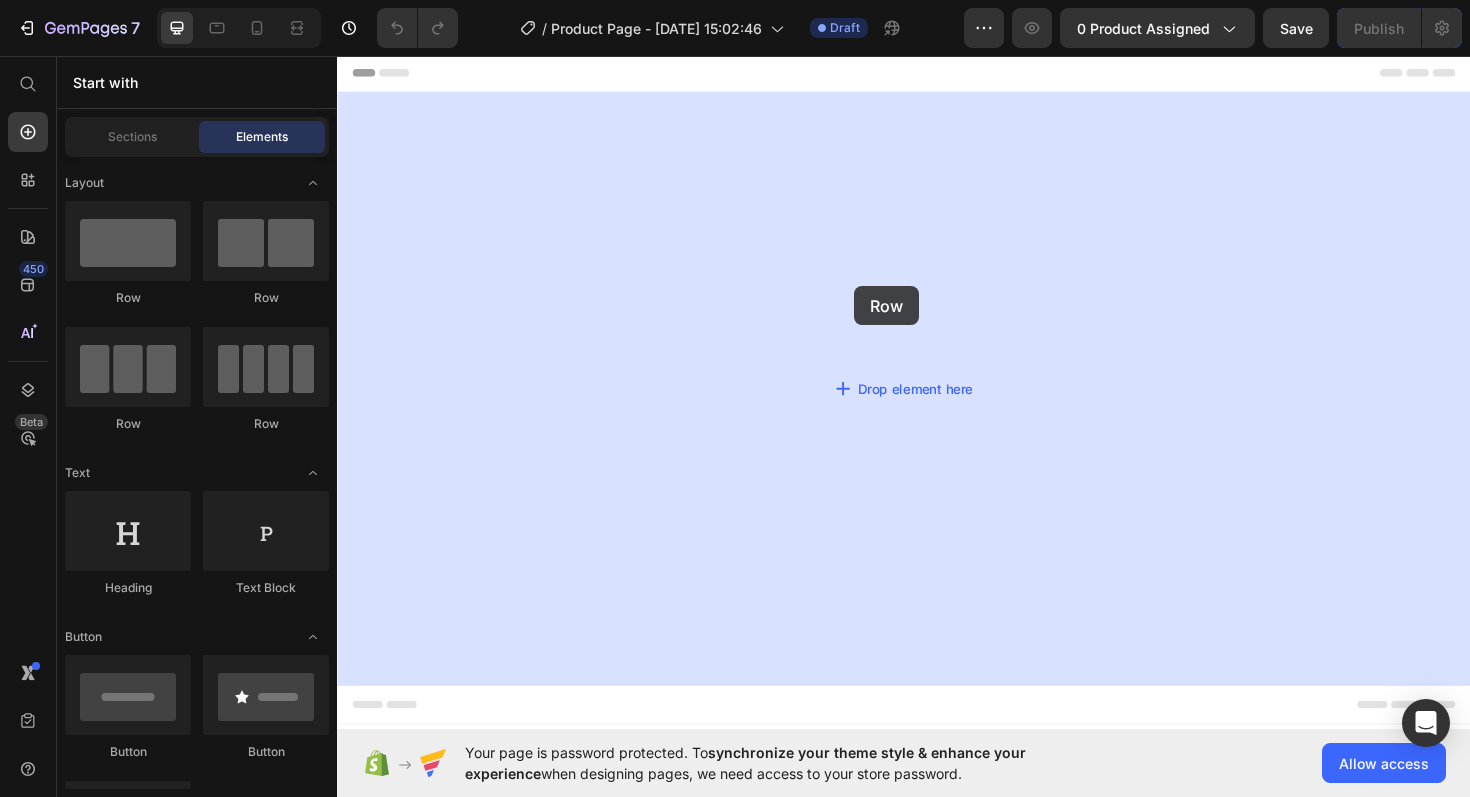 drag, startPoint x: 590, startPoint y: 305, endPoint x: 885, endPoint y: 299, distance: 295.061 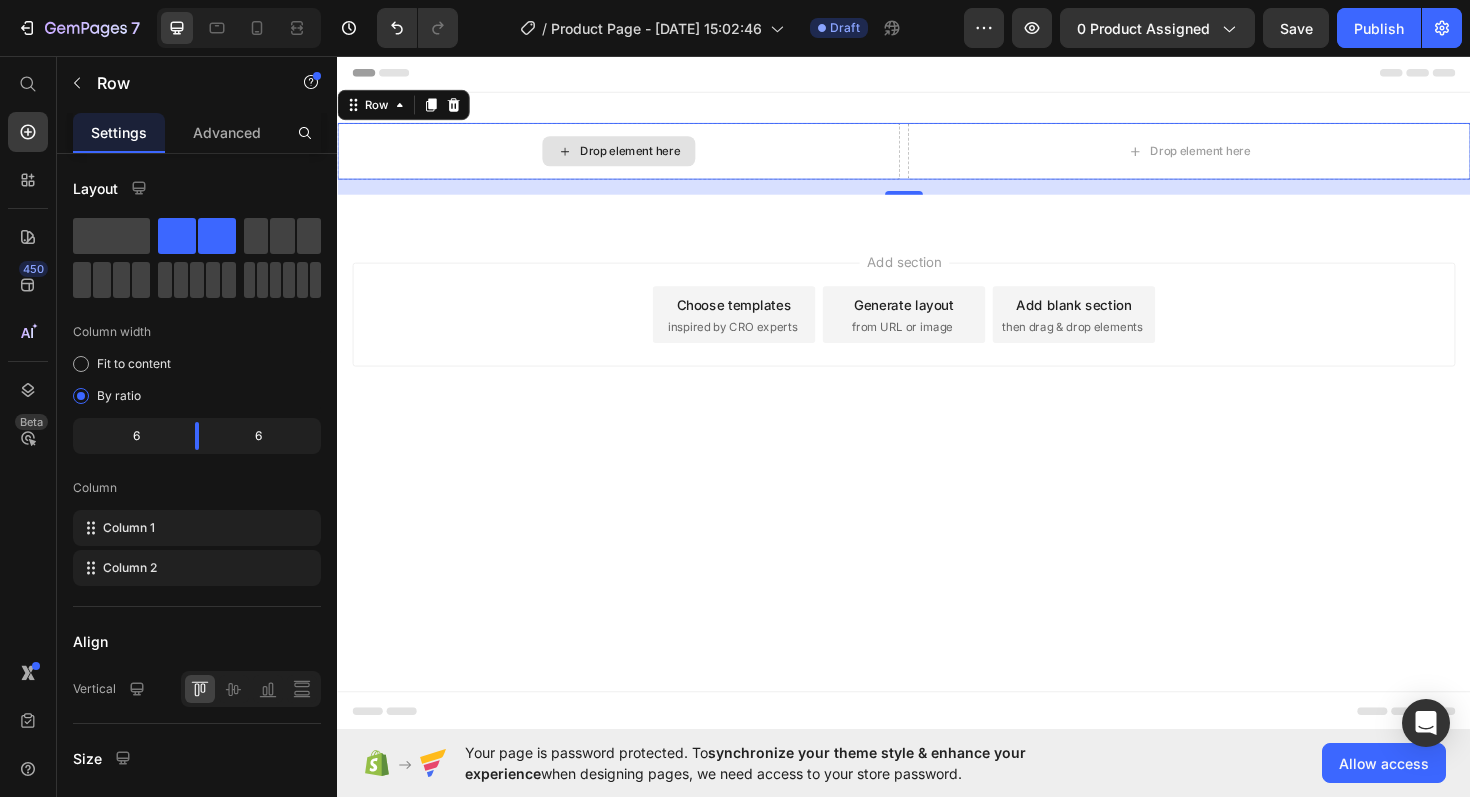 click on "Drop element here" at bounding box center (635, 157) 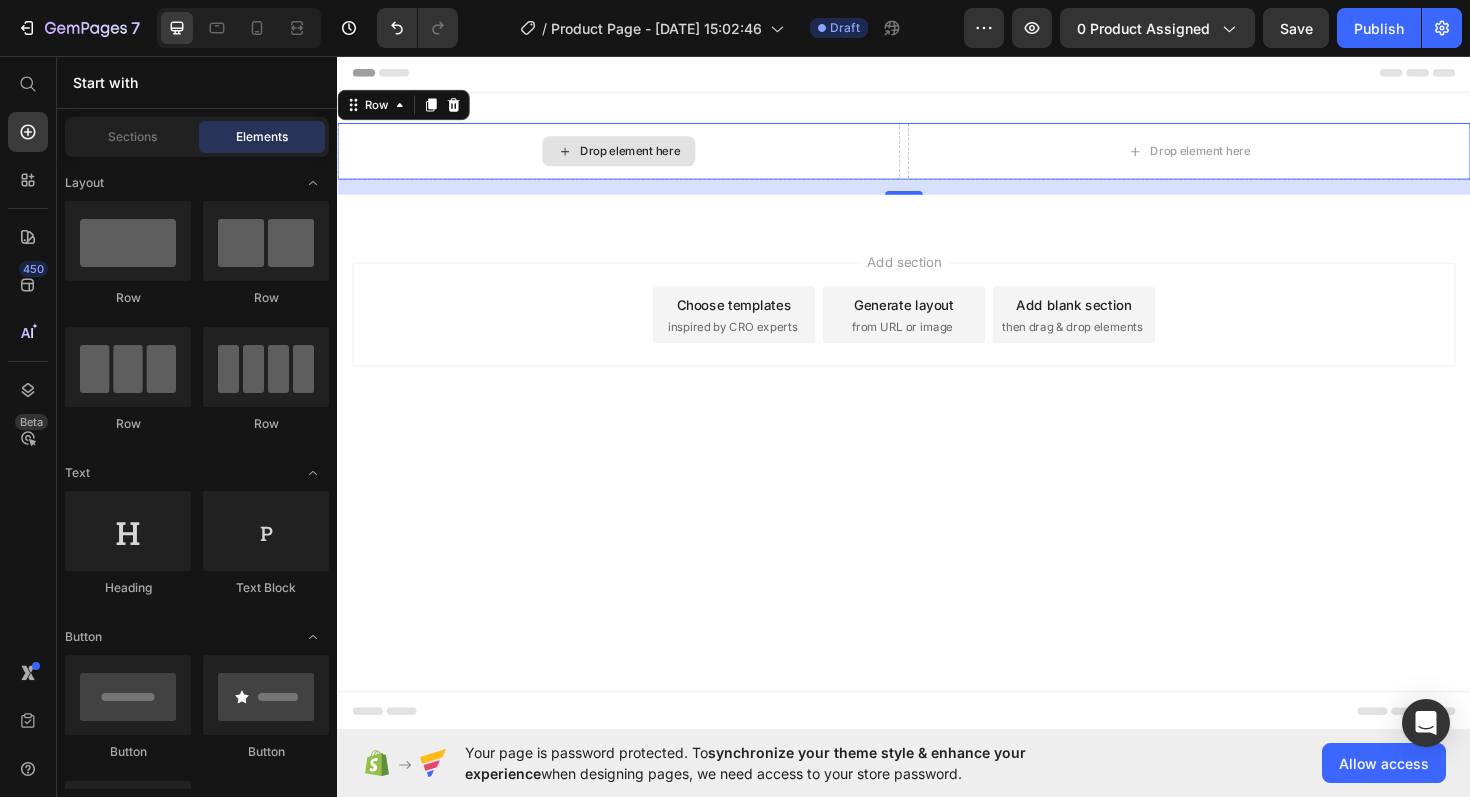click on "Drop element here" at bounding box center (635, 157) 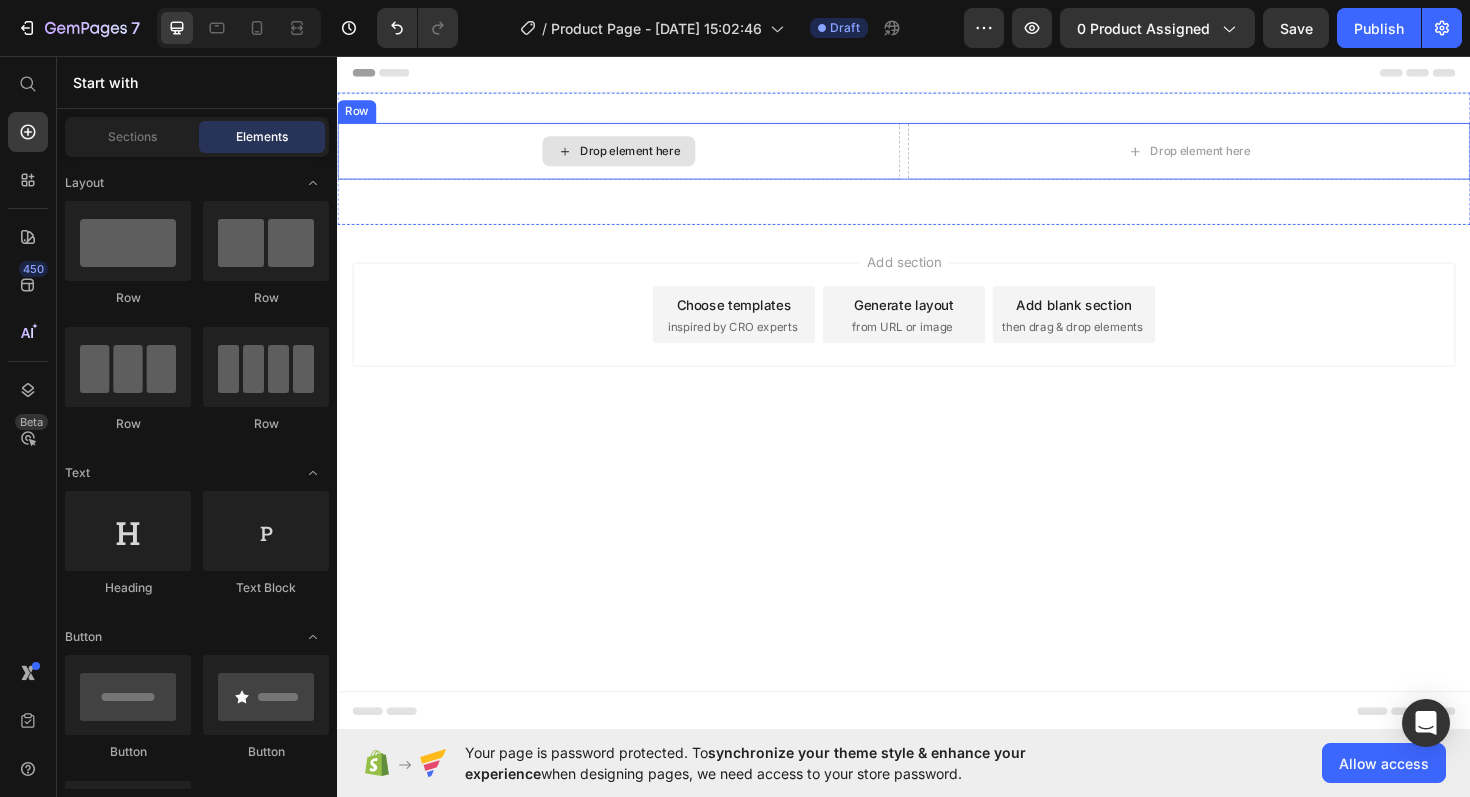 click on "Drop element here" at bounding box center [647, 157] 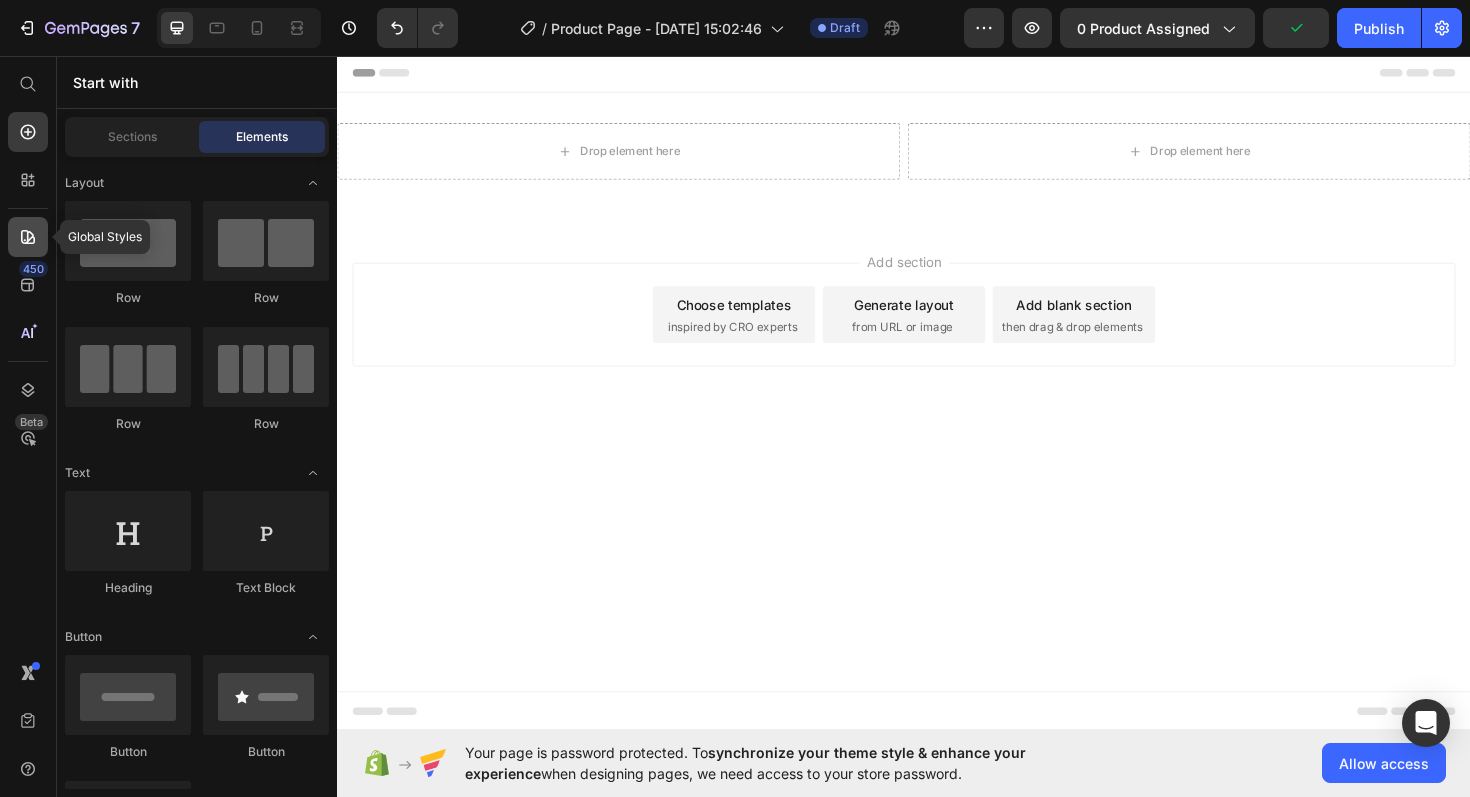 click 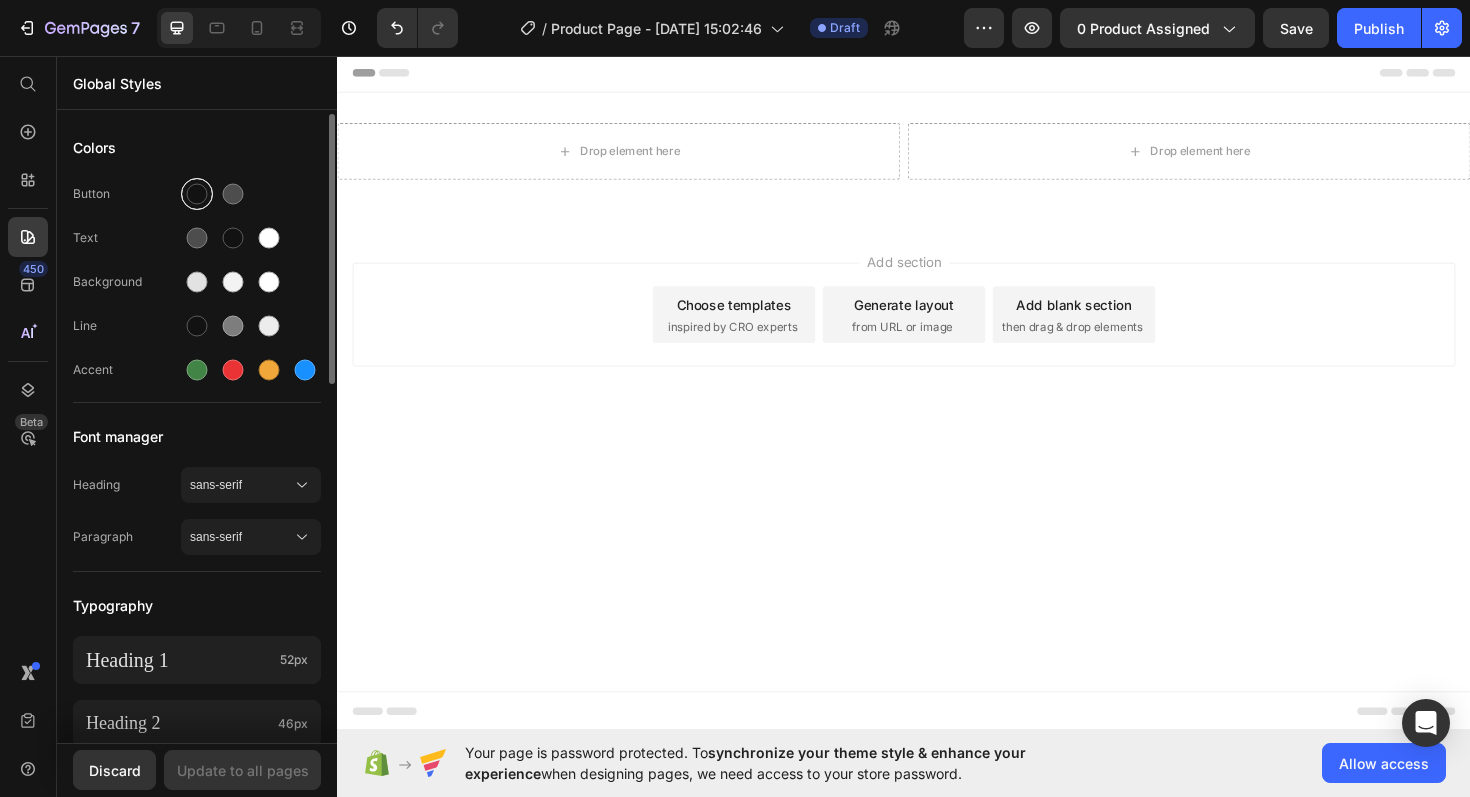 click at bounding box center [197, 194] 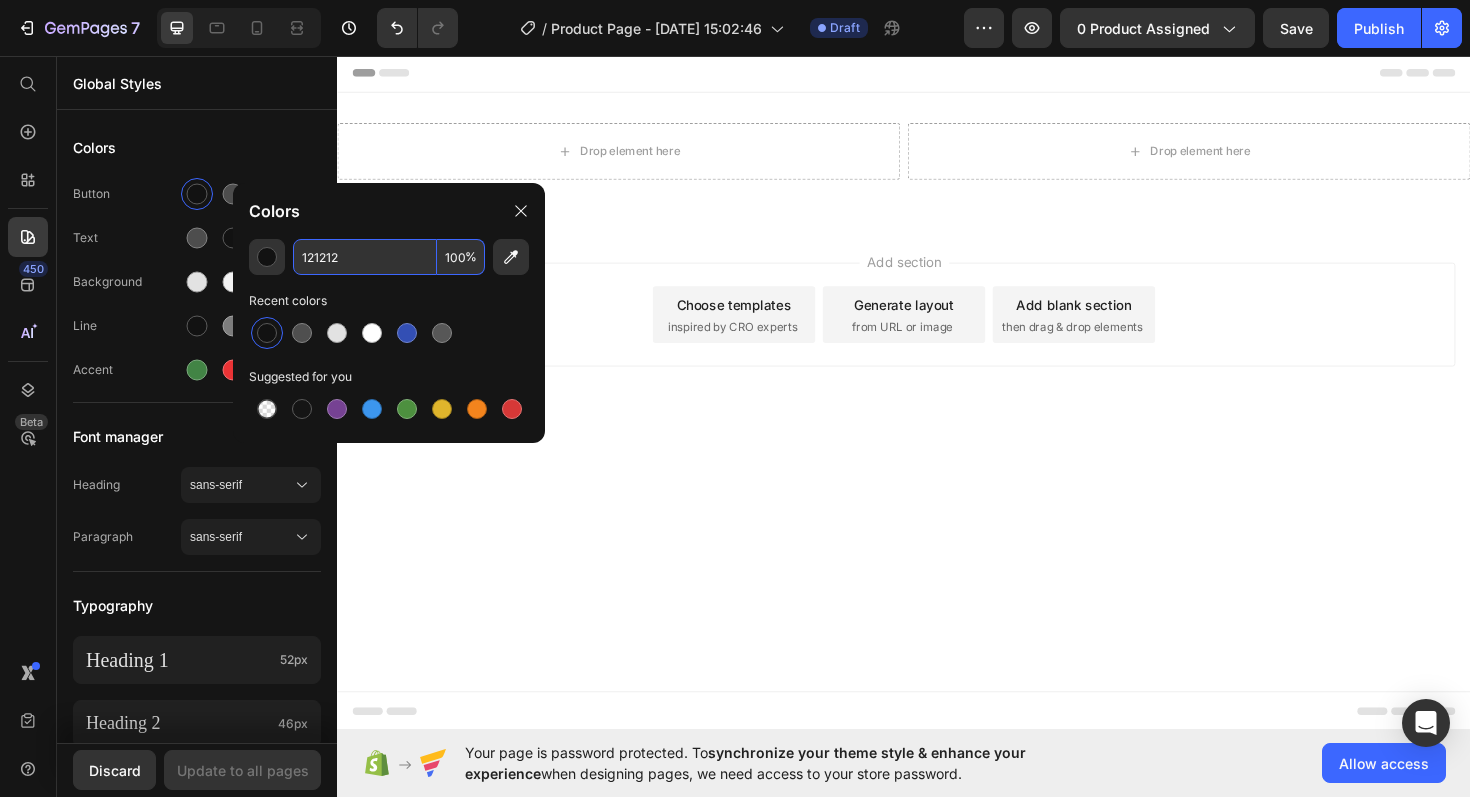 click on "121212" at bounding box center [365, 257] 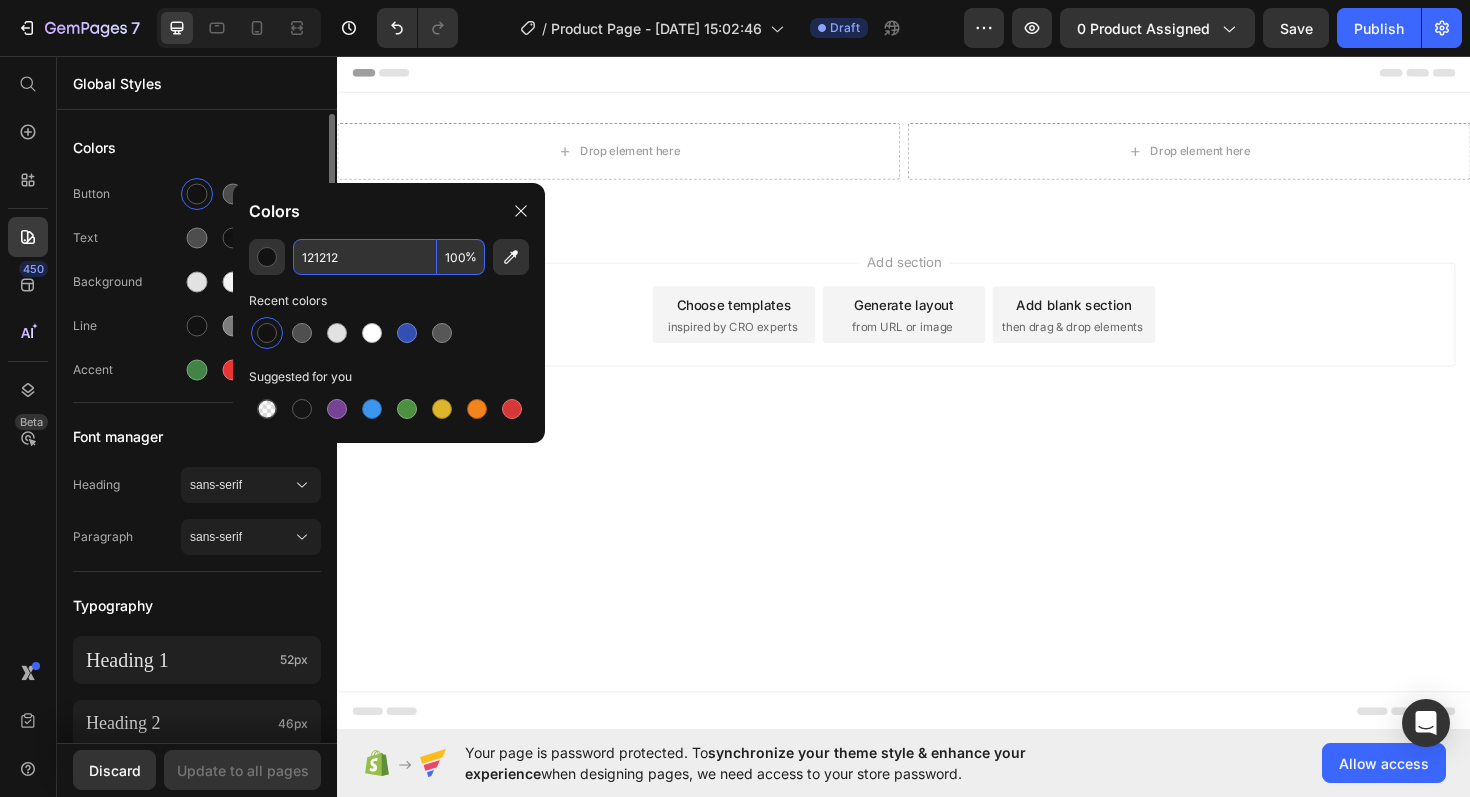 click on "Button Text Background Line Accent" 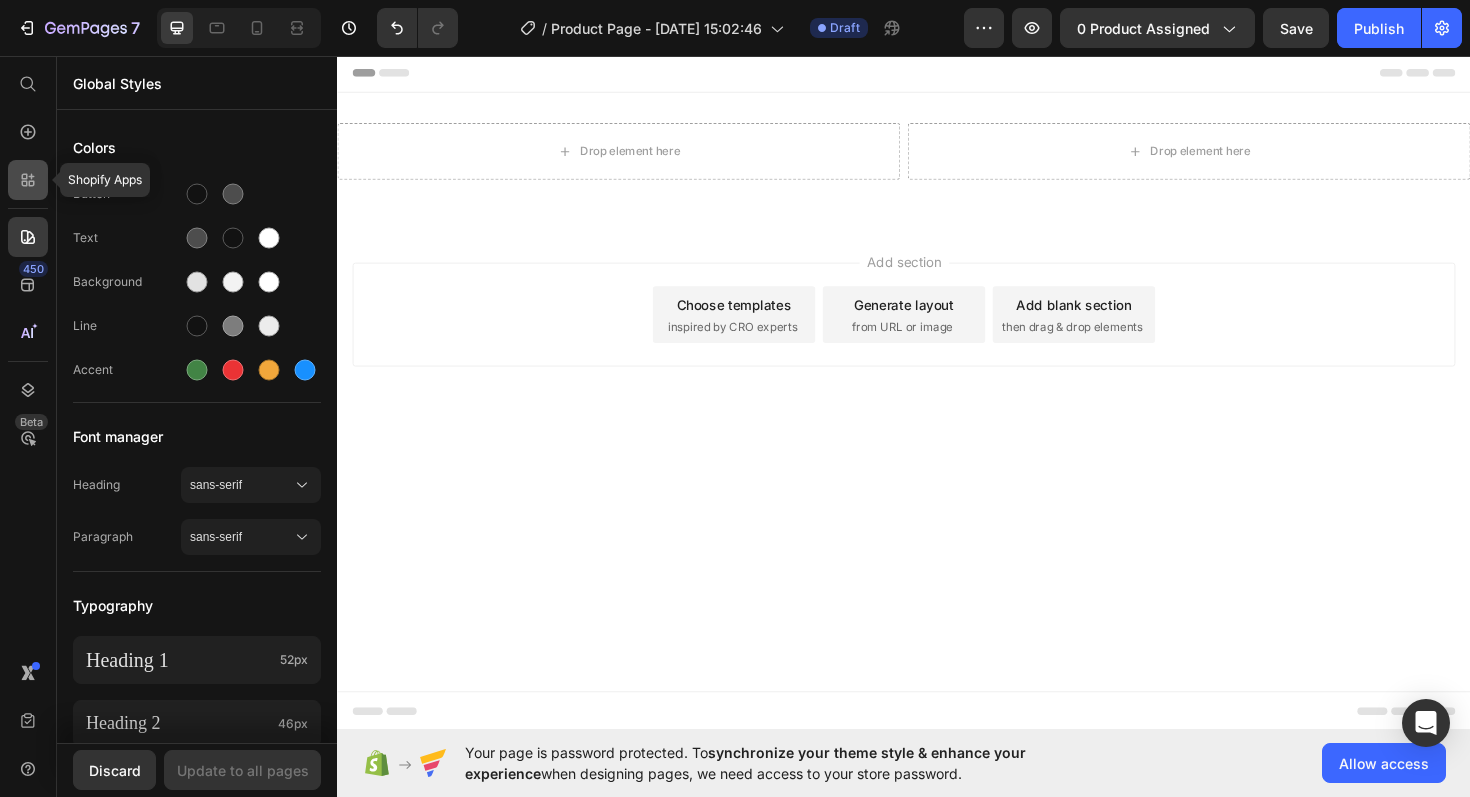 click 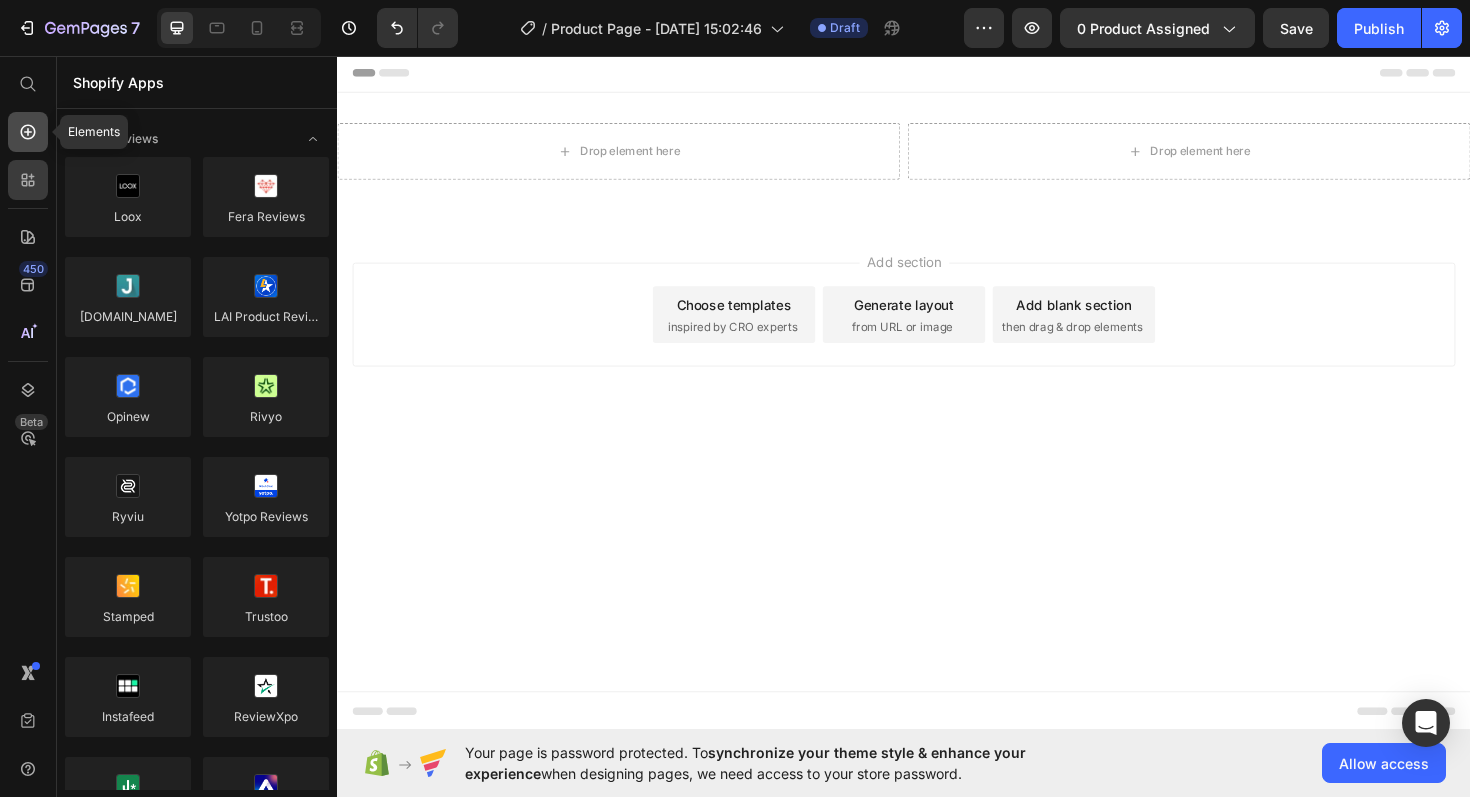 click 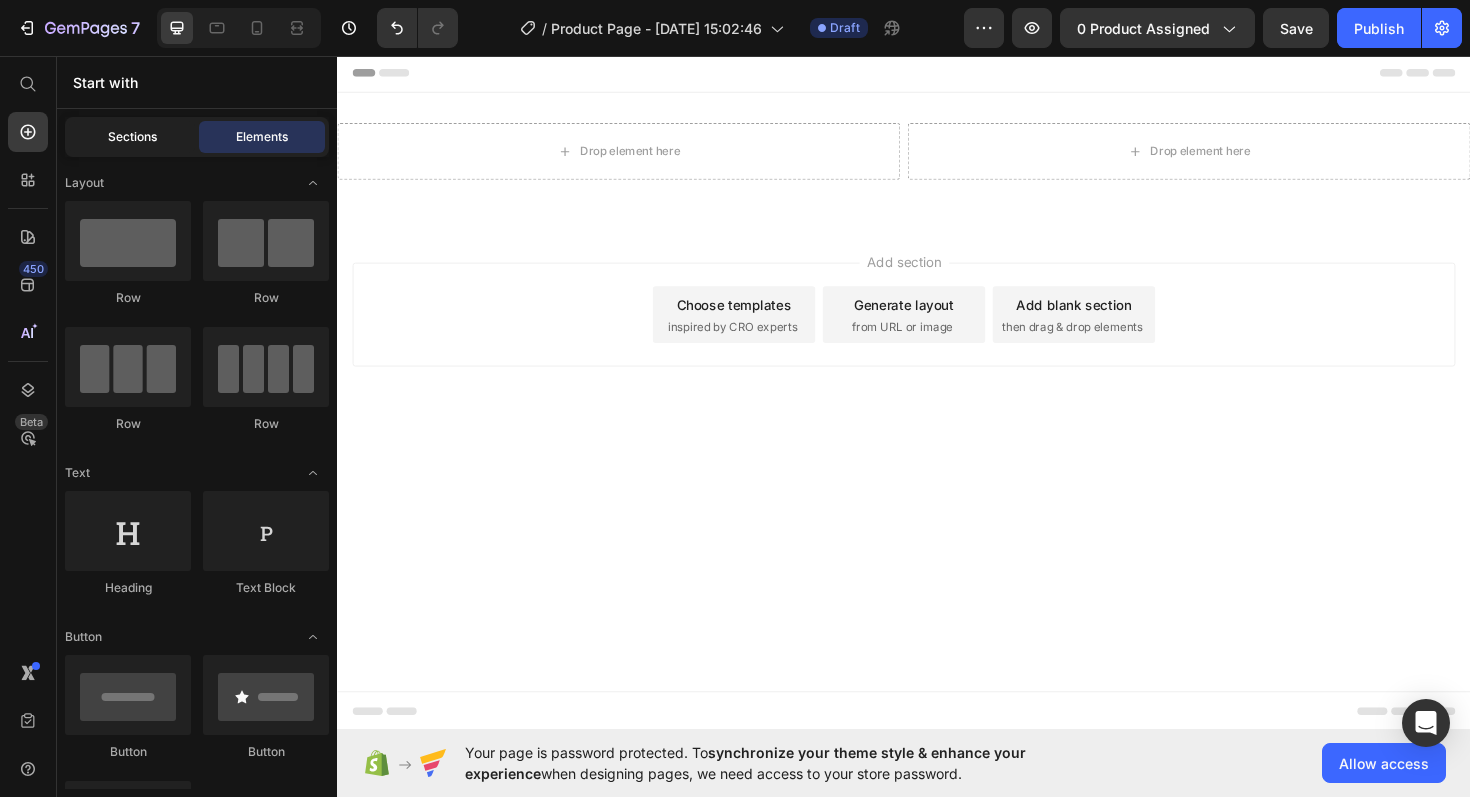 click on "Sections" at bounding box center [132, 137] 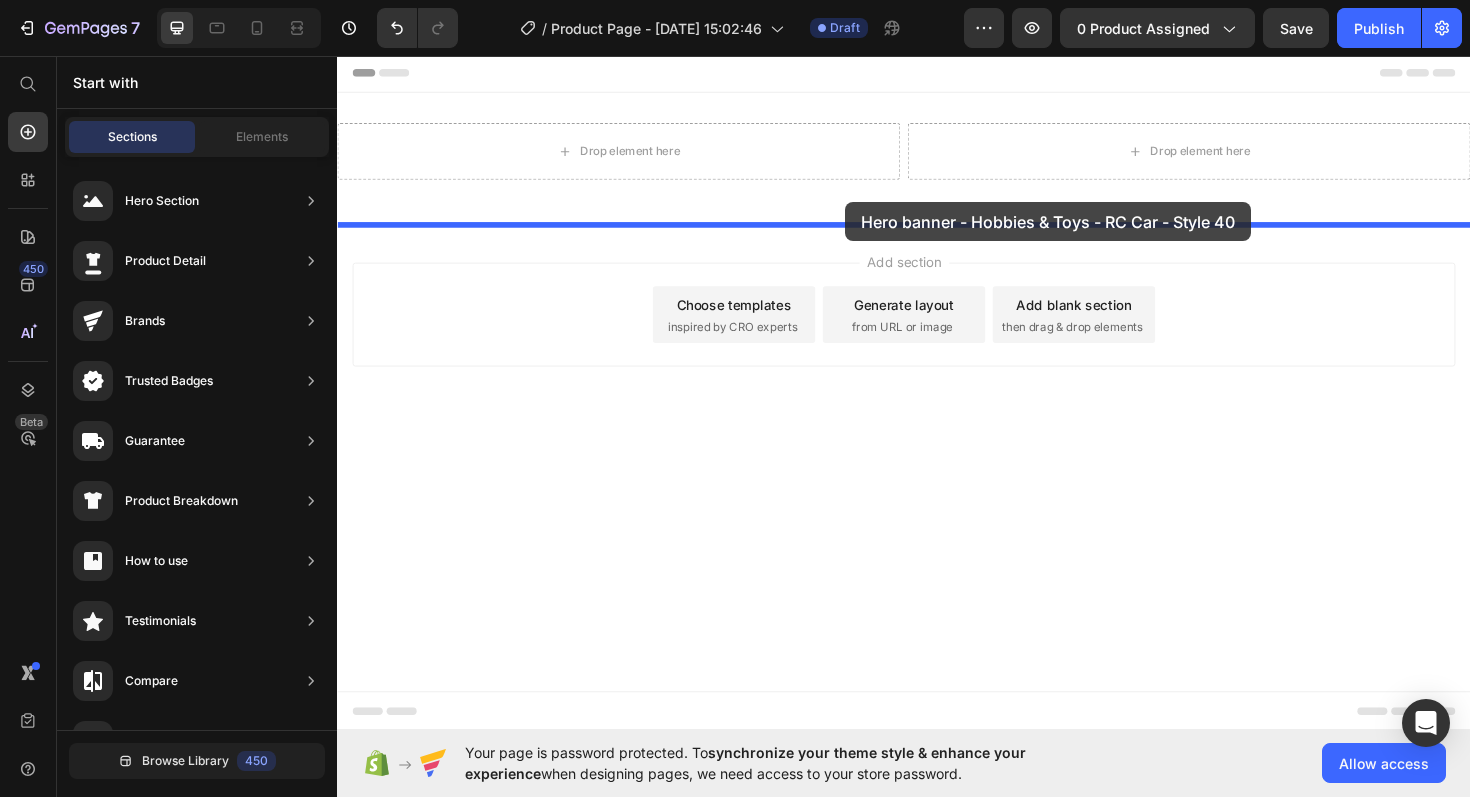 drag, startPoint x: 848, startPoint y: 255, endPoint x: 870, endPoint y: 209, distance: 50.990196 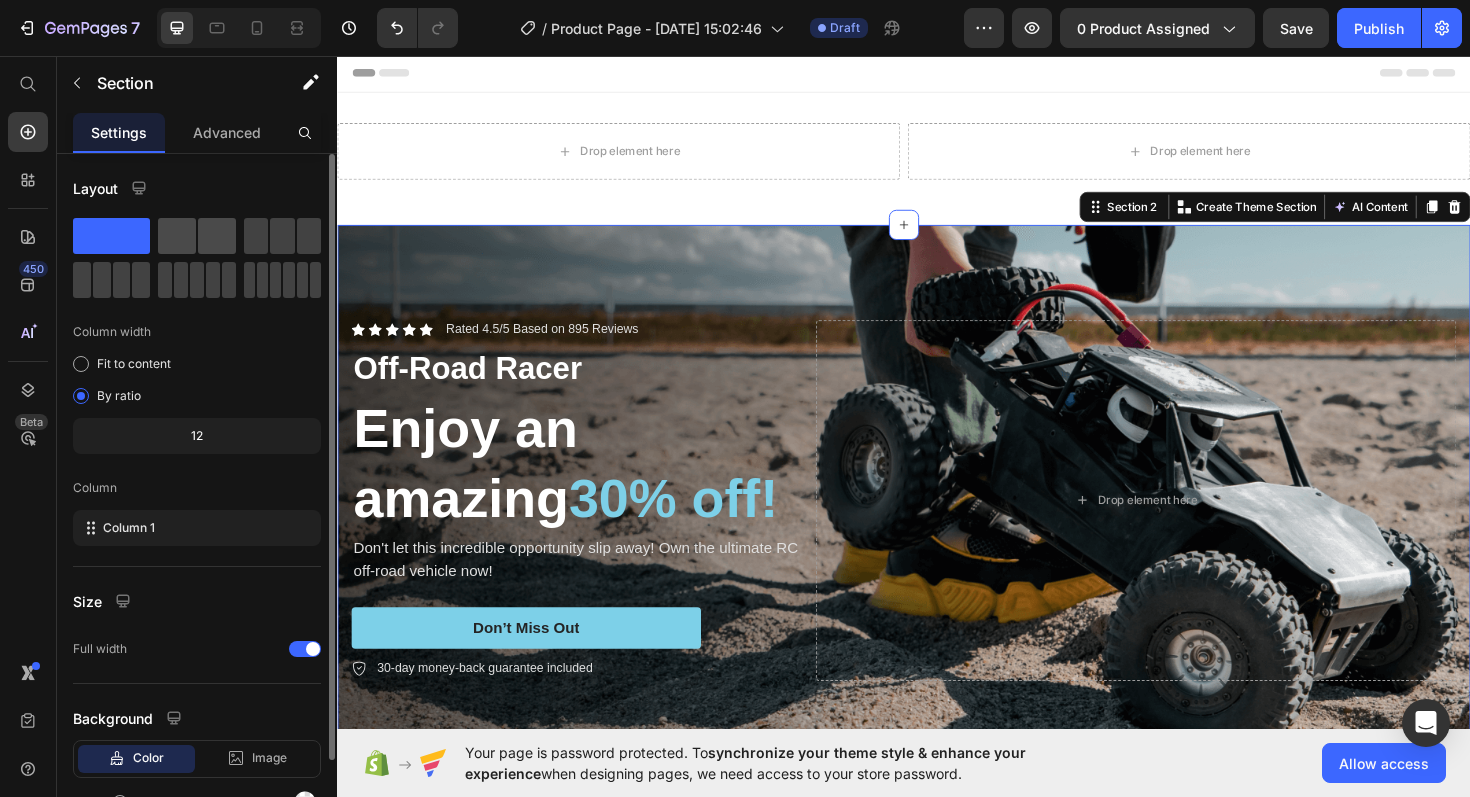 click 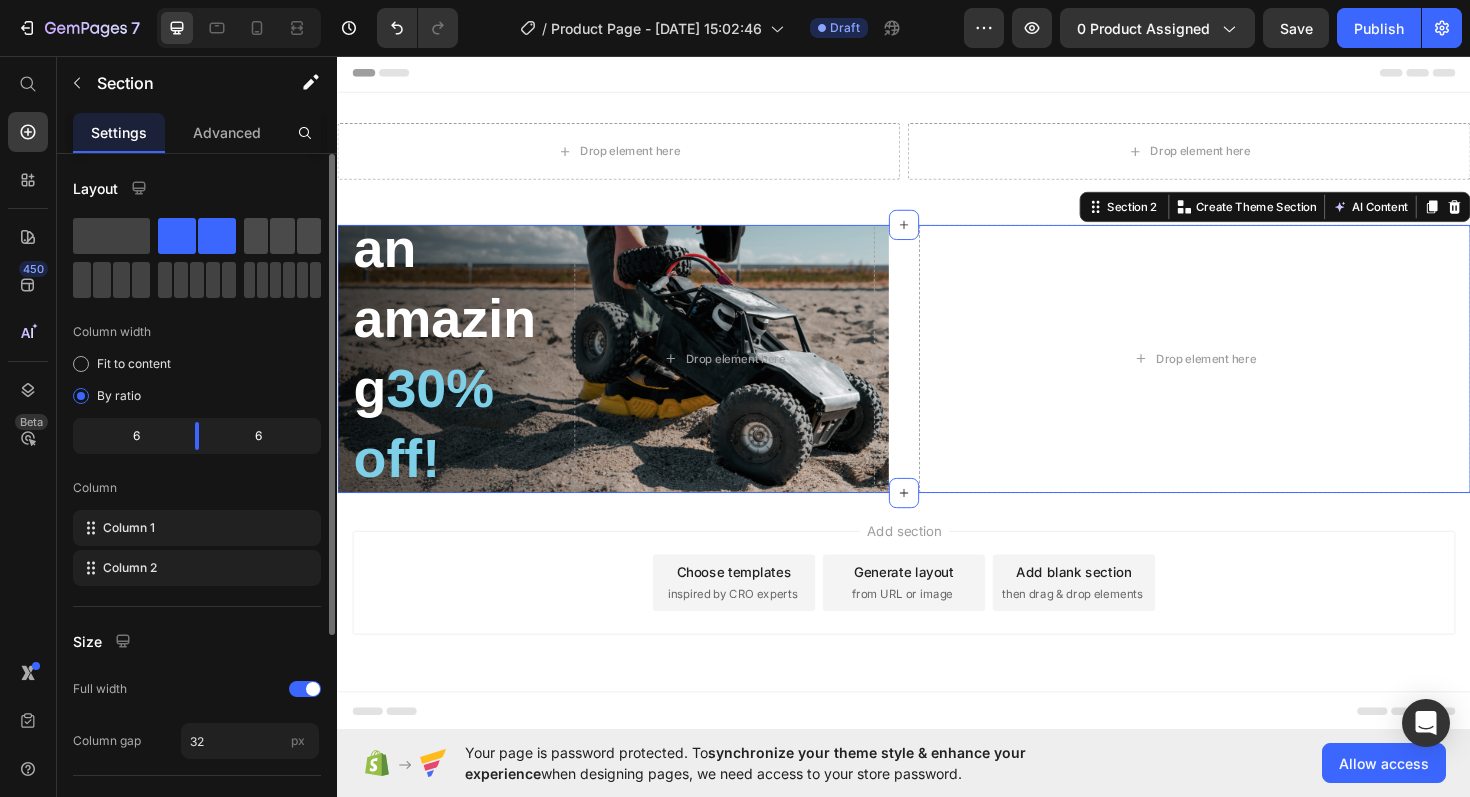 click 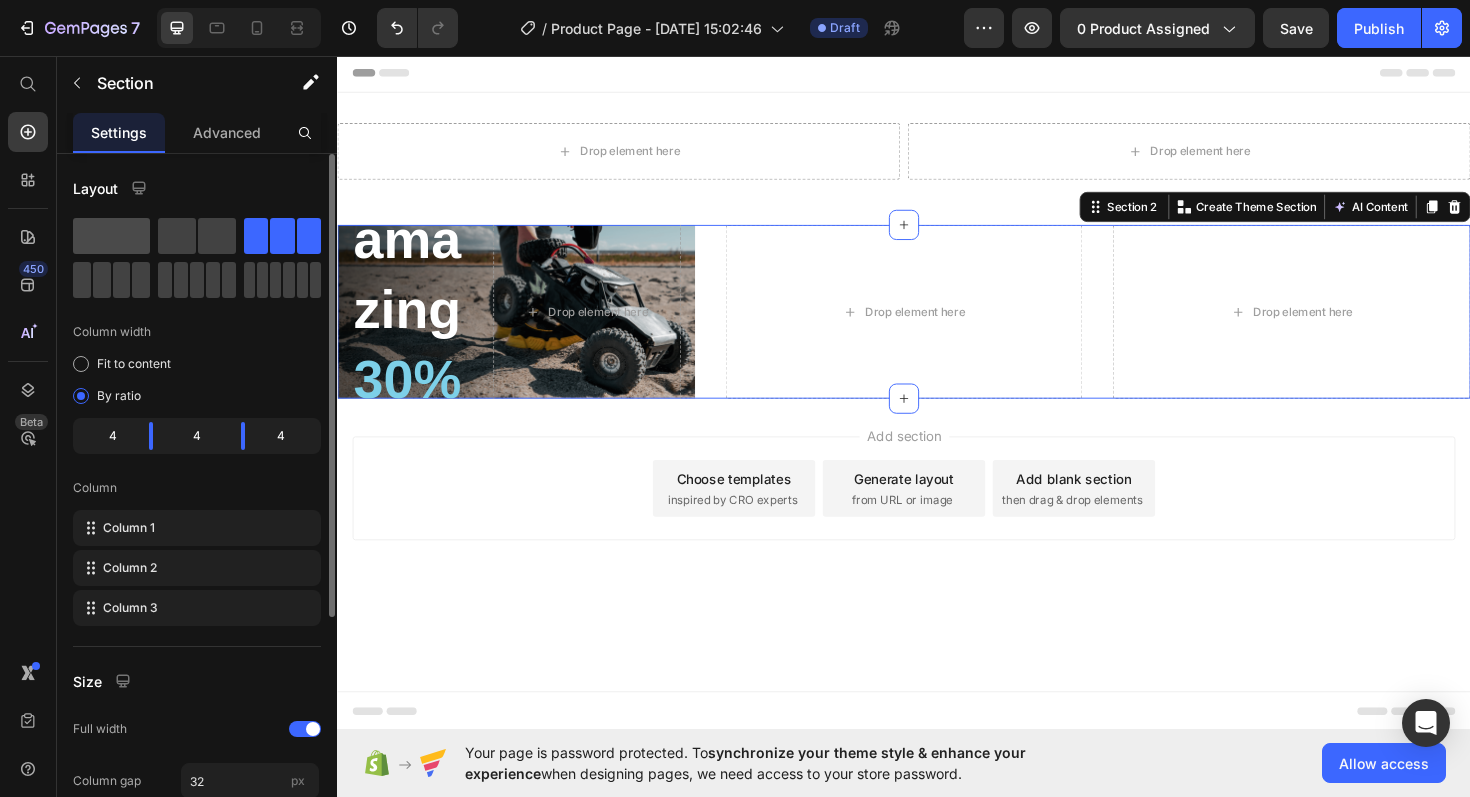 click 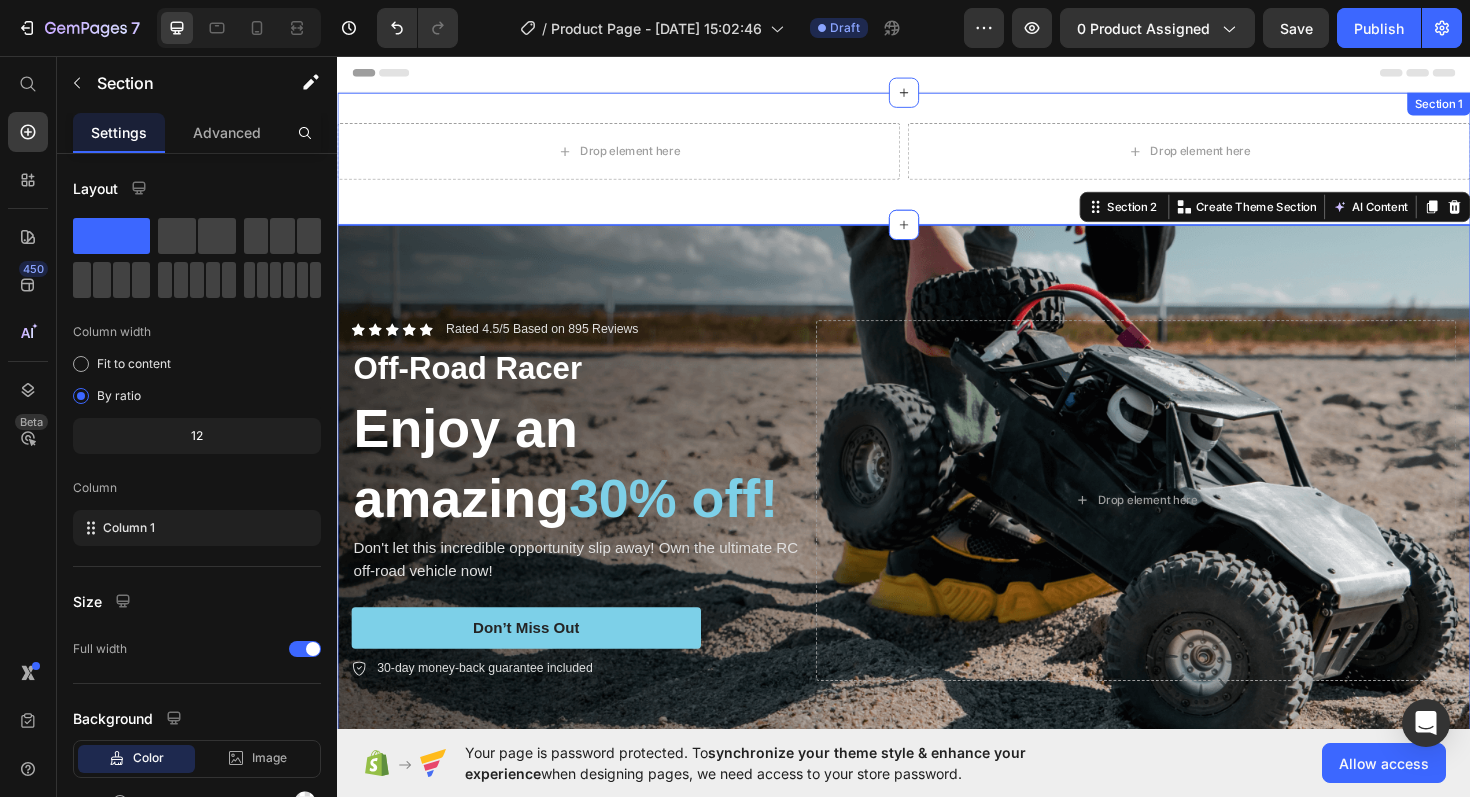 click on "Drop element here
Drop element here Row Section 1" at bounding box center (937, 165) 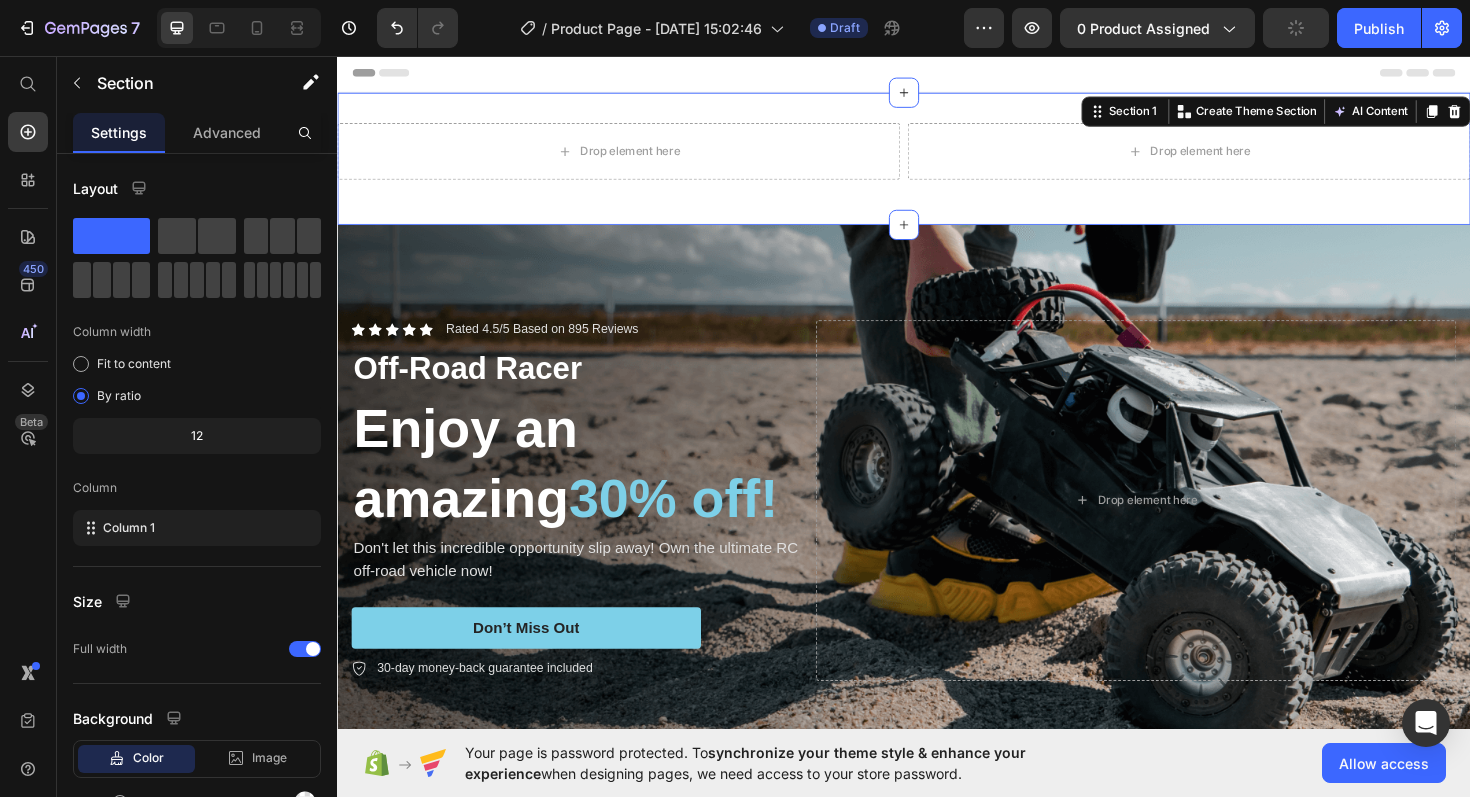 click on "Section 1   You can create reusable sections Create Theme Section AI Content Write with GemAI What would you like to describe here? Tone and Voice Persuasive Product Enterizo Corto Push Siza Show more Generate" at bounding box center [1331, 115] 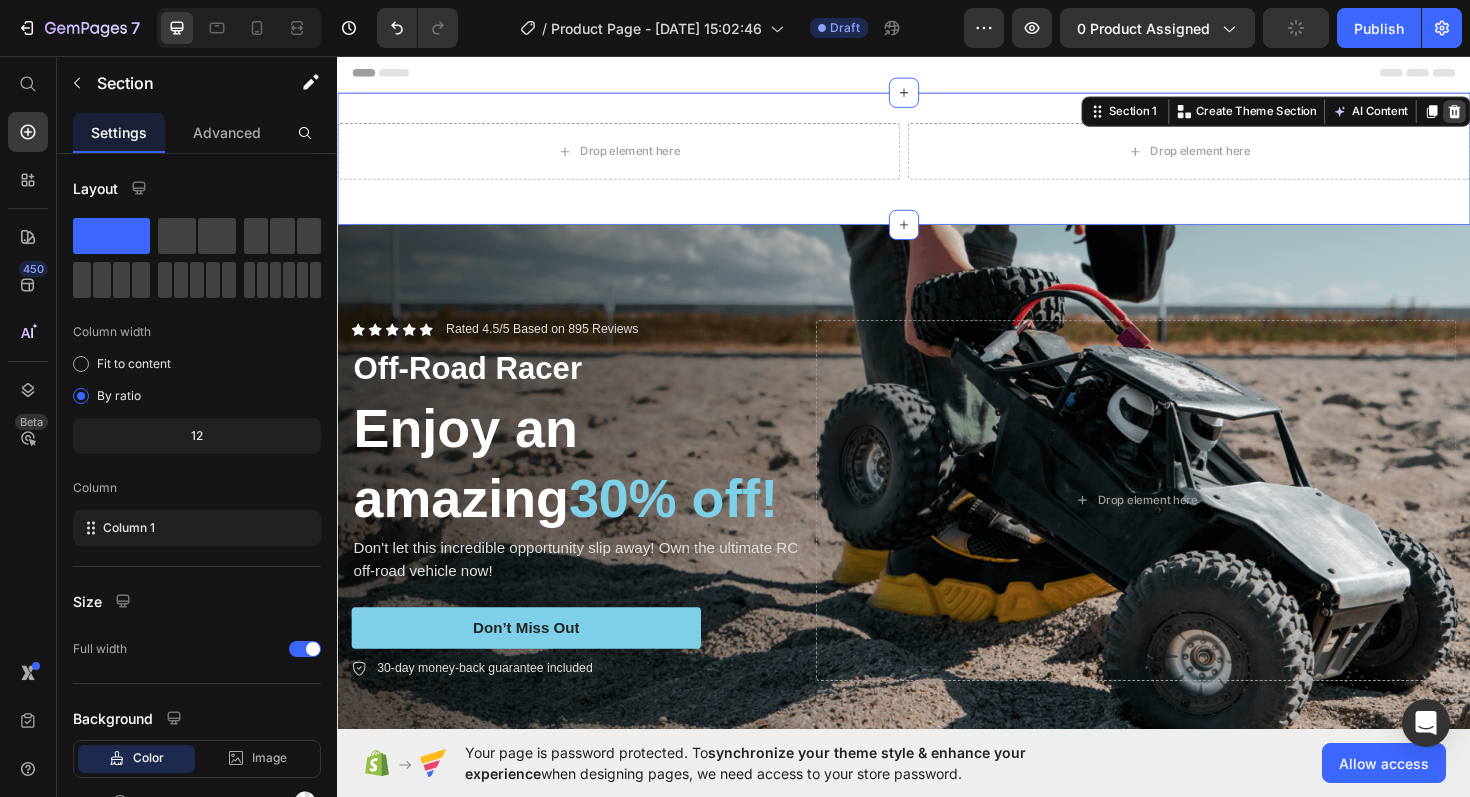 click at bounding box center [1520, 115] 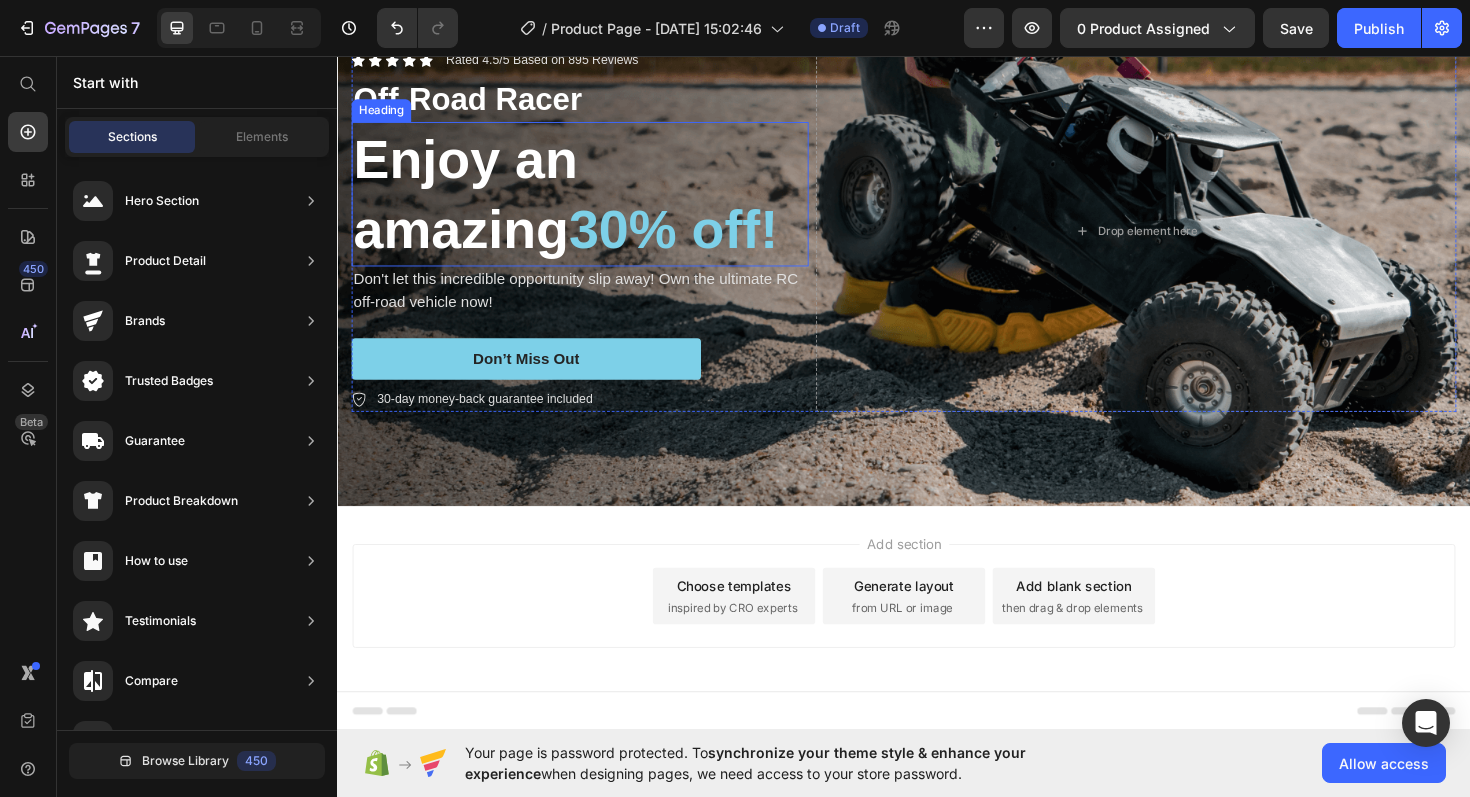 scroll, scrollTop: 153, scrollLeft: 0, axis: vertical 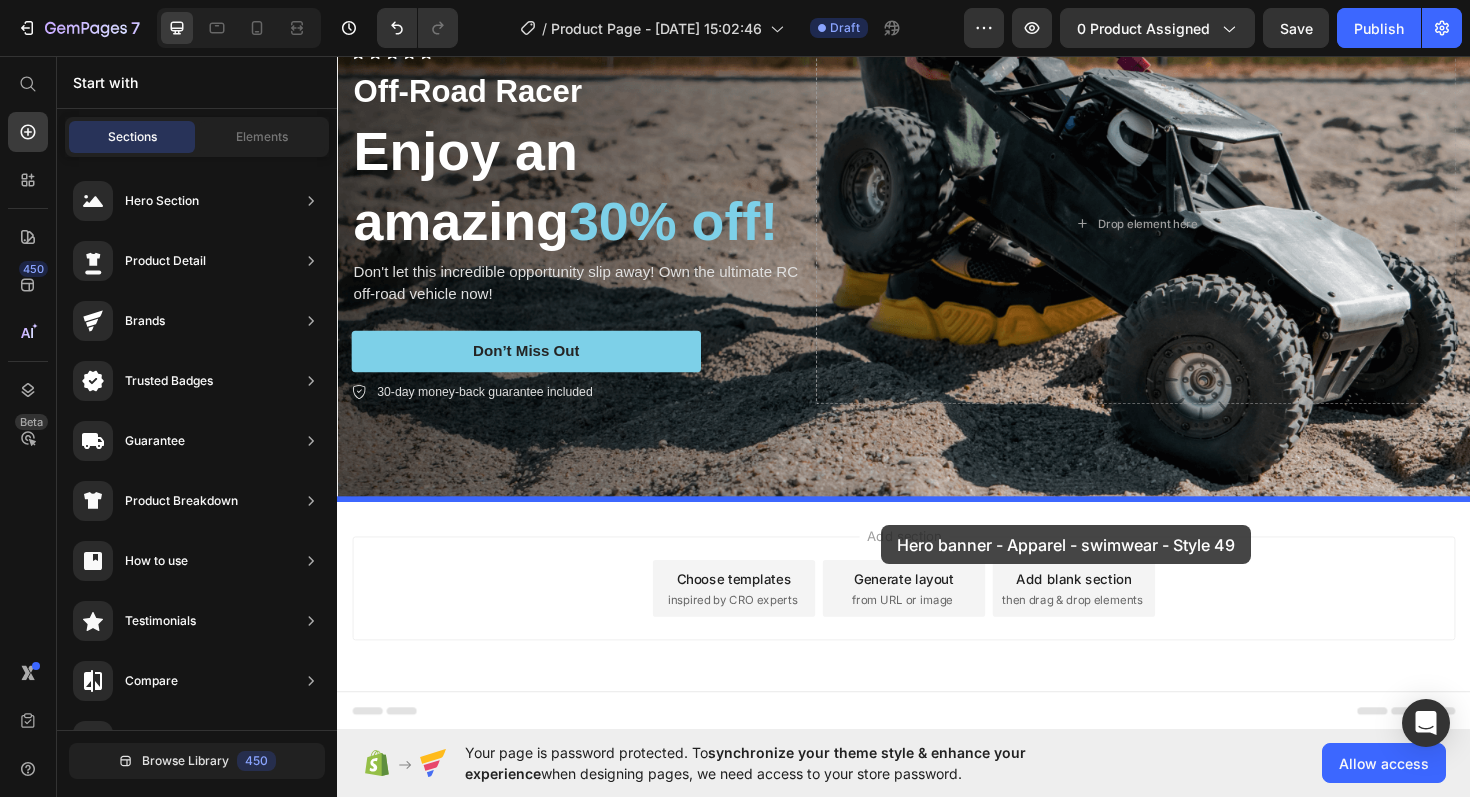 drag, startPoint x: 777, startPoint y: 620, endPoint x: 910, endPoint y: 548, distance: 151.23822 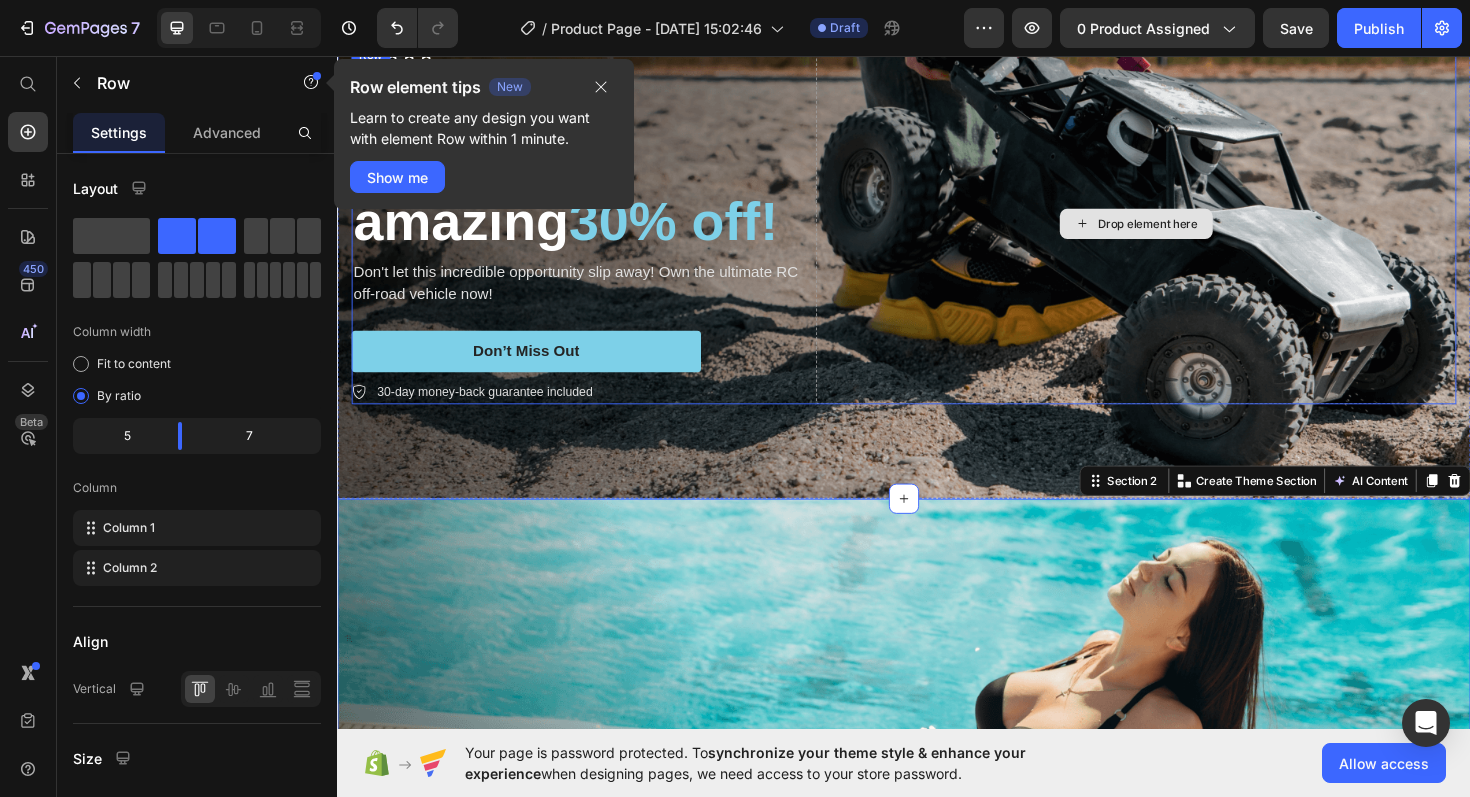 click on "Drop element here" at bounding box center [1183, 234] 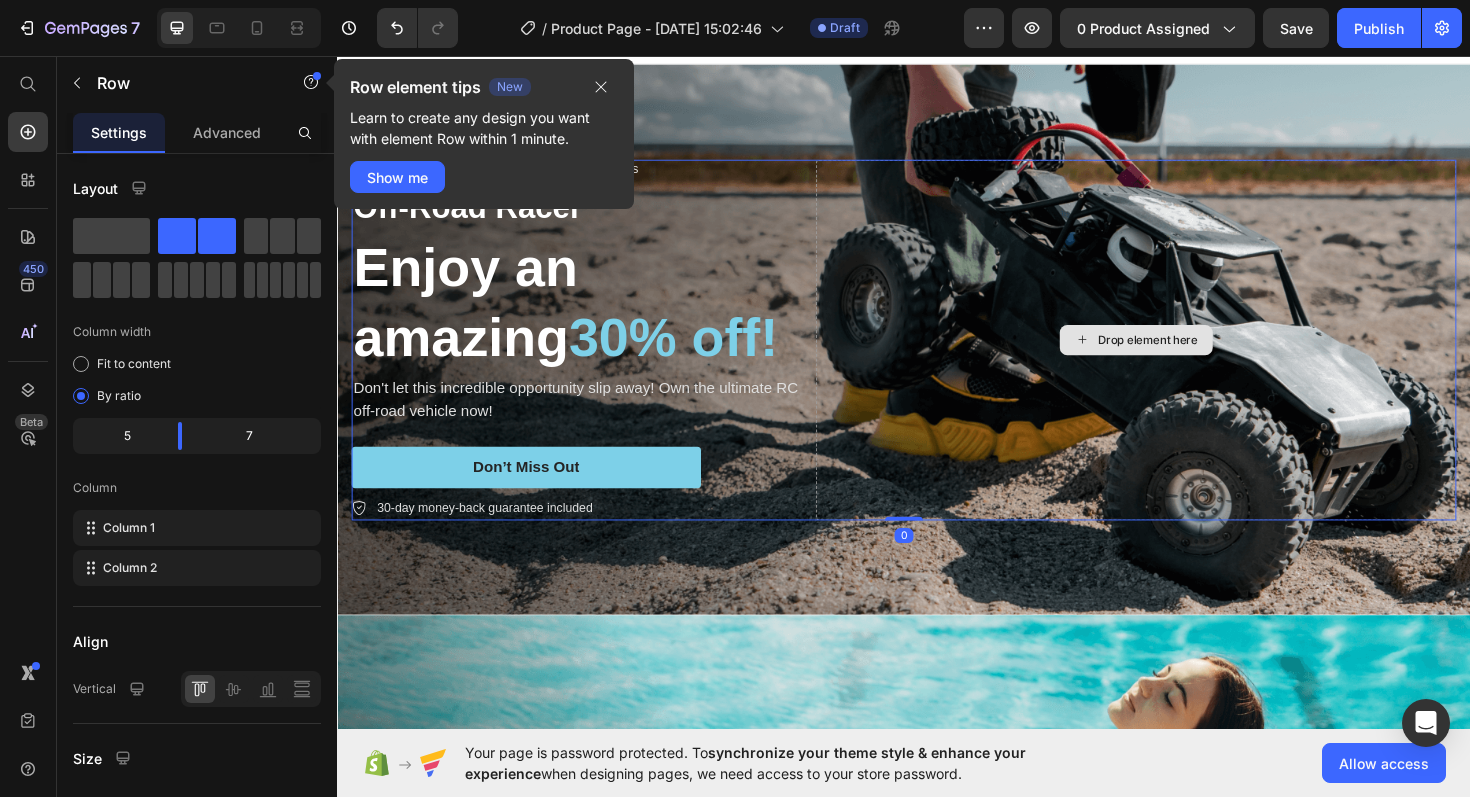 scroll, scrollTop: 0, scrollLeft: 0, axis: both 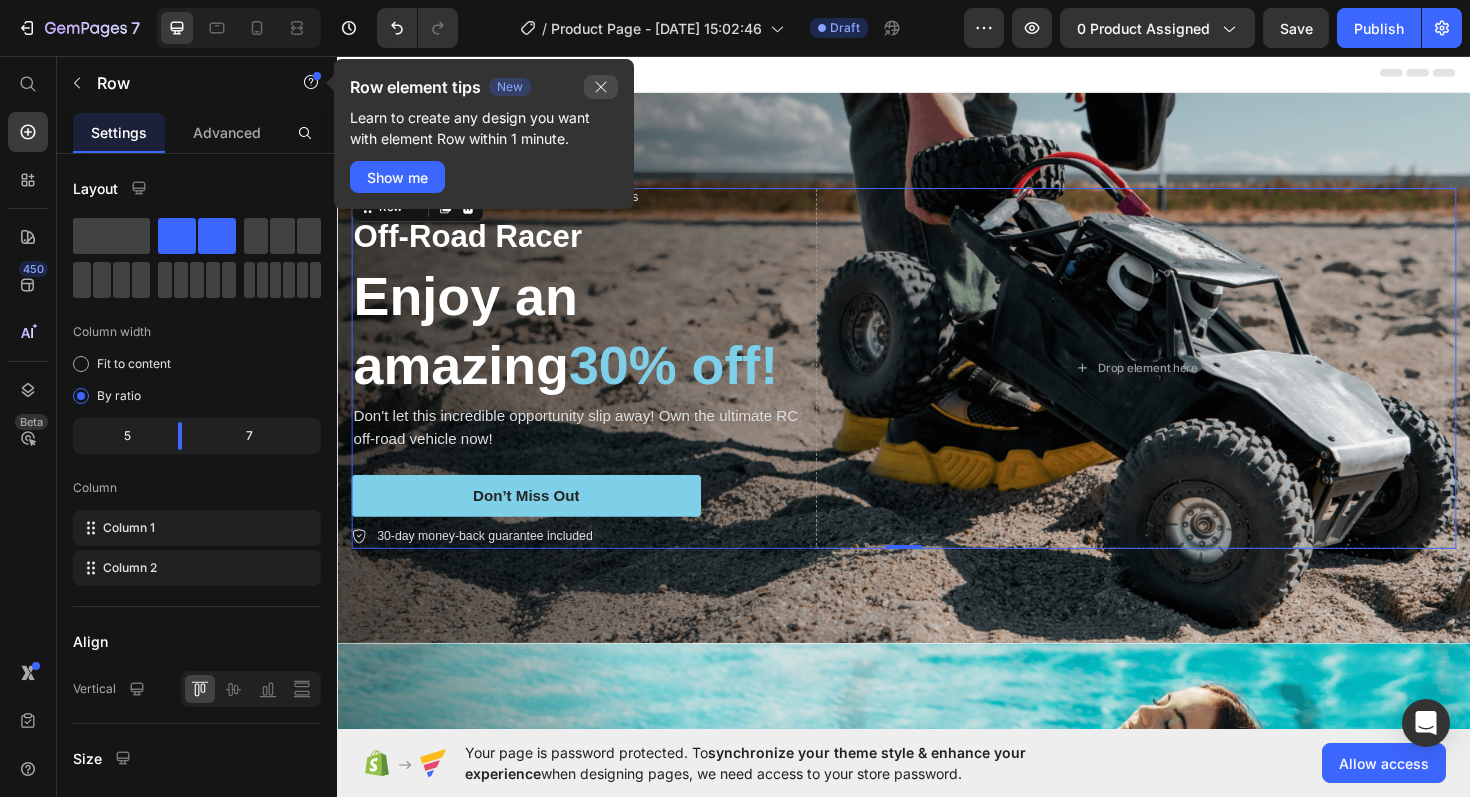 click 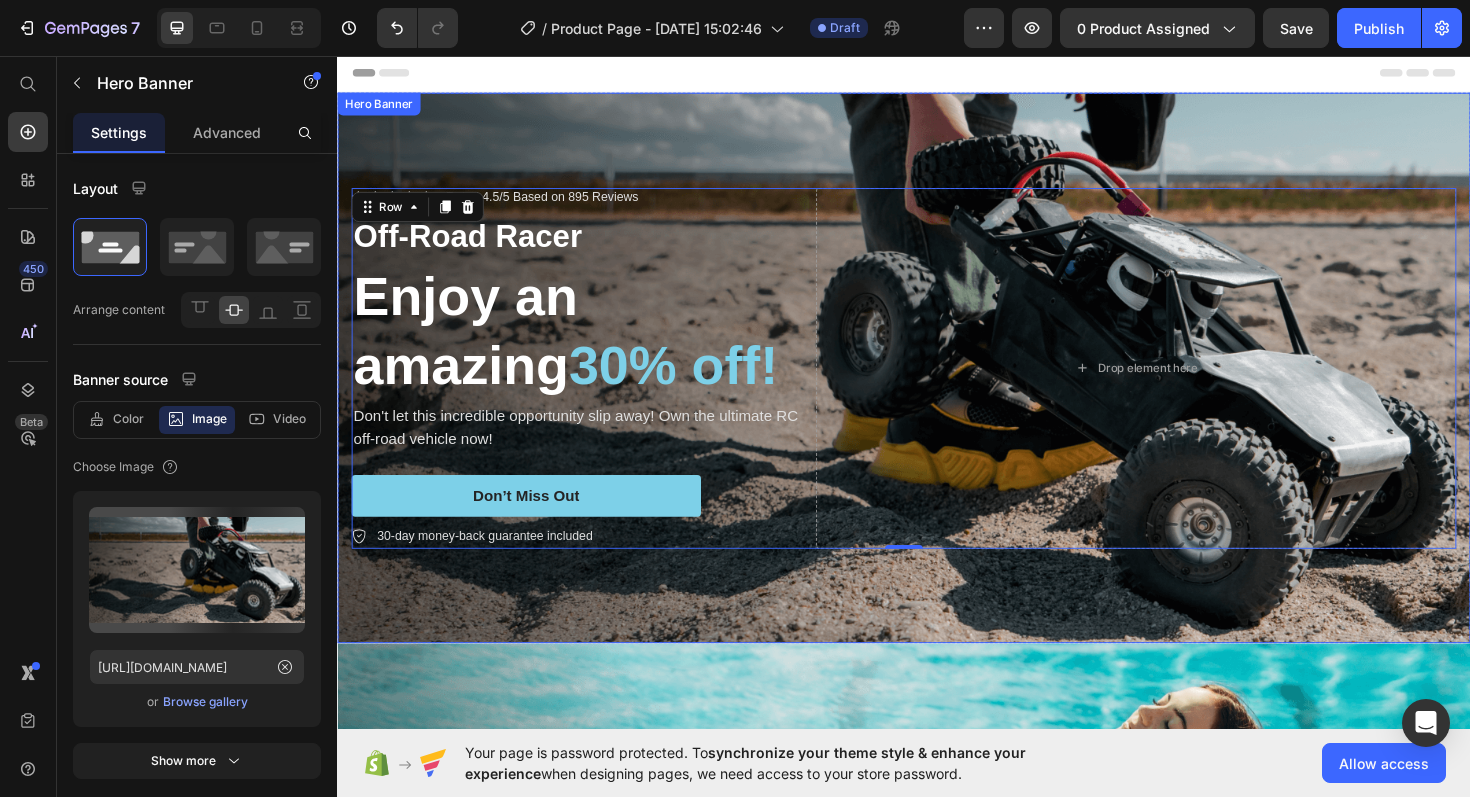 click on "Icon Icon Icon Icon Icon Icon List Rated 4.5/5 Based on 895 Reviews Text Block Row Off-Road Racer Text Block Enjoy an amazing  30% off! Heading Don't let this incredible opportunity slip away! Own the ultimate RC off-road vehicle now! Text Block Don’t Miss Out Button
30-day money-back guarantee included  Item List
Drop element here Row   0" at bounding box center [937, 387] 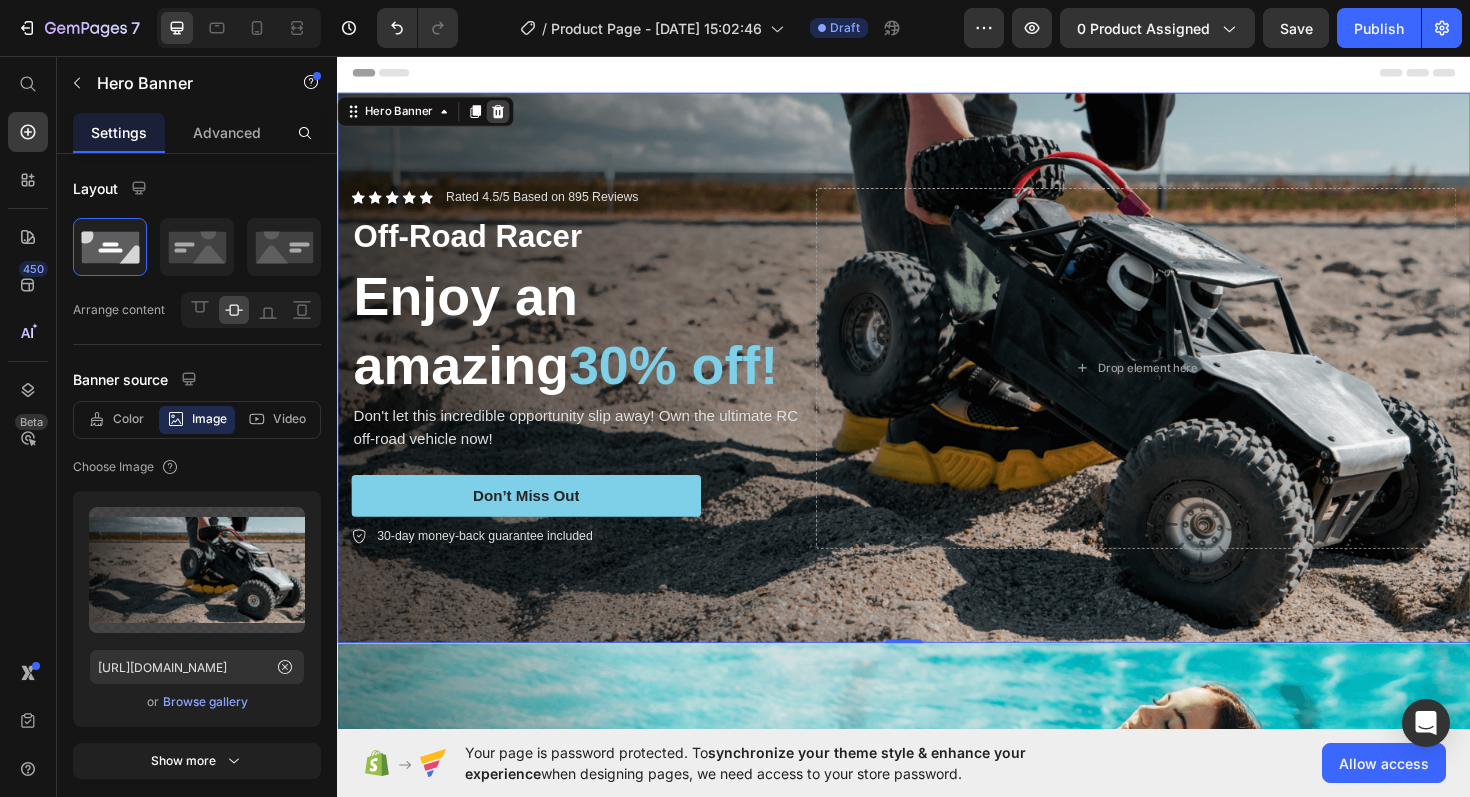click 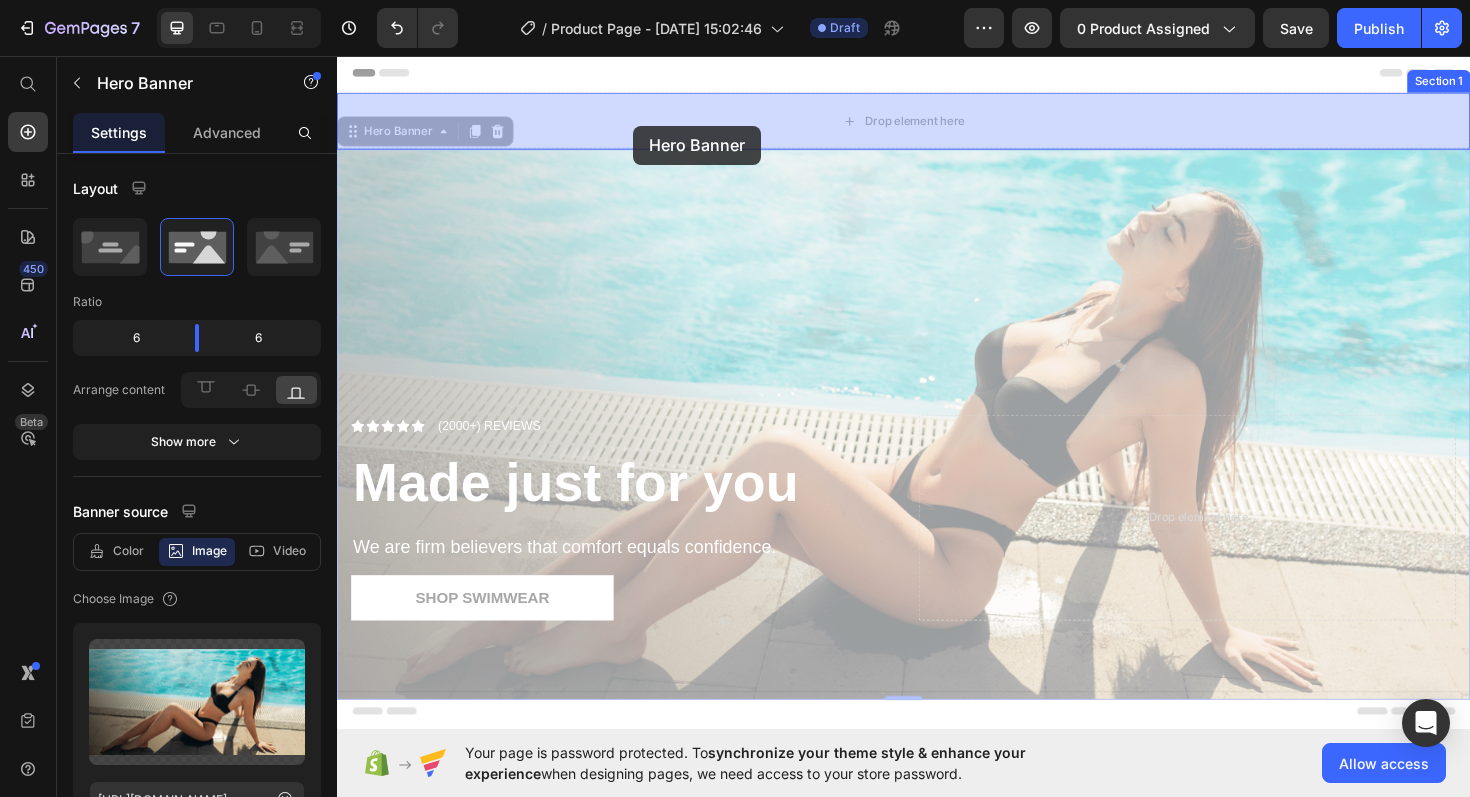 drag, startPoint x: 637, startPoint y: 258, endPoint x: 651, endPoint y: 129, distance: 129.75746 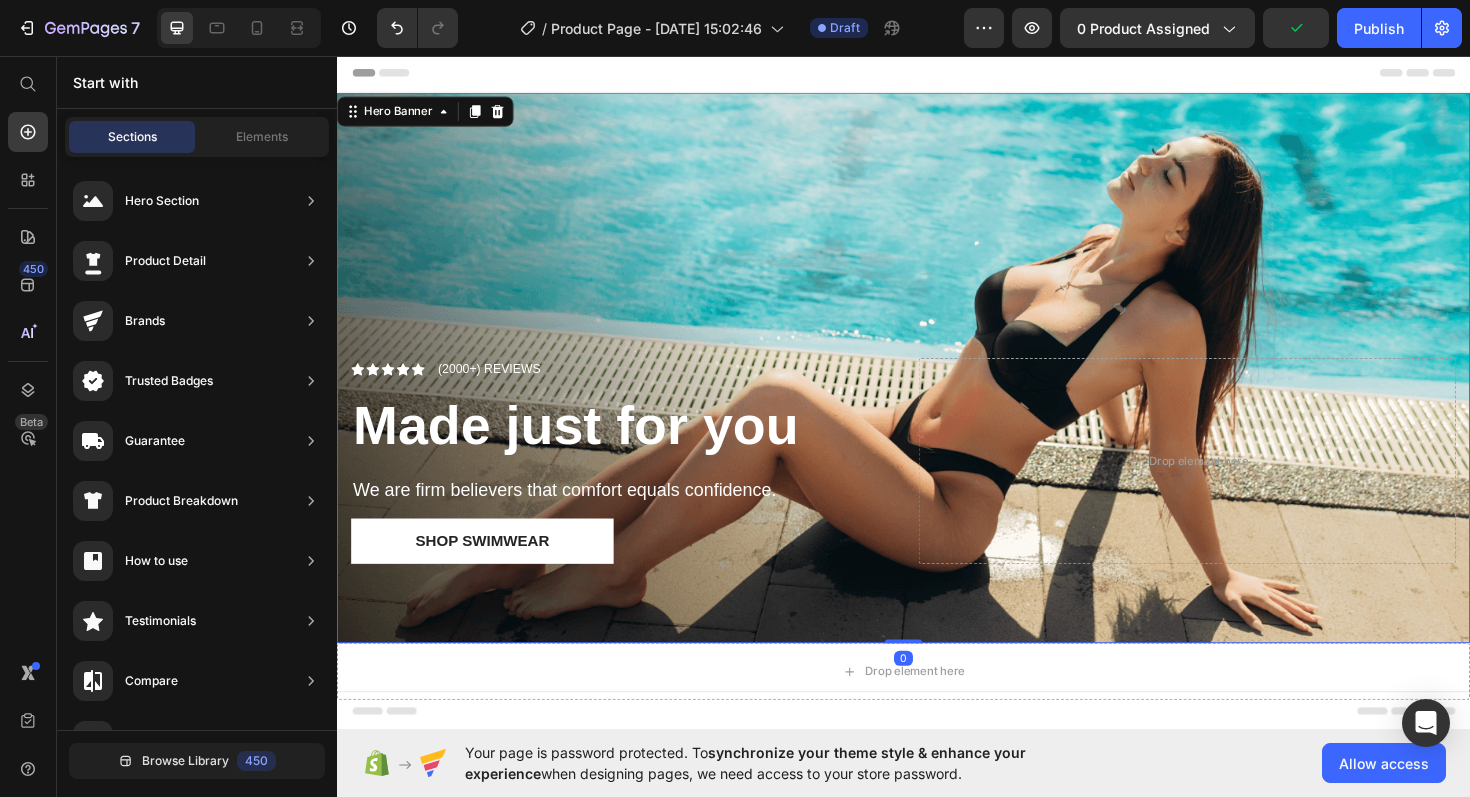 click on "Header" at bounding box center [937, 74] 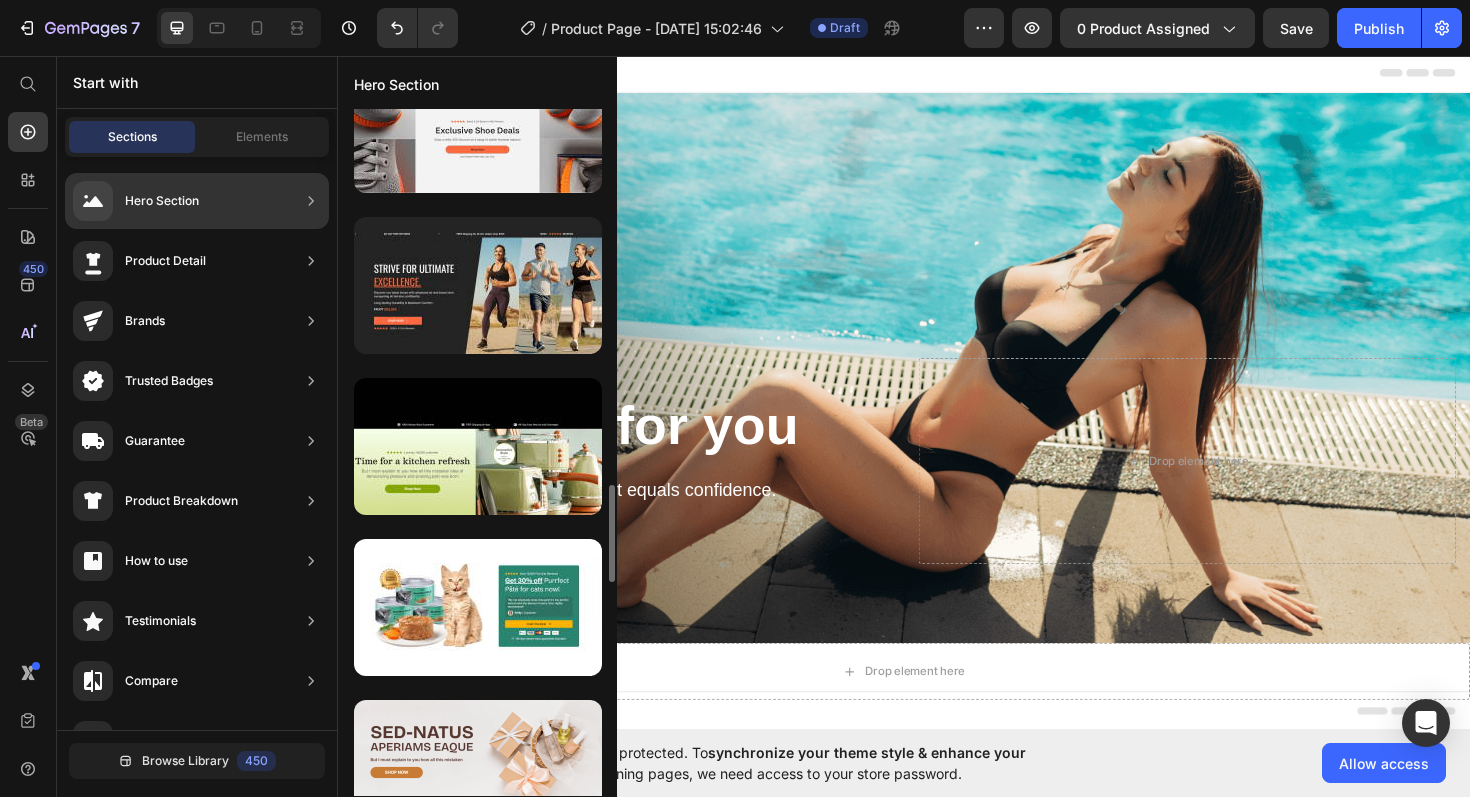 scroll, scrollTop: 2452, scrollLeft: 0, axis: vertical 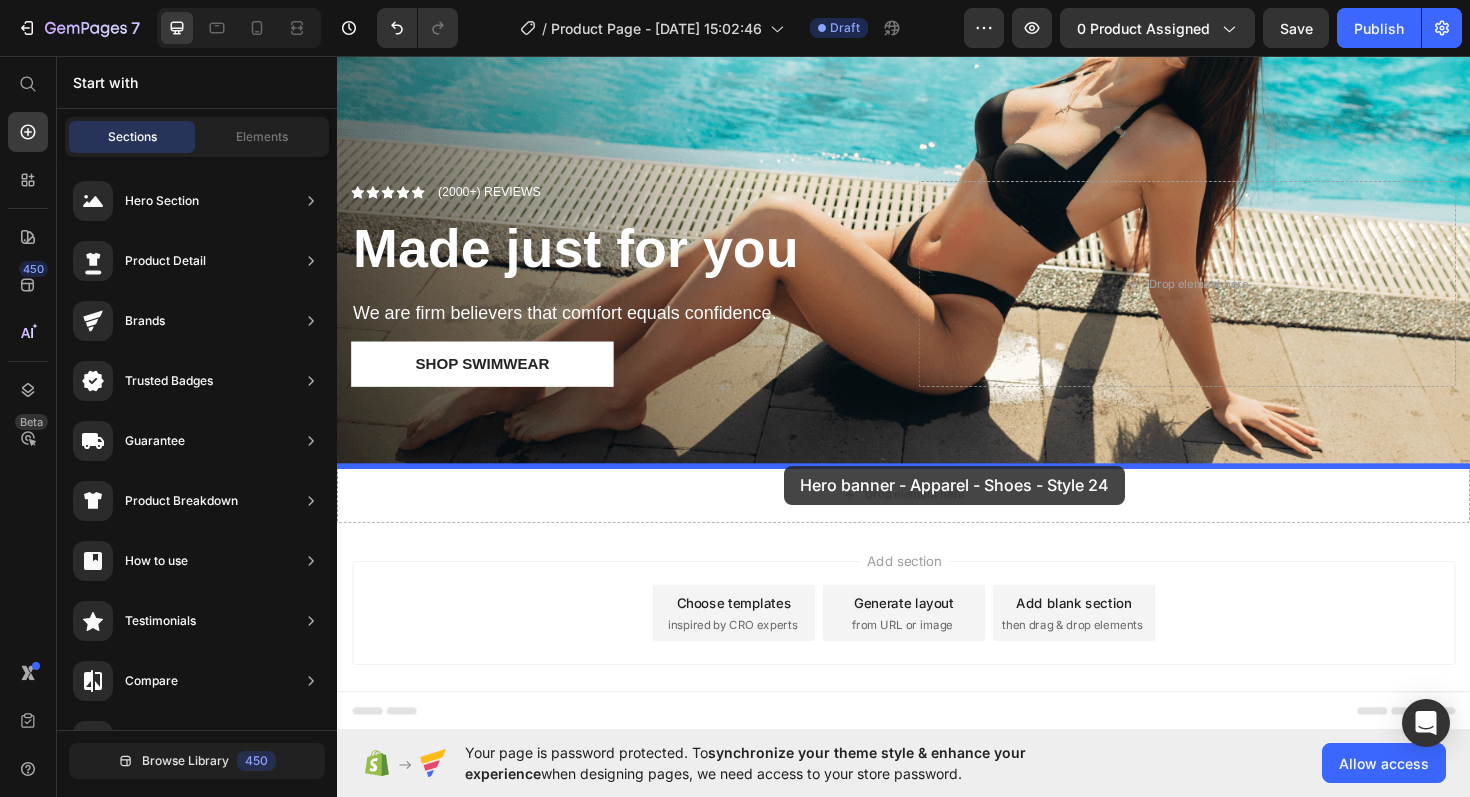 drag, startPoint x: 772, startPoint y: 375, endPoint x: 805, endPoint y: 497, distance: 126.38433 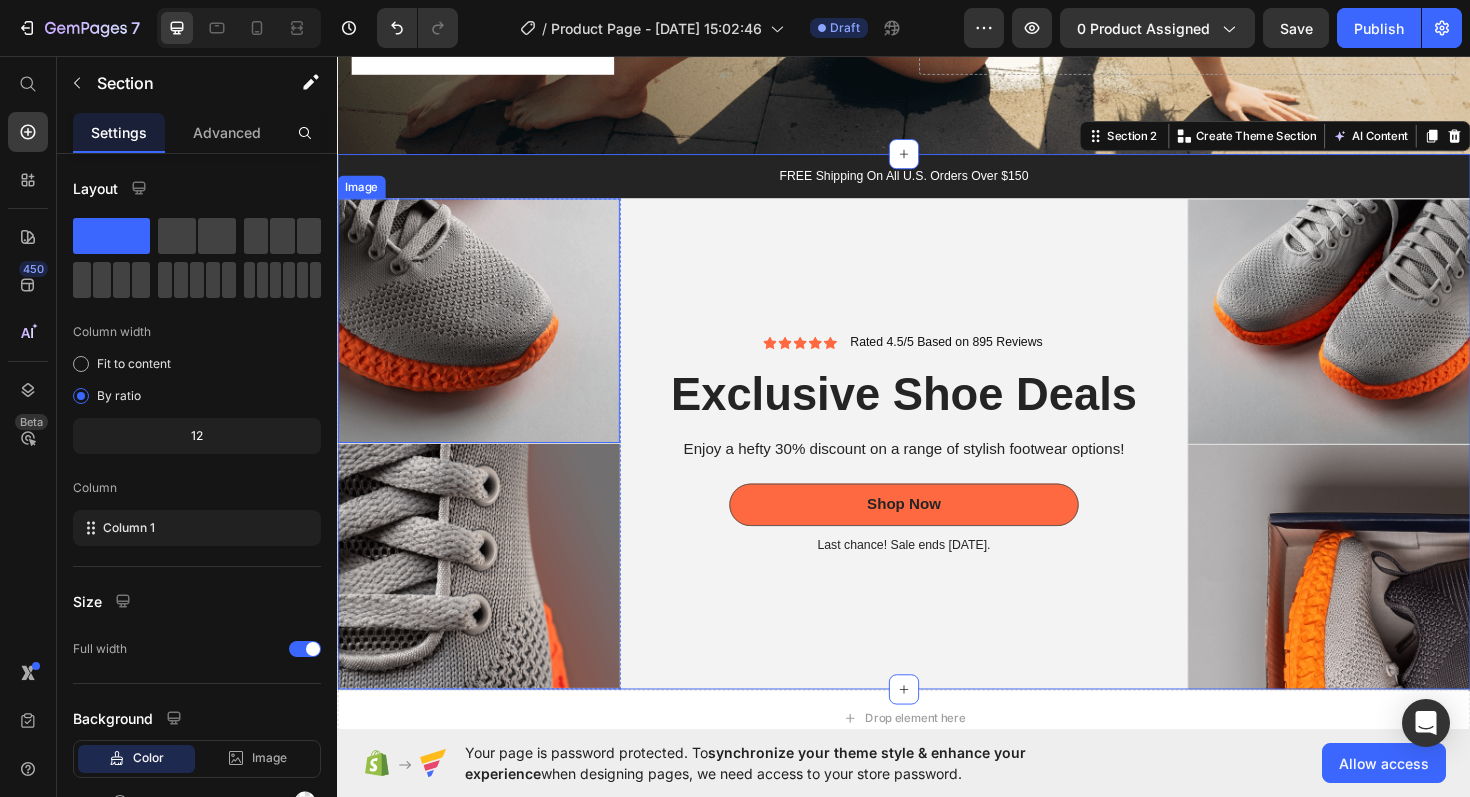 scroll, scrollTop: 513, scrollLeft: 0, axis: vertical 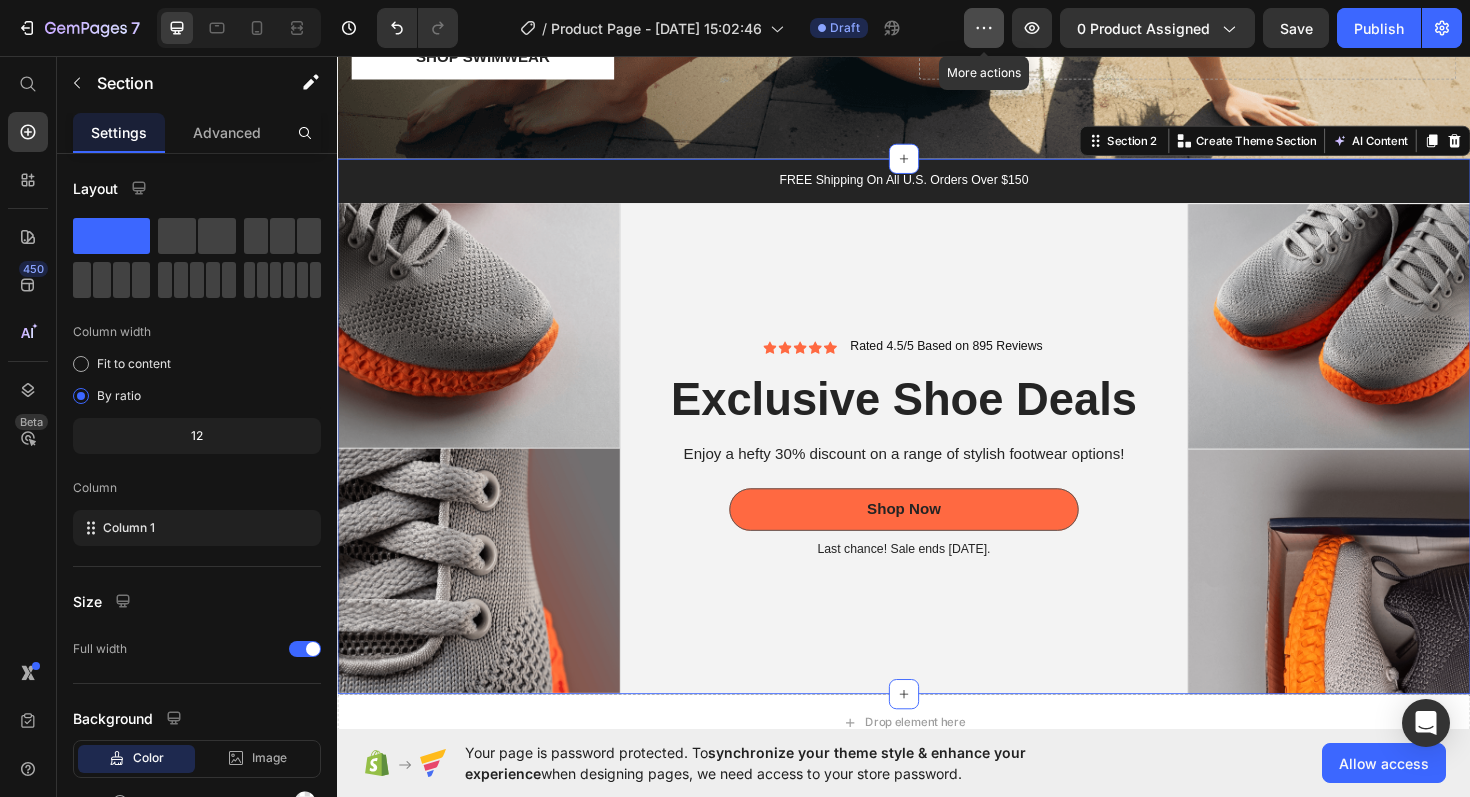 click 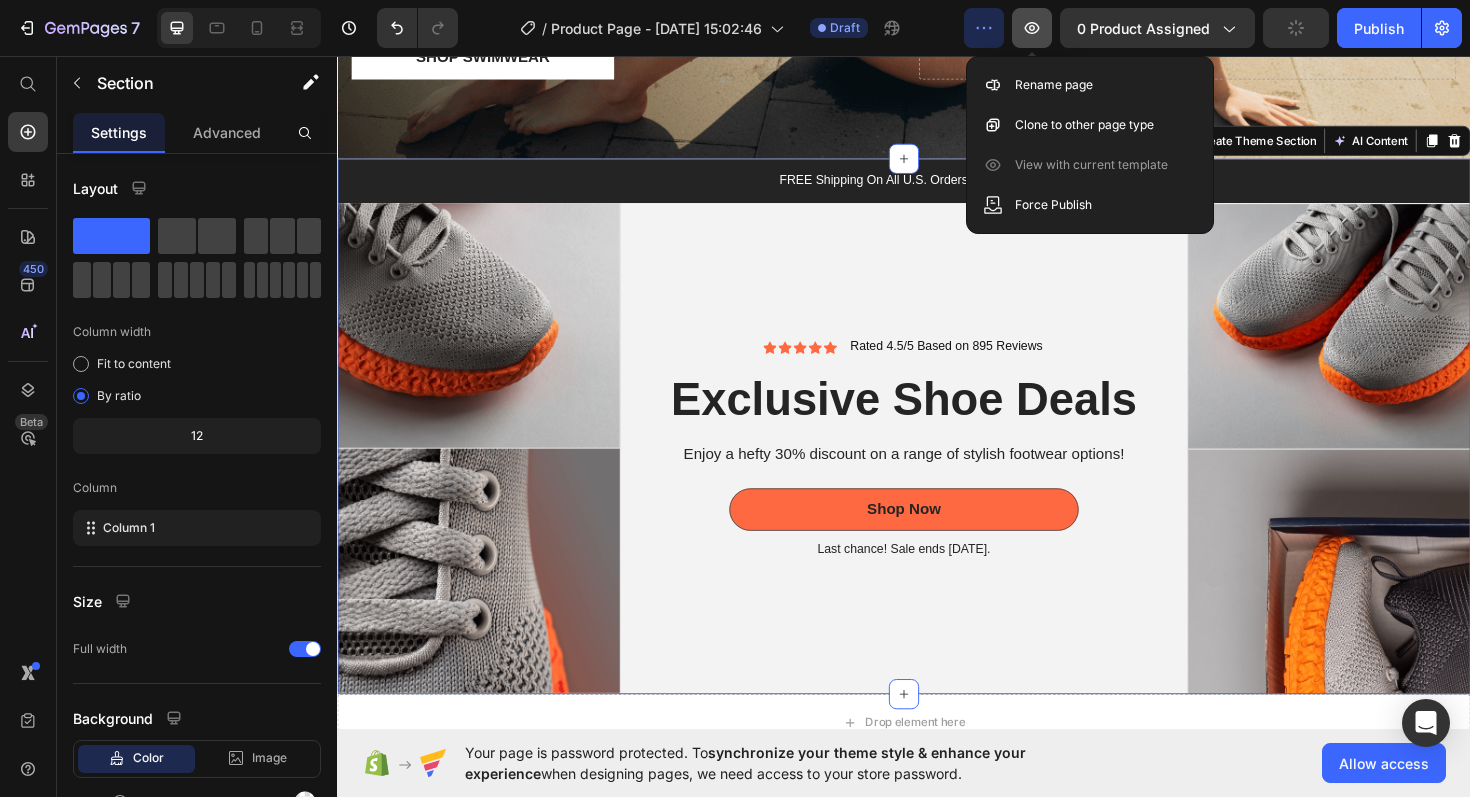 click 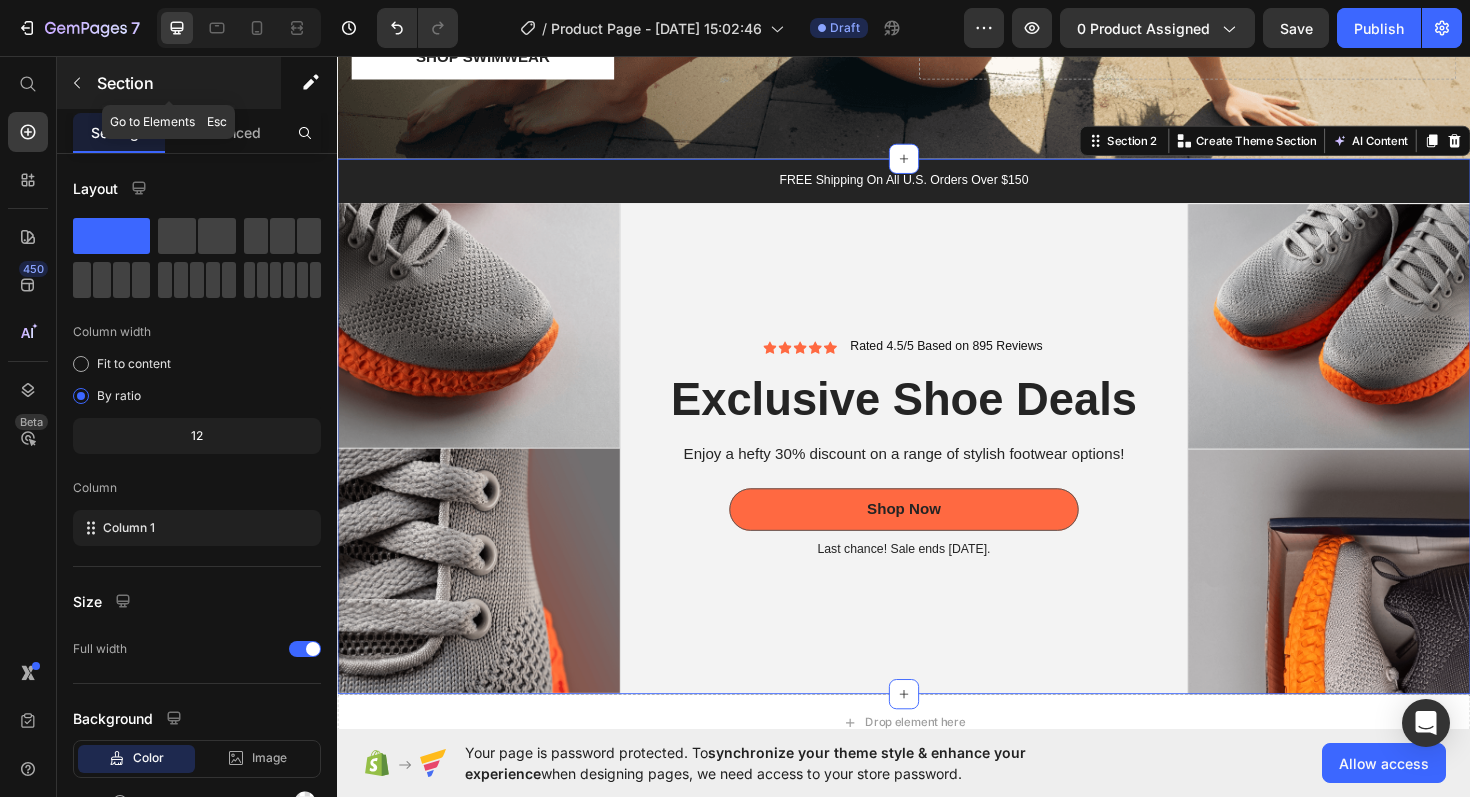 click at bounding box center (77, 83) 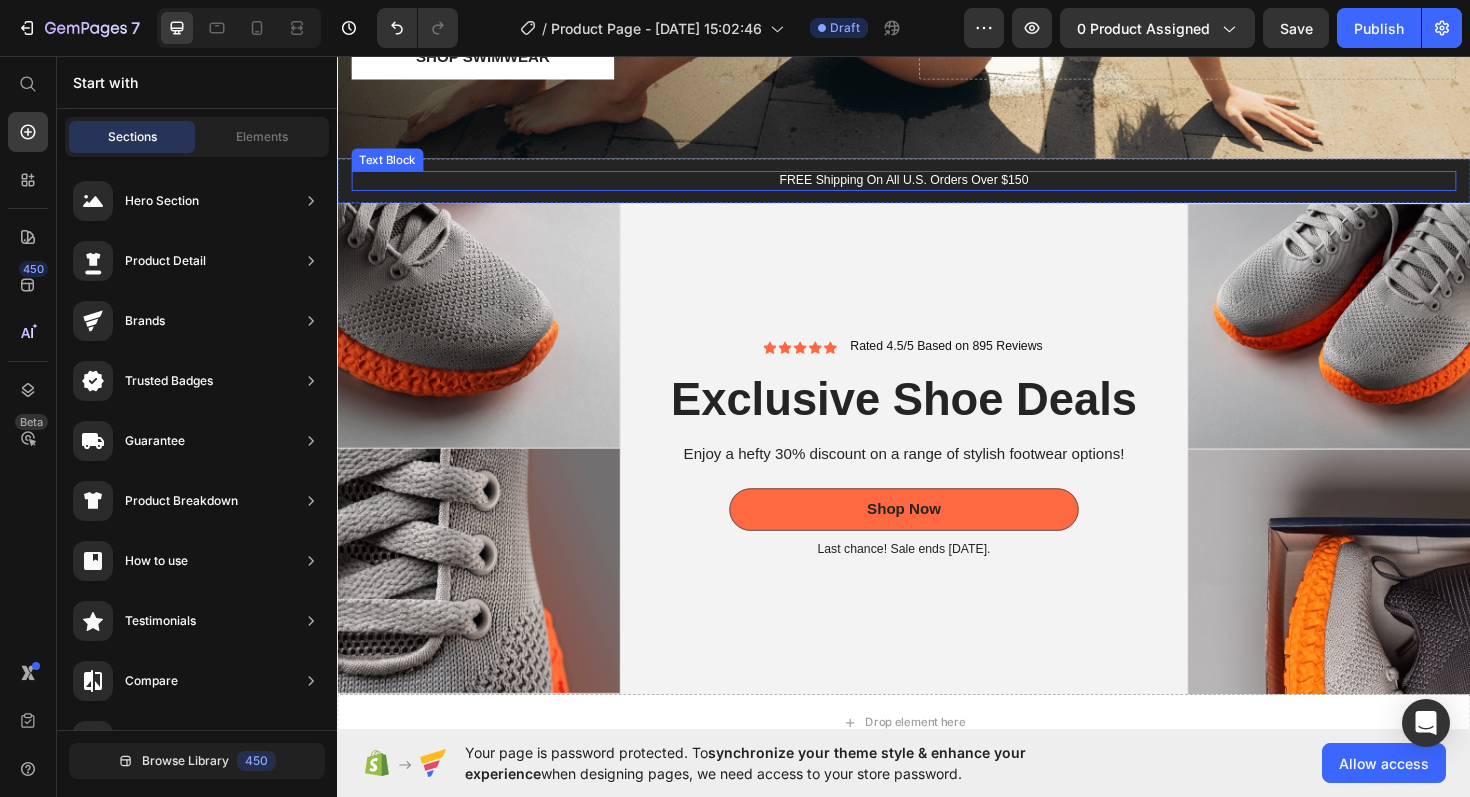 click on "FREE Shipping On All U.S. Orders Over $150" at bounding box center [937, 188] 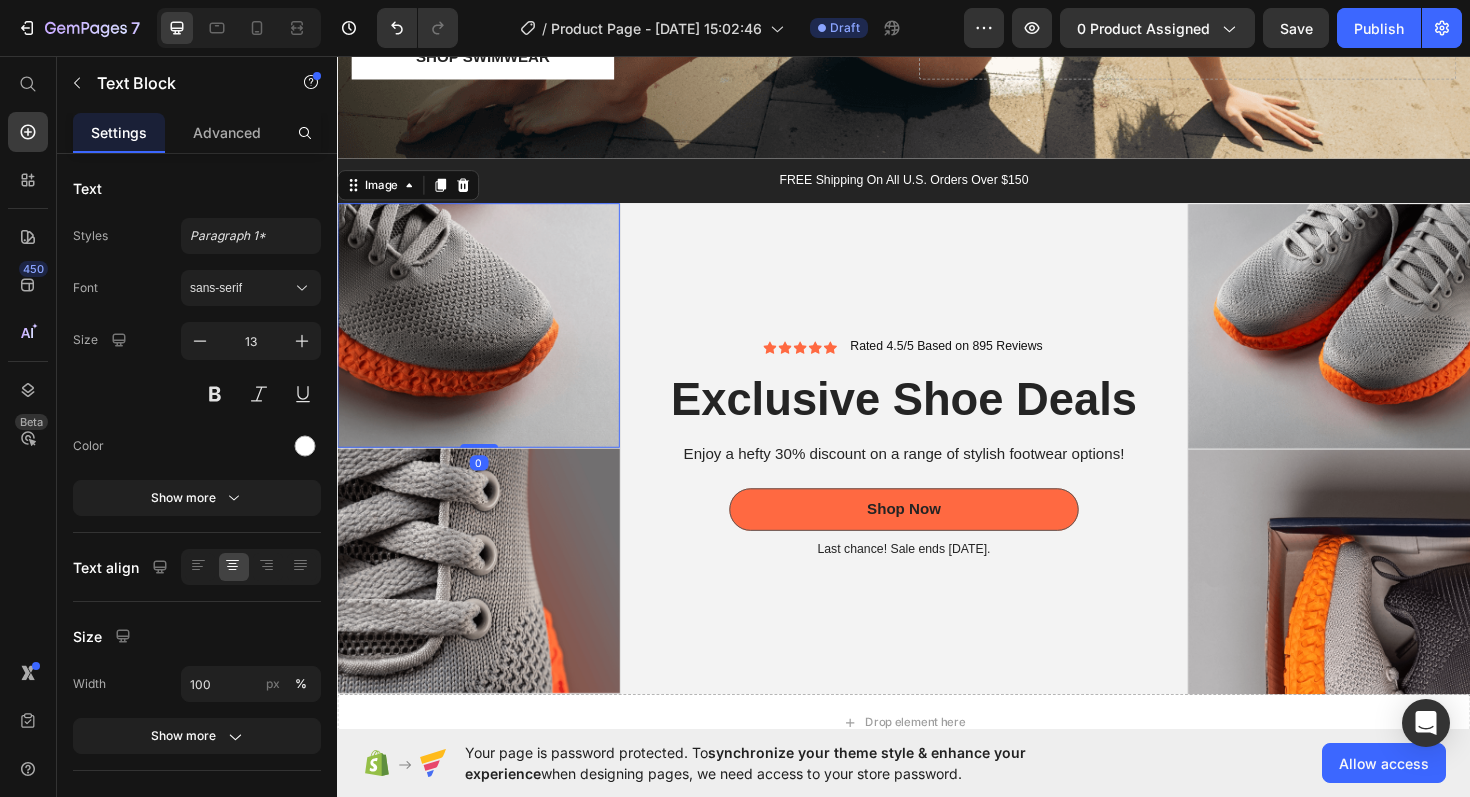 click at bounding box center [486, 341] 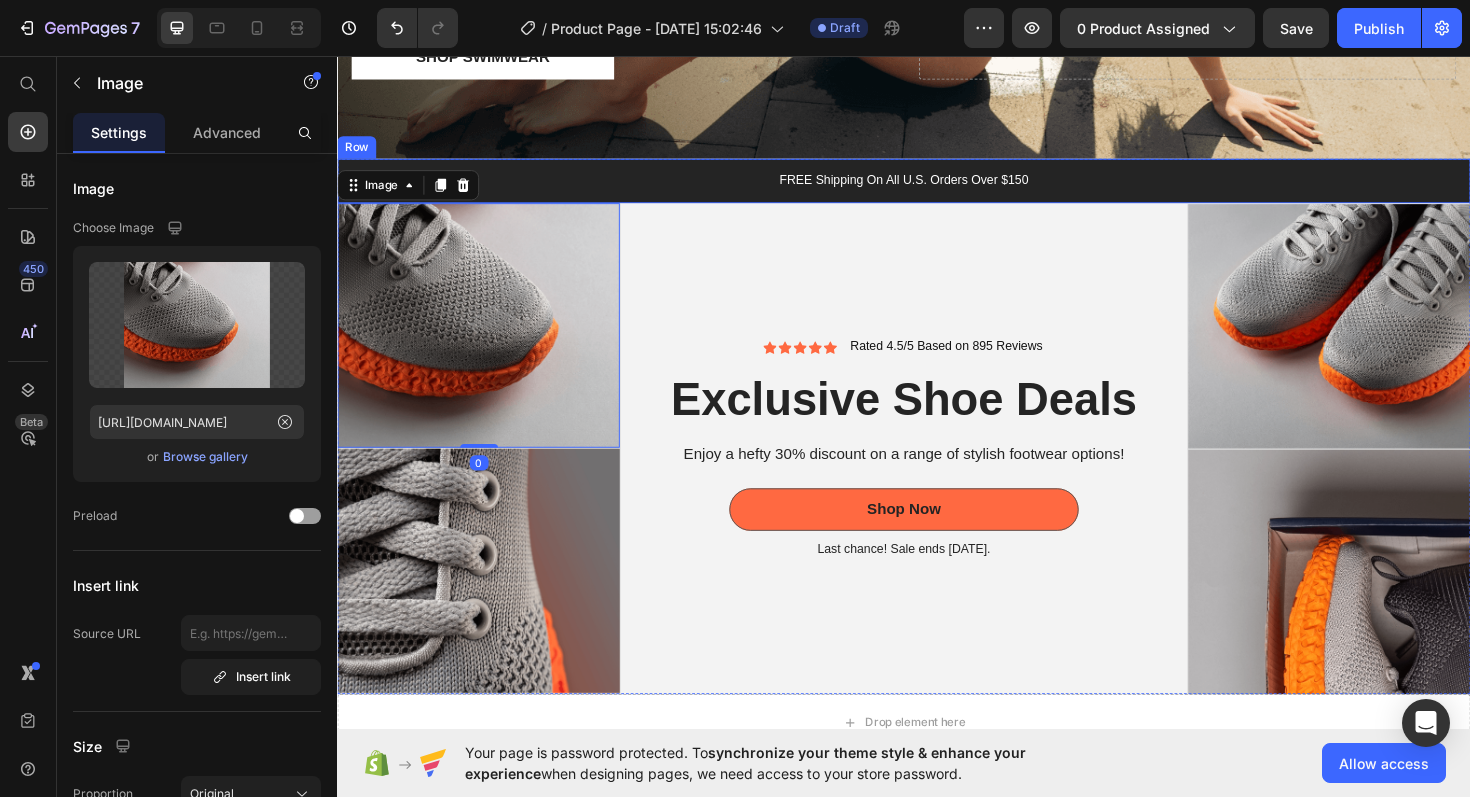 click on "FREE Shipping On All U.S. Orders Over $150 Text Block Row" at bounding box center [937, 188] 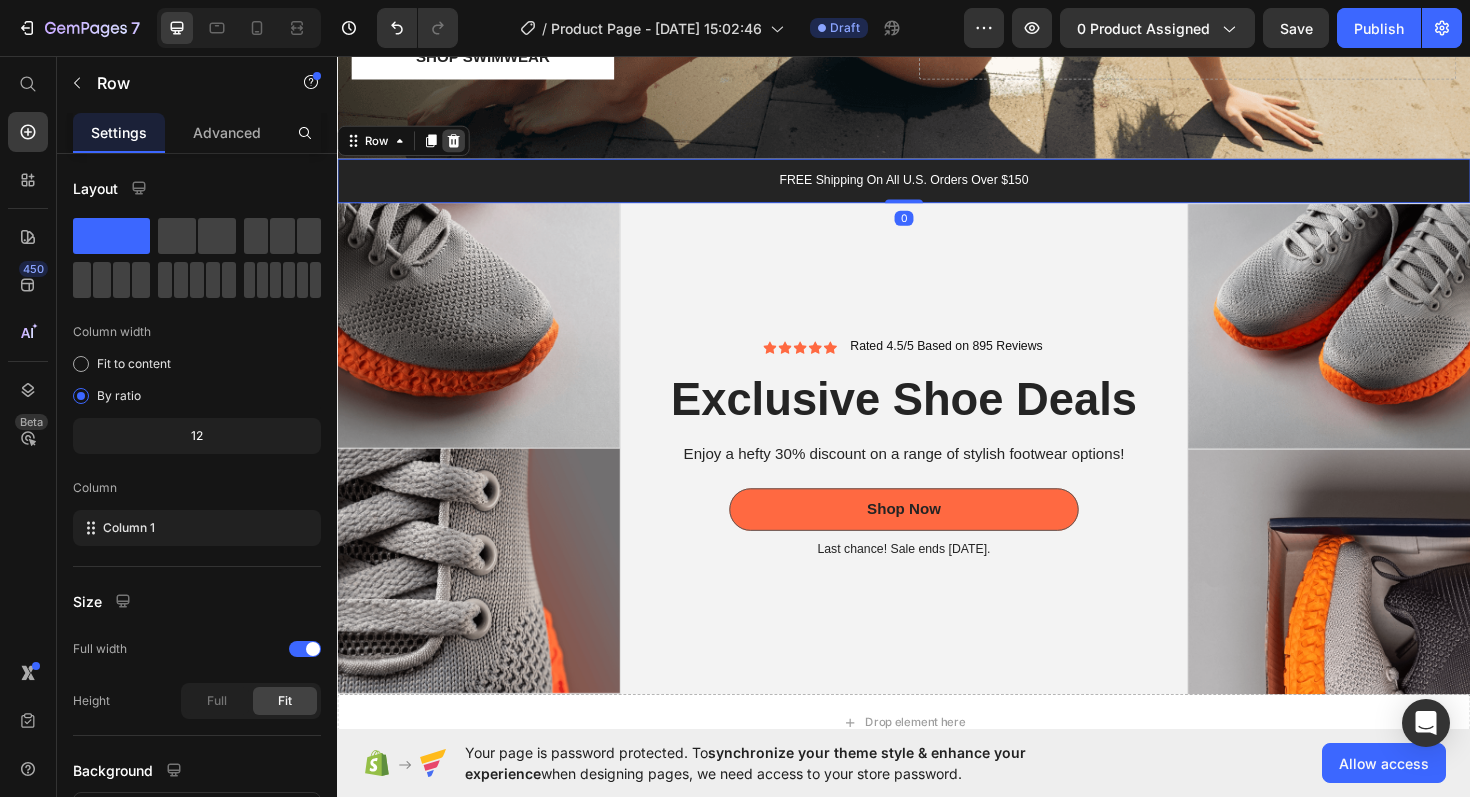 click 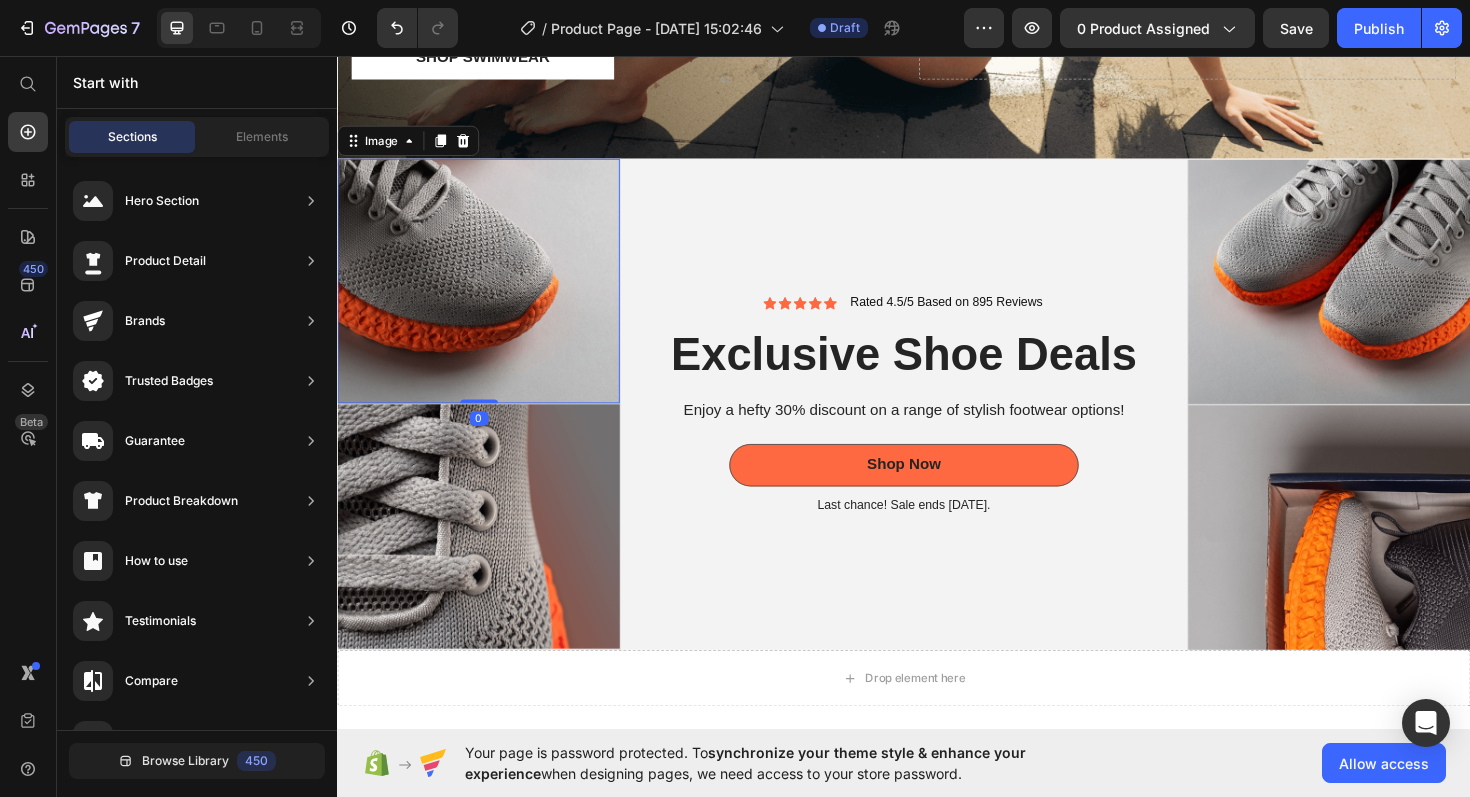 click at bounding box center (486, 294) 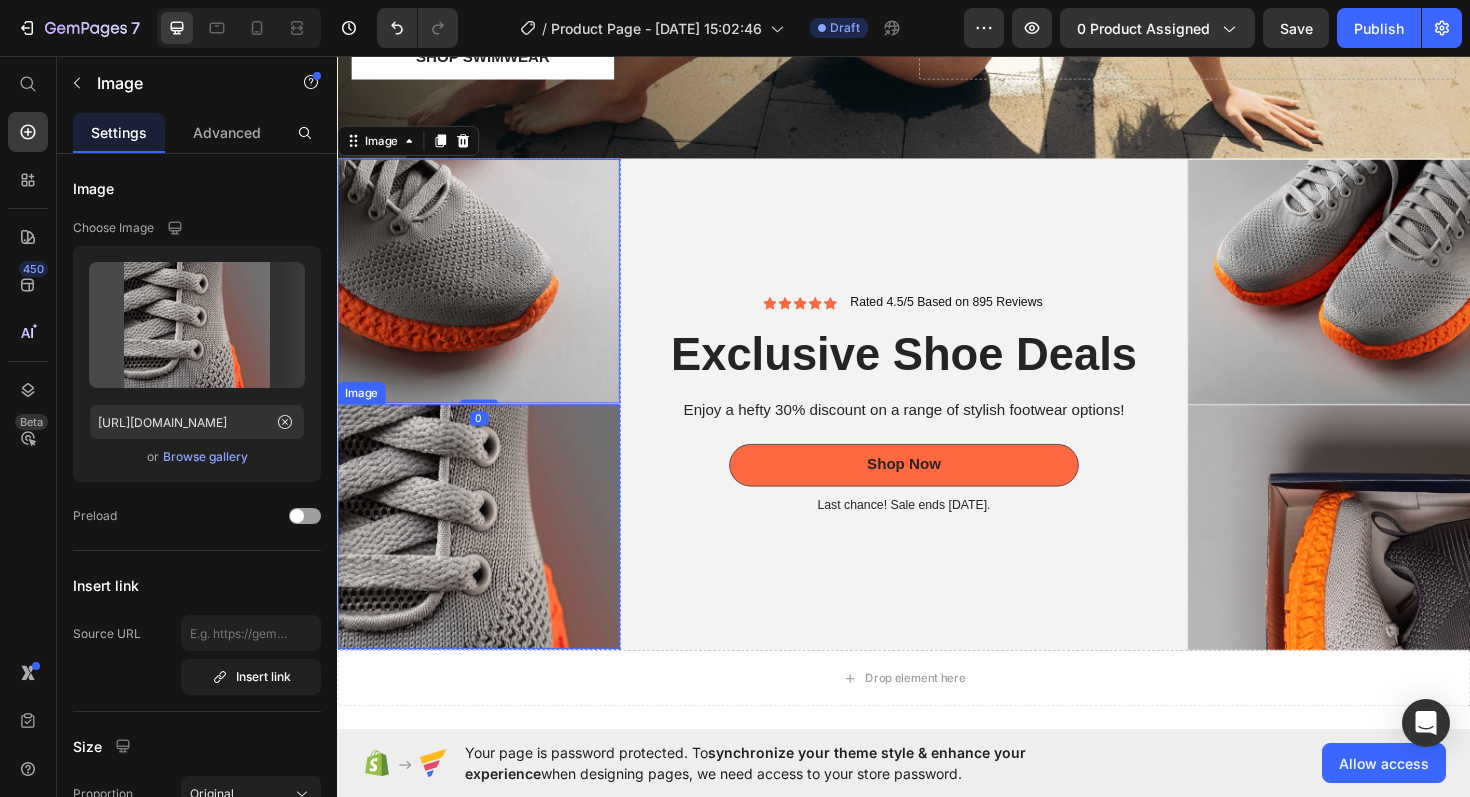 click at bounding box center [486, 554] 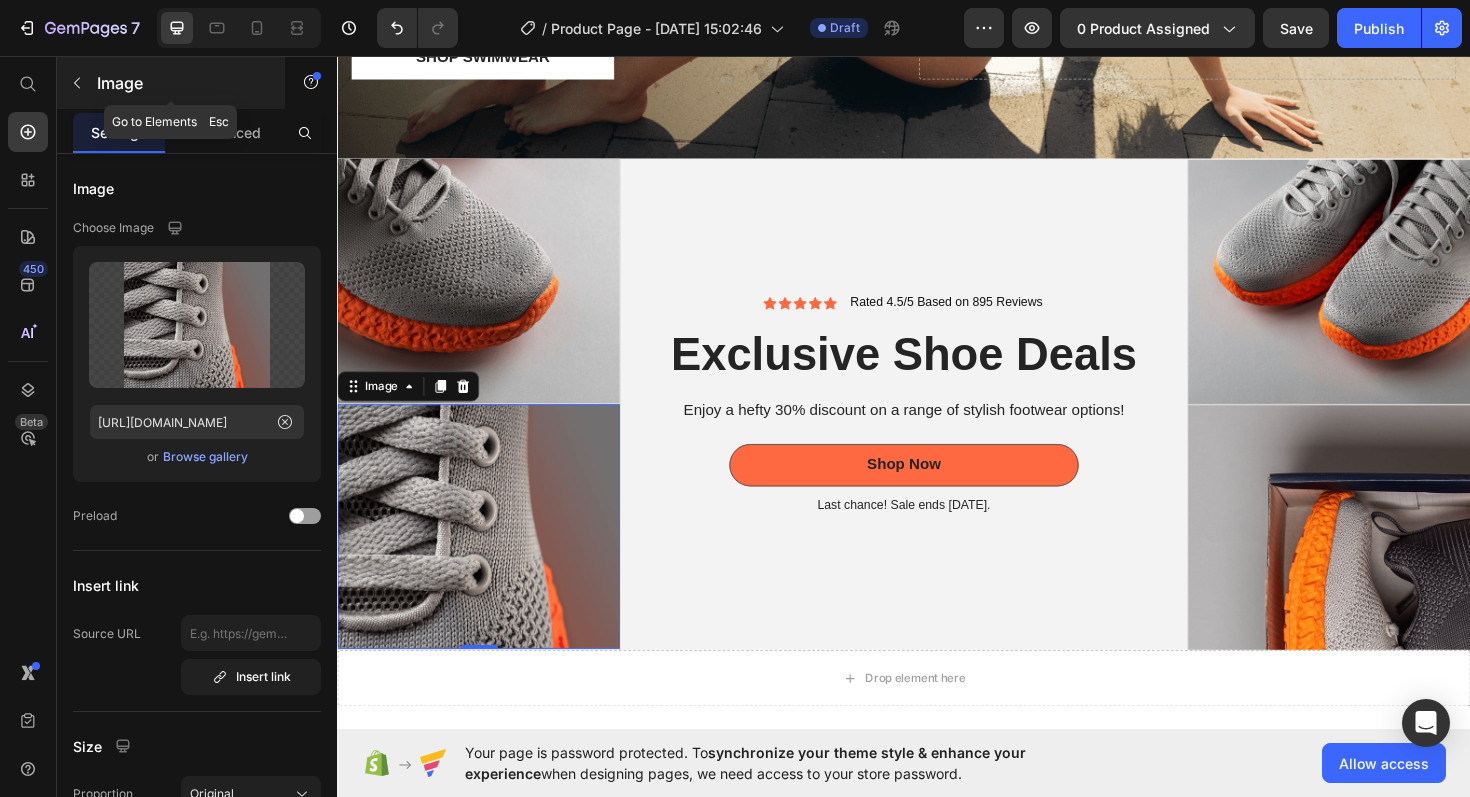 click at bounding box center (77, 83) 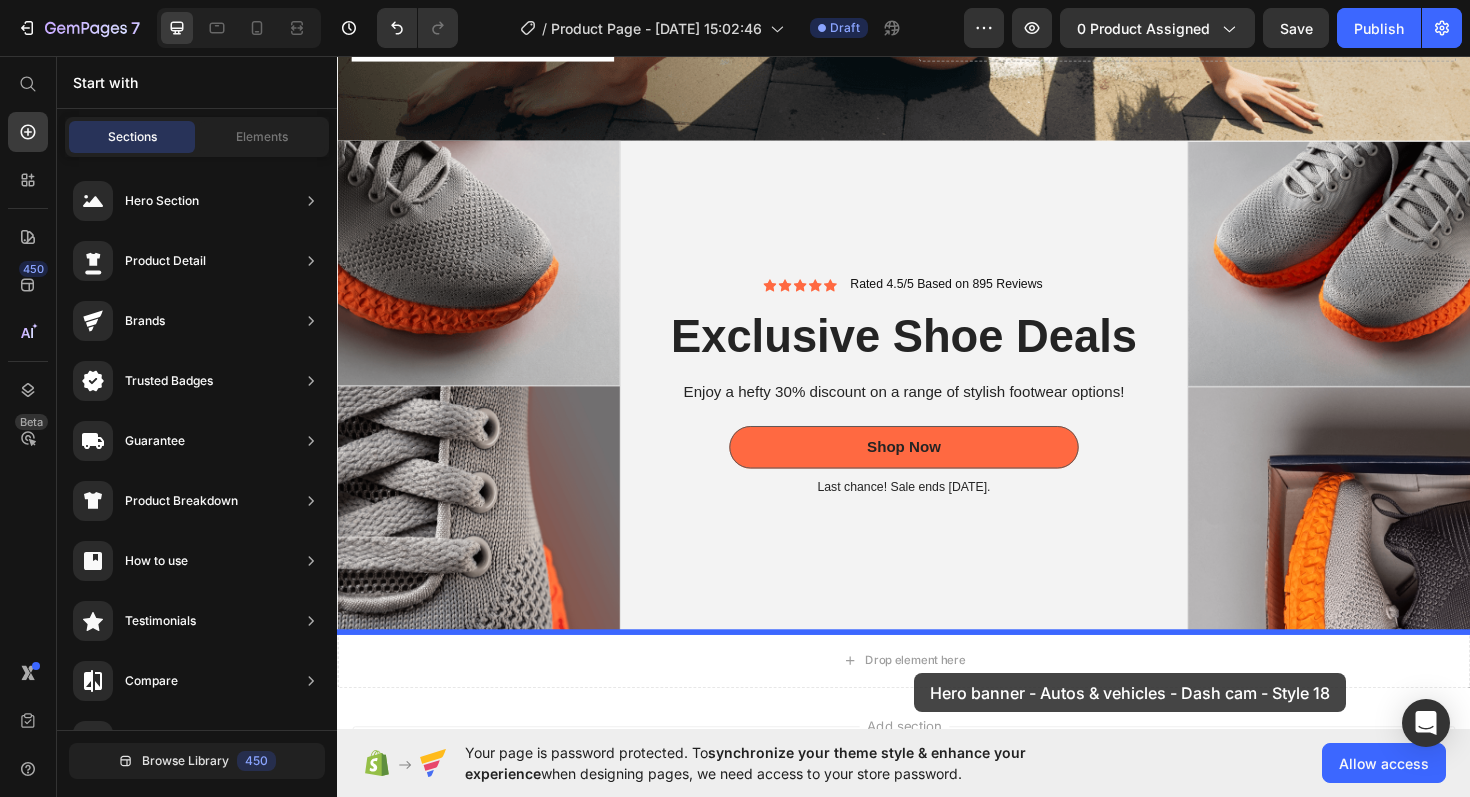 scroll, scrollTop: 542, scrollLeft: 0, axis: vertical 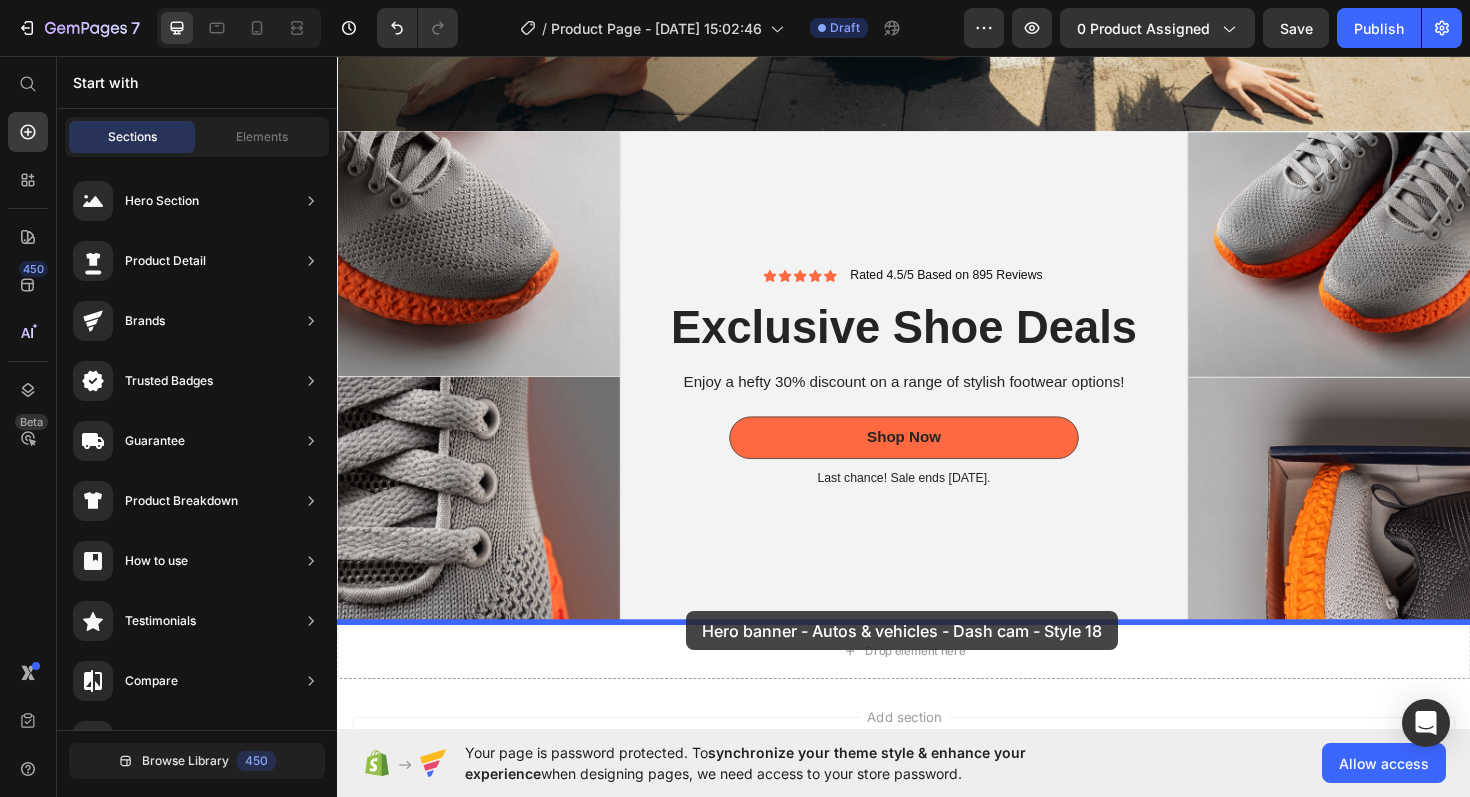 drag, startPoint x: 854, startPoint y: 208, endPoint x: 707, endPoint y: 644, distance: 460.1141 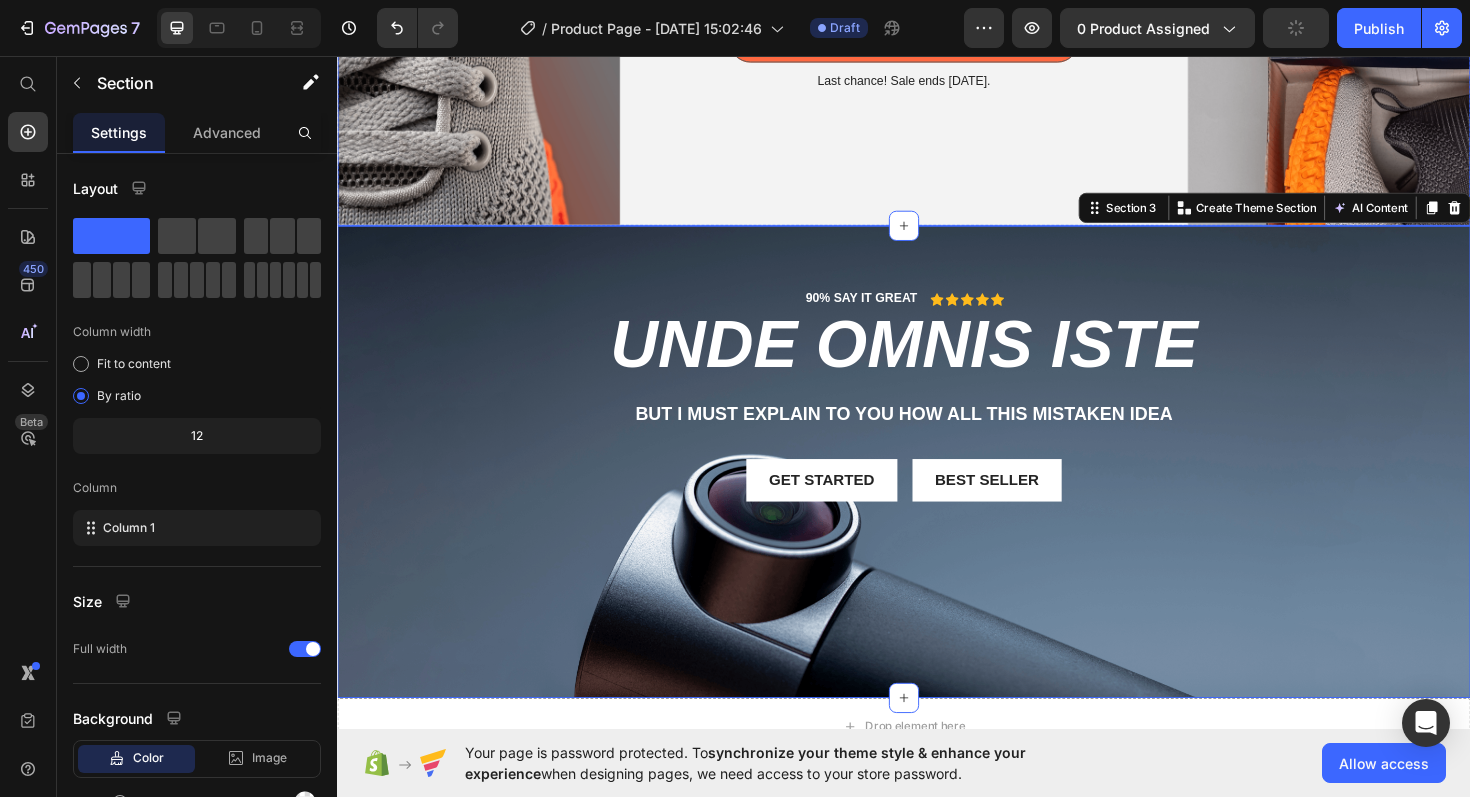 scroll, scrollTop: 977, scrollLeft: 0, axis: vertical 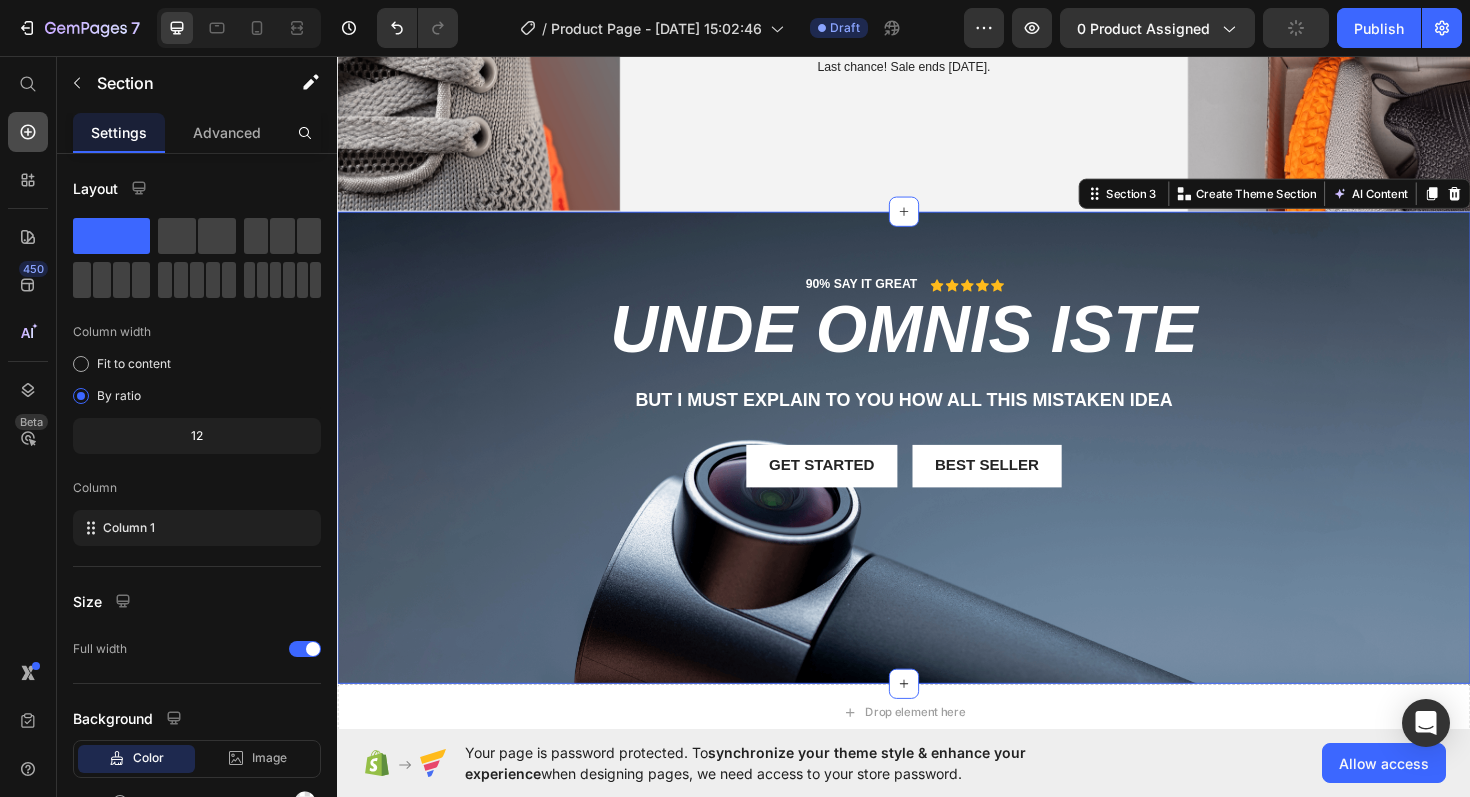 click 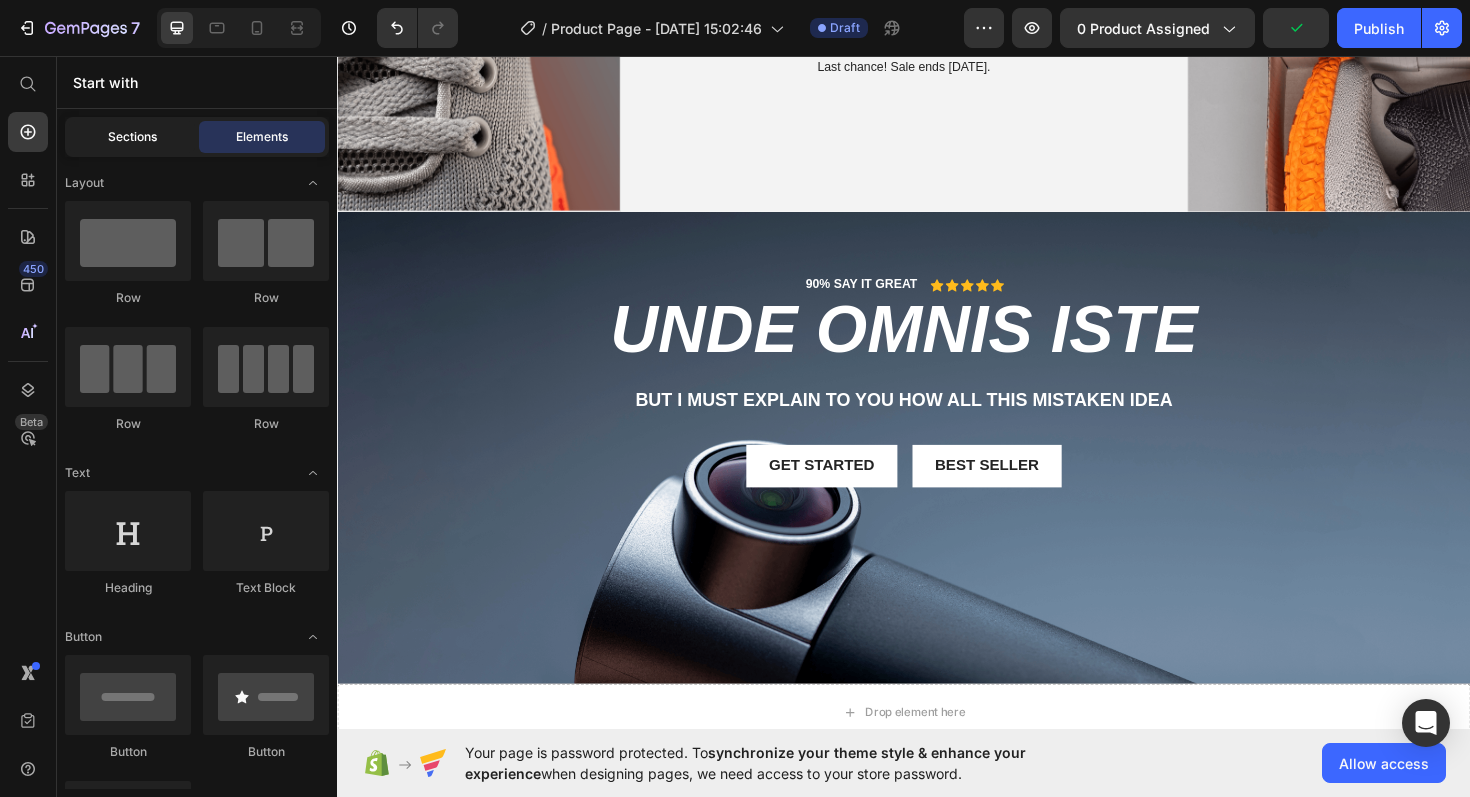 click on "Sections" at bounding box center (132, 137) 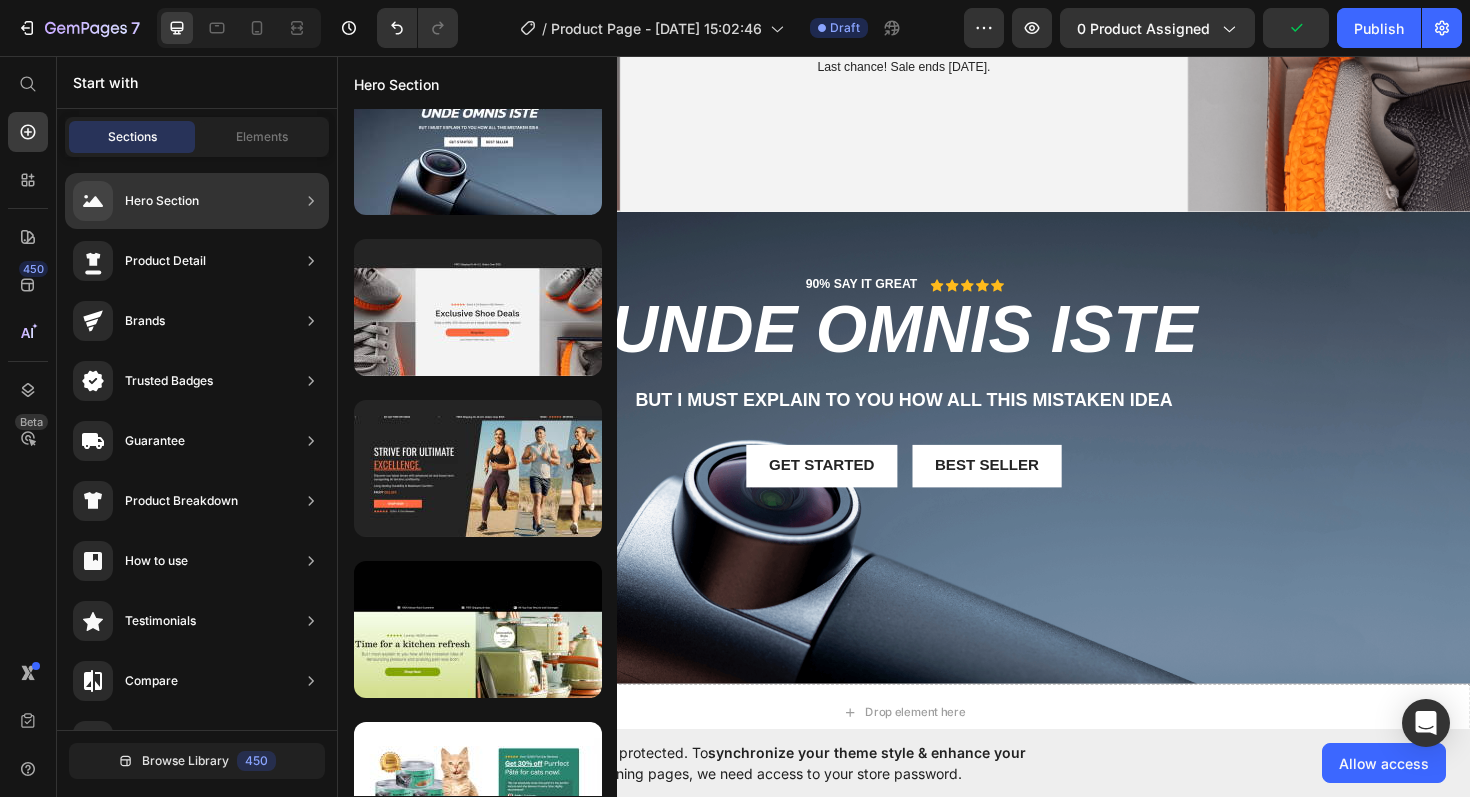 click on "Hero Section" 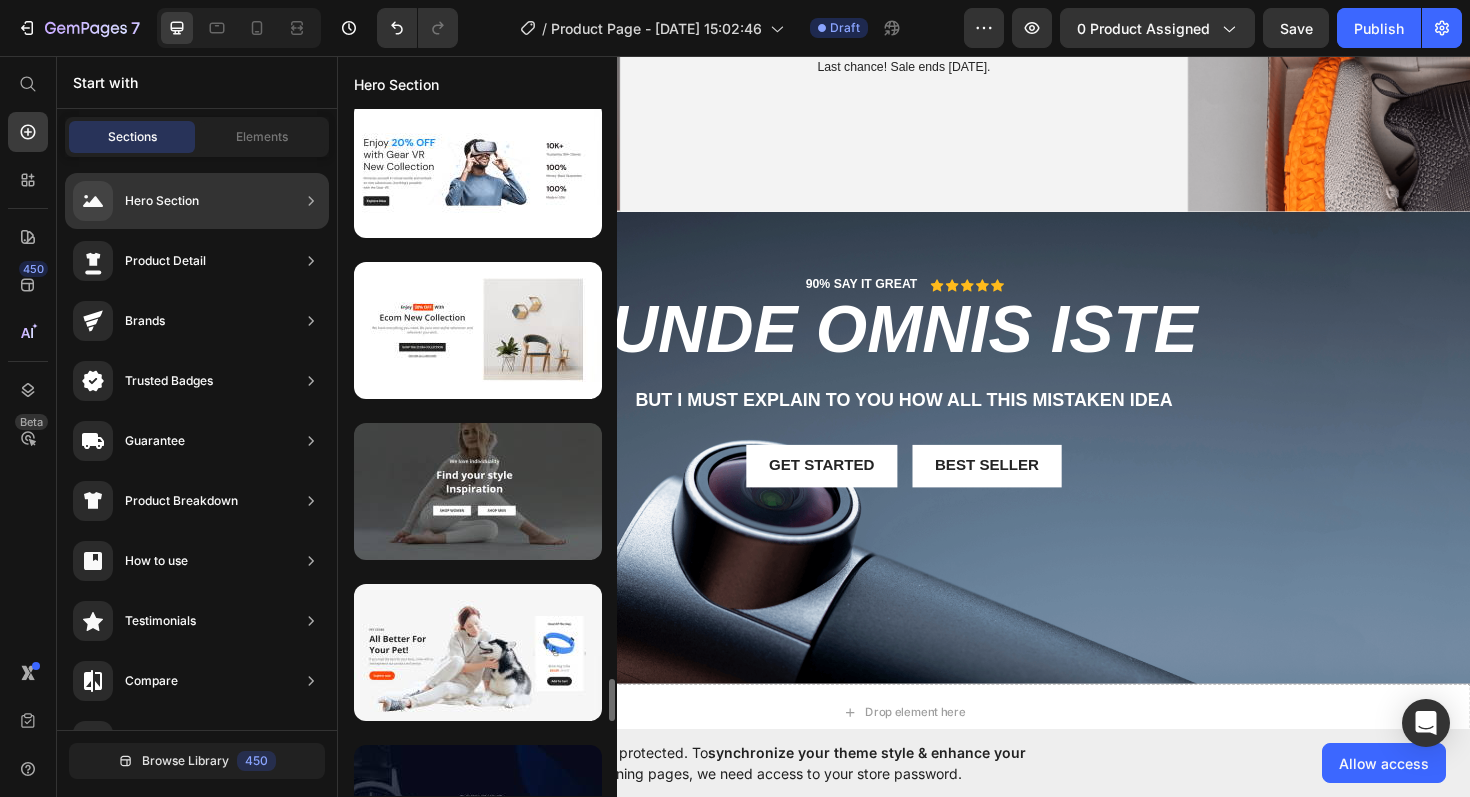 scroll, scrollTop: 9192, scrollLeft: 0, axis: vertical 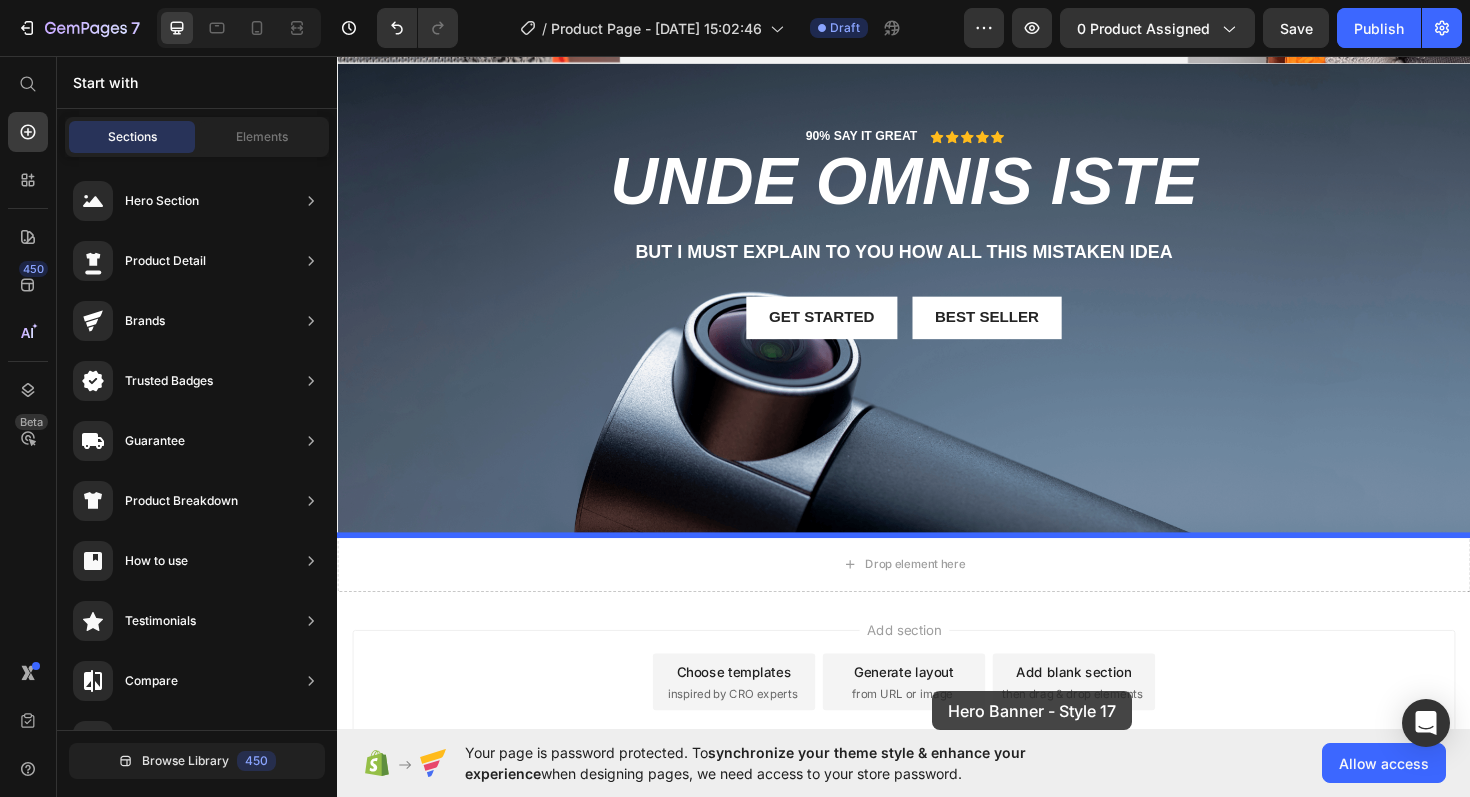 drag, startPoint x: 814, startPoint y: 529, endPoint x: 964, endPoint y: 726, distance: 247.60654 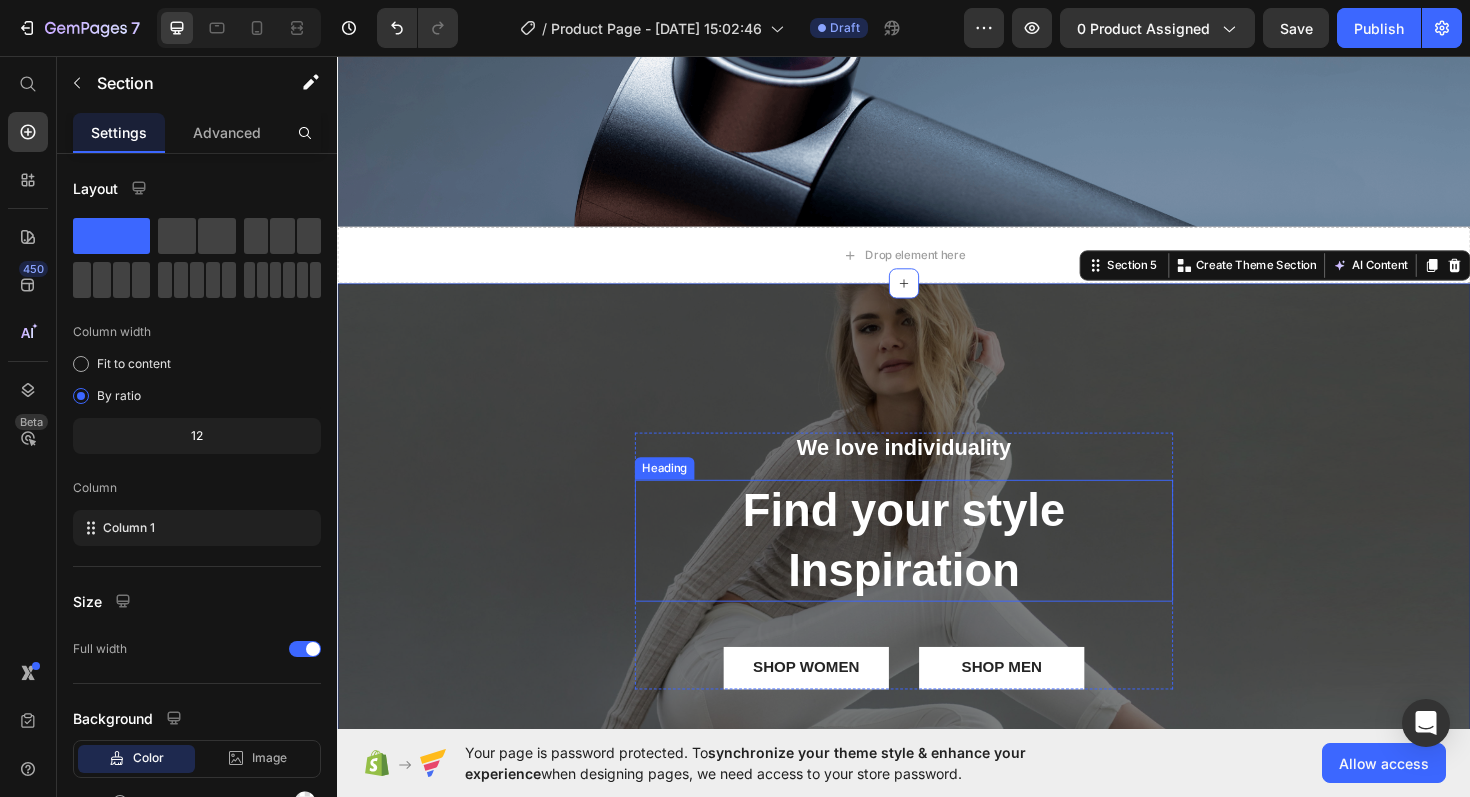 scroll, scrollTop: 1457, scrollLeft: 0, axis: vertical 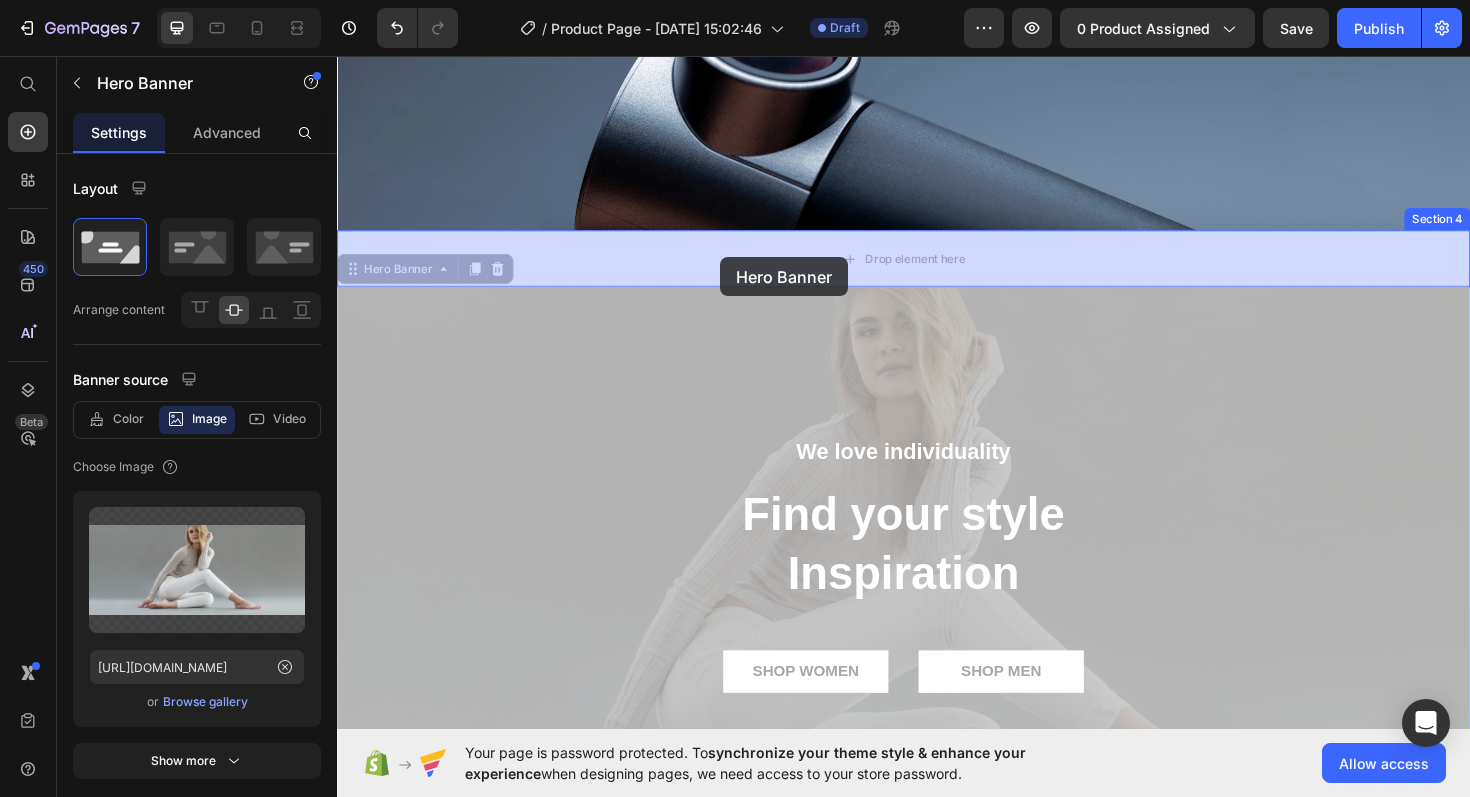 drag, startPoint x: 741, startPoint y: 359, endPoint x: 743, endPoint y: 269, distance: 90.02222 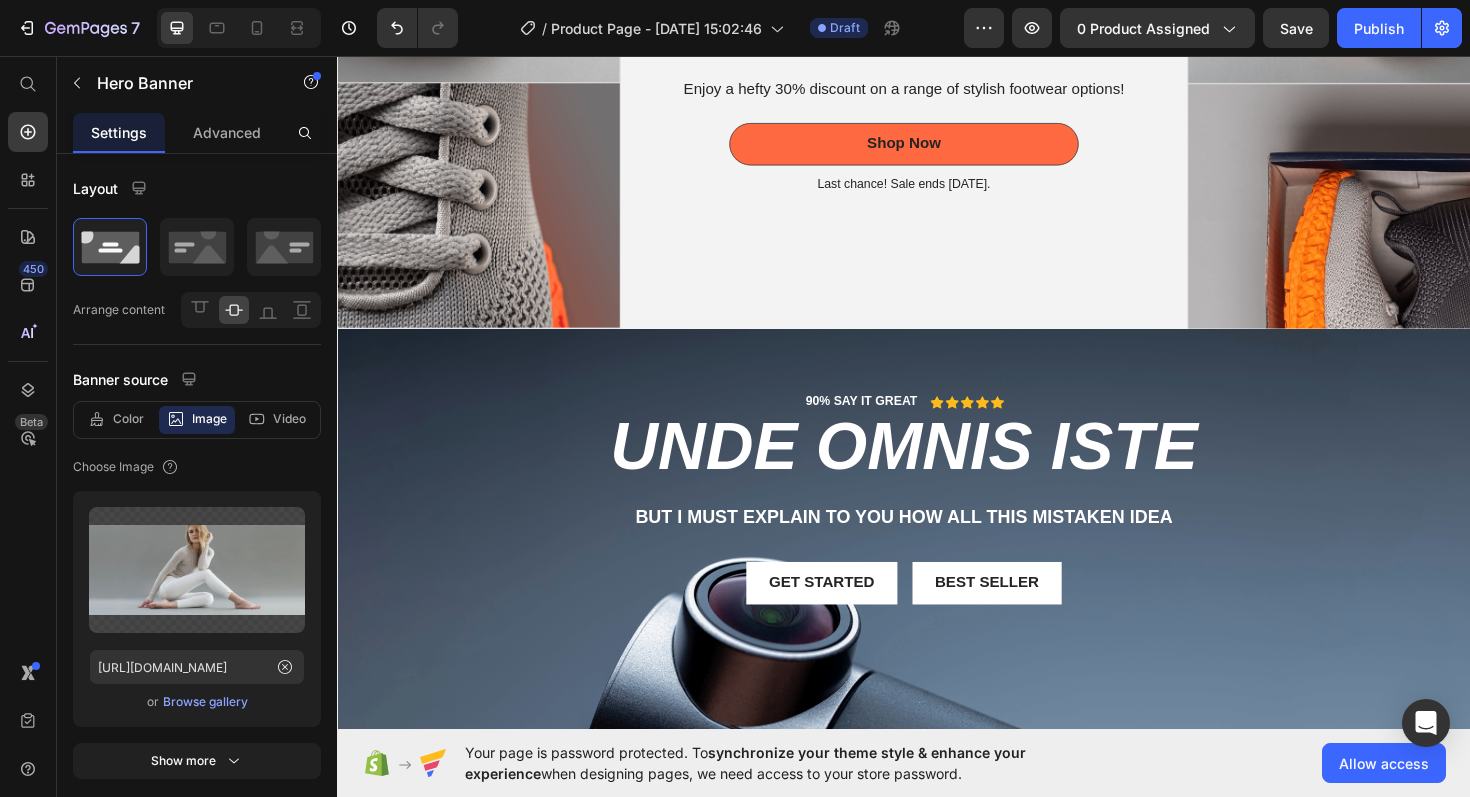 scroll, scrollTop: 0, scrollLeft: 0, axis: both 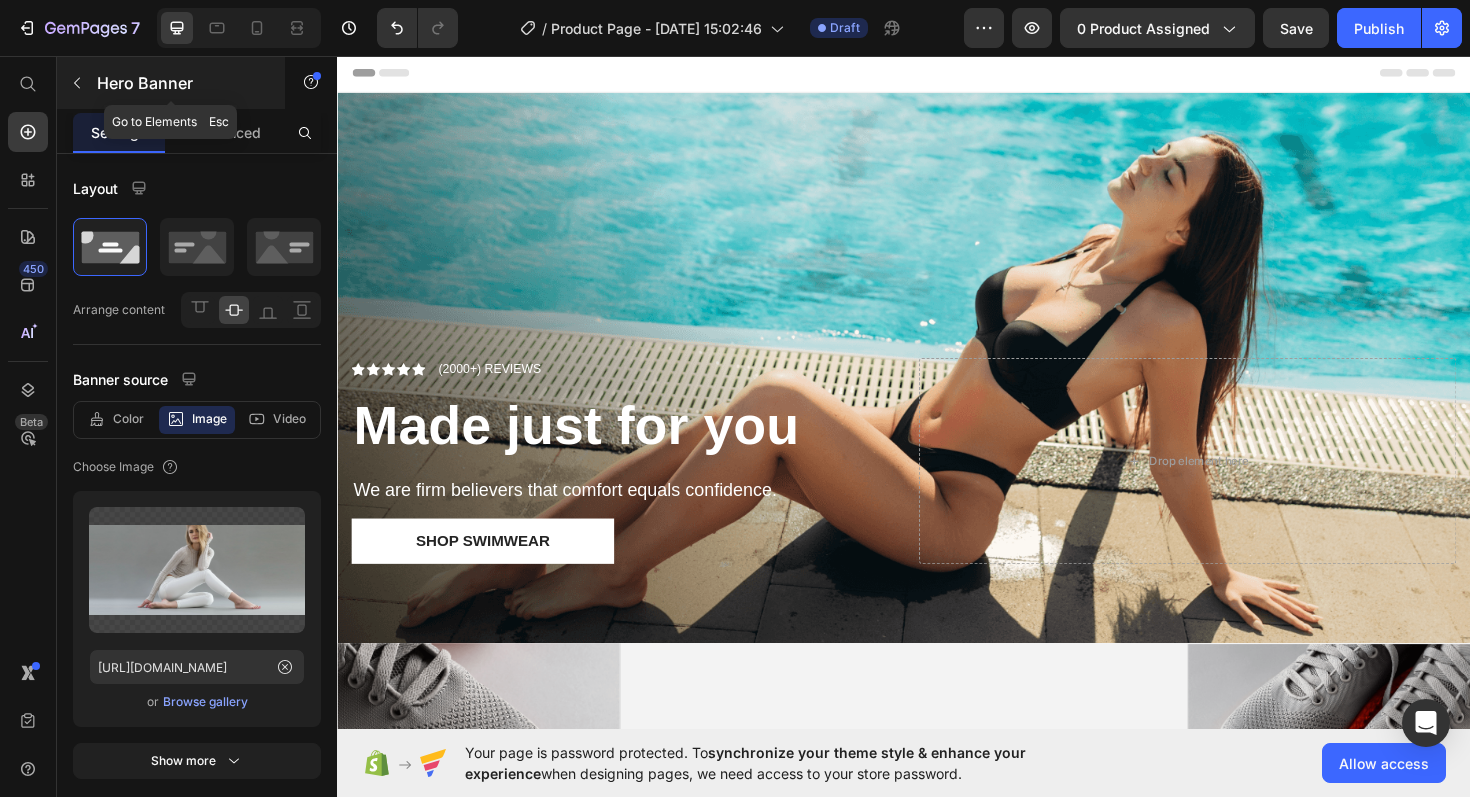 click 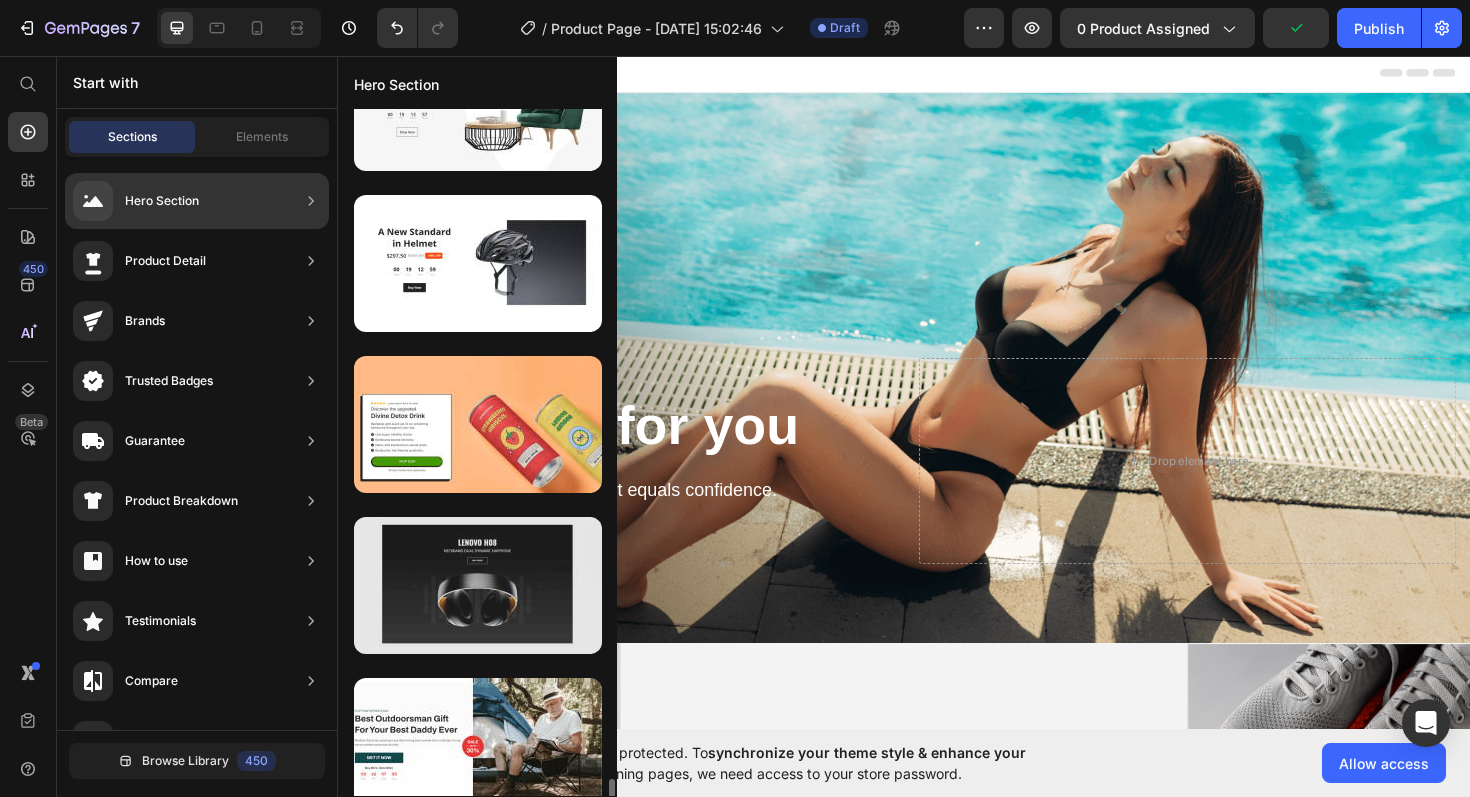 scroll, scrollTop: 10410, scrollLeft: 0, axis: vertical 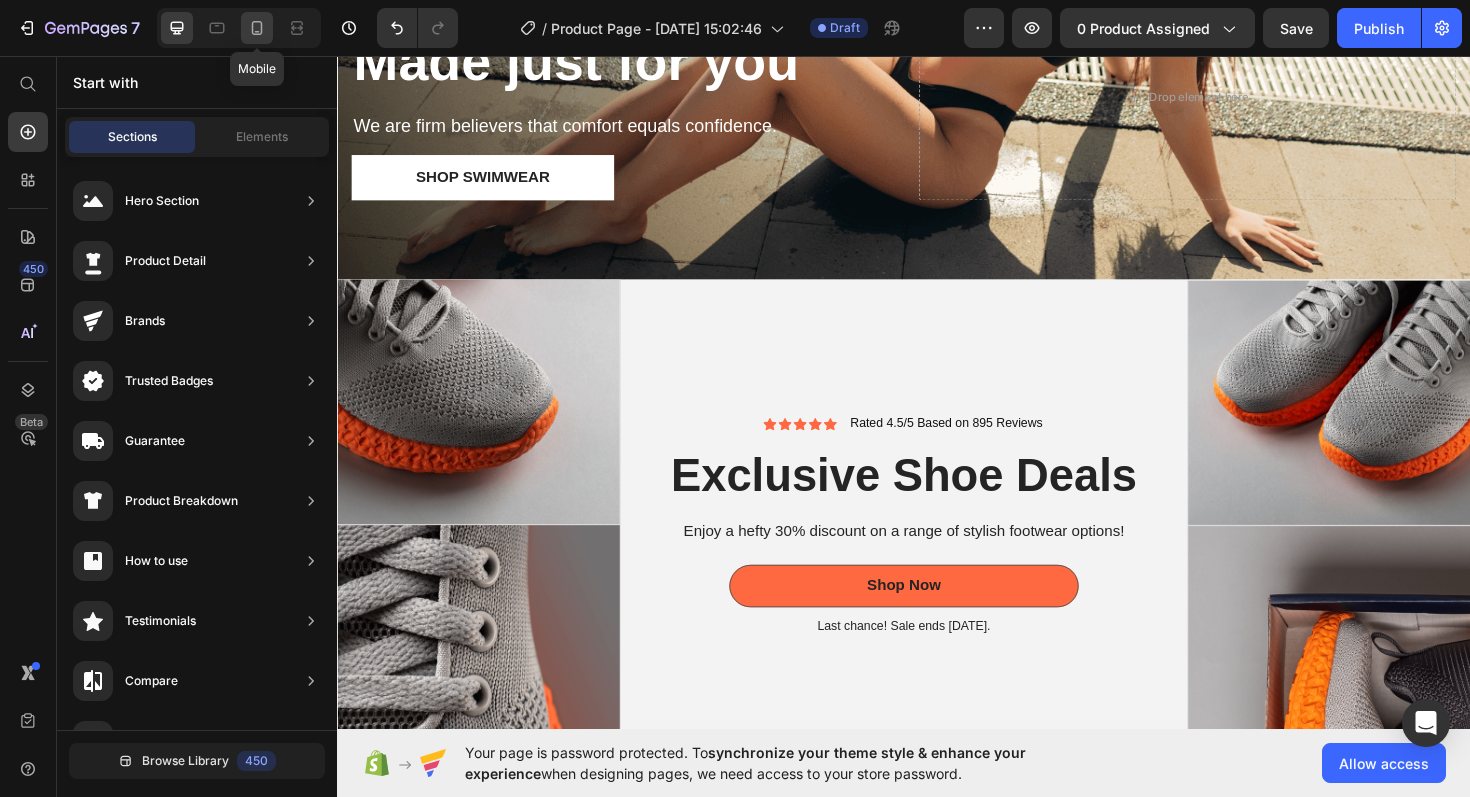 click 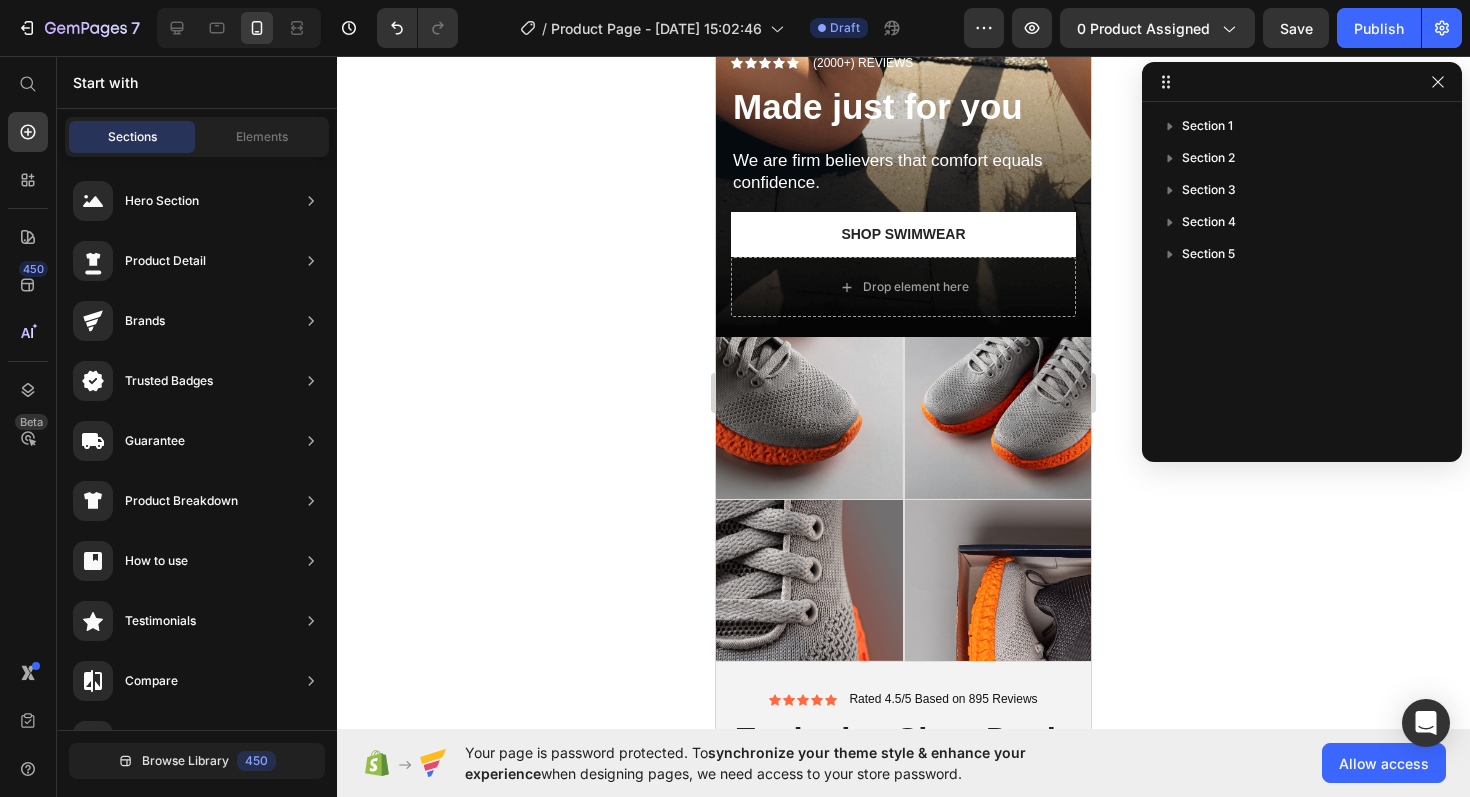 scroll, scrollTop: 441, scrollLeft: 0, axis: vertical 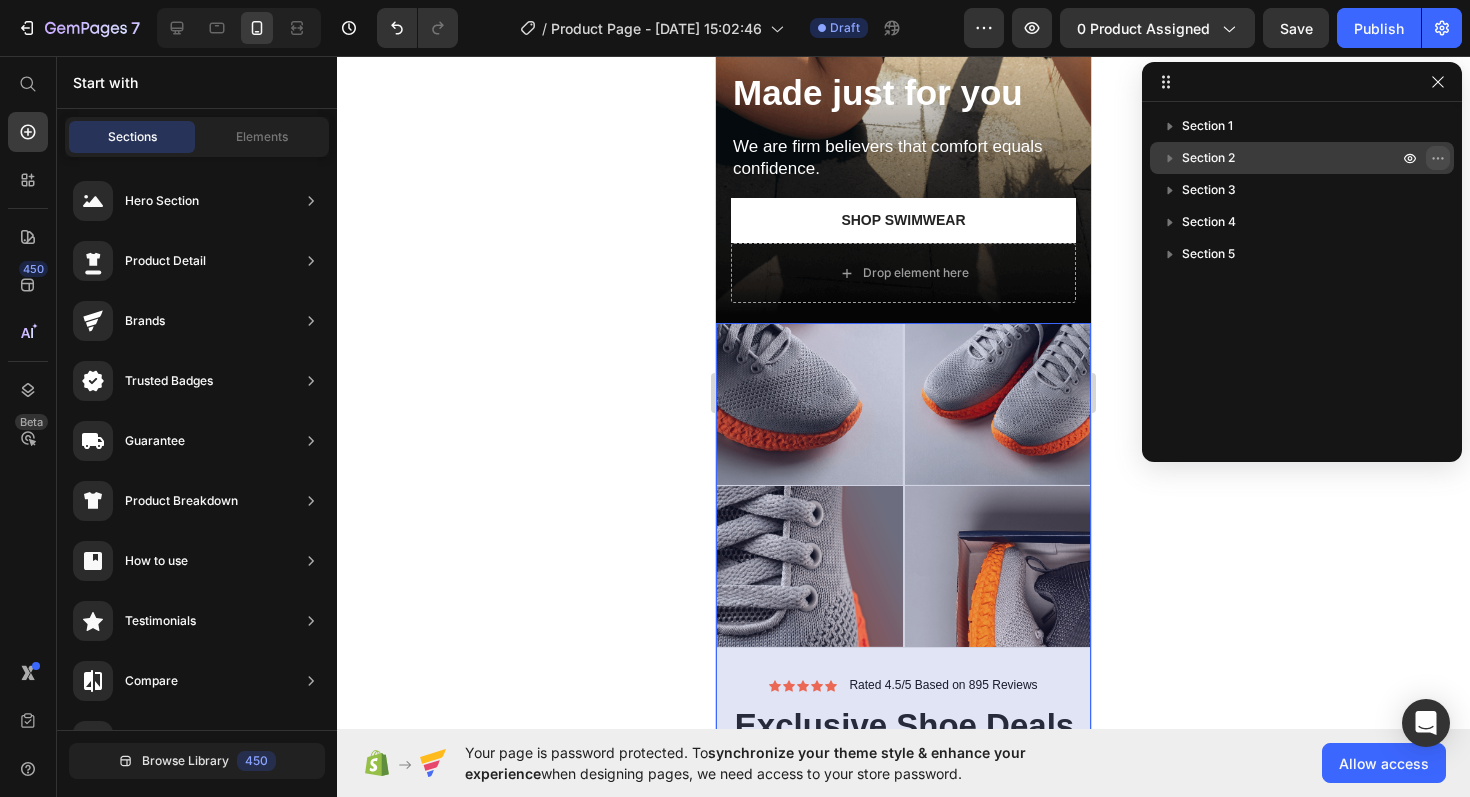 click 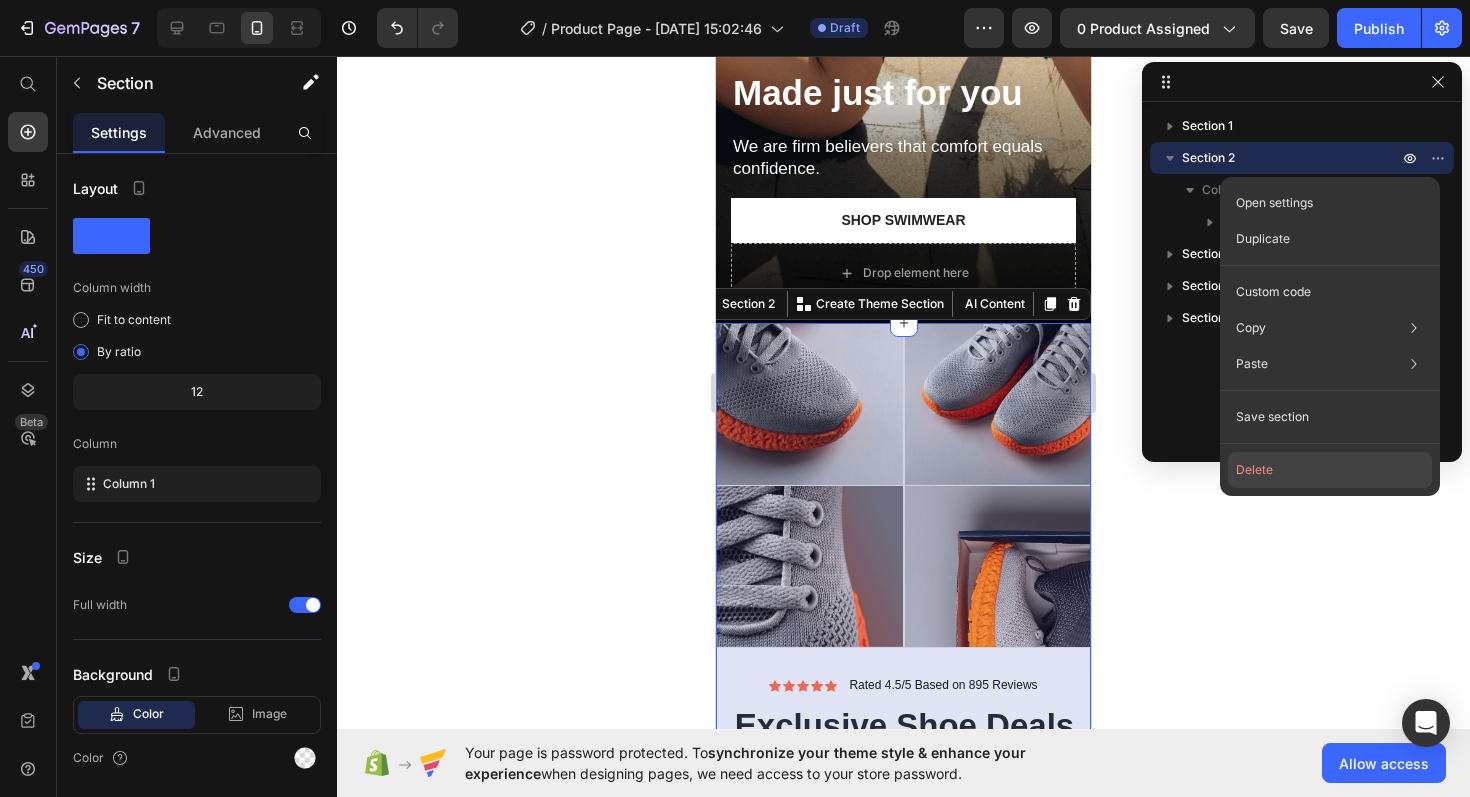 click on "Delete" 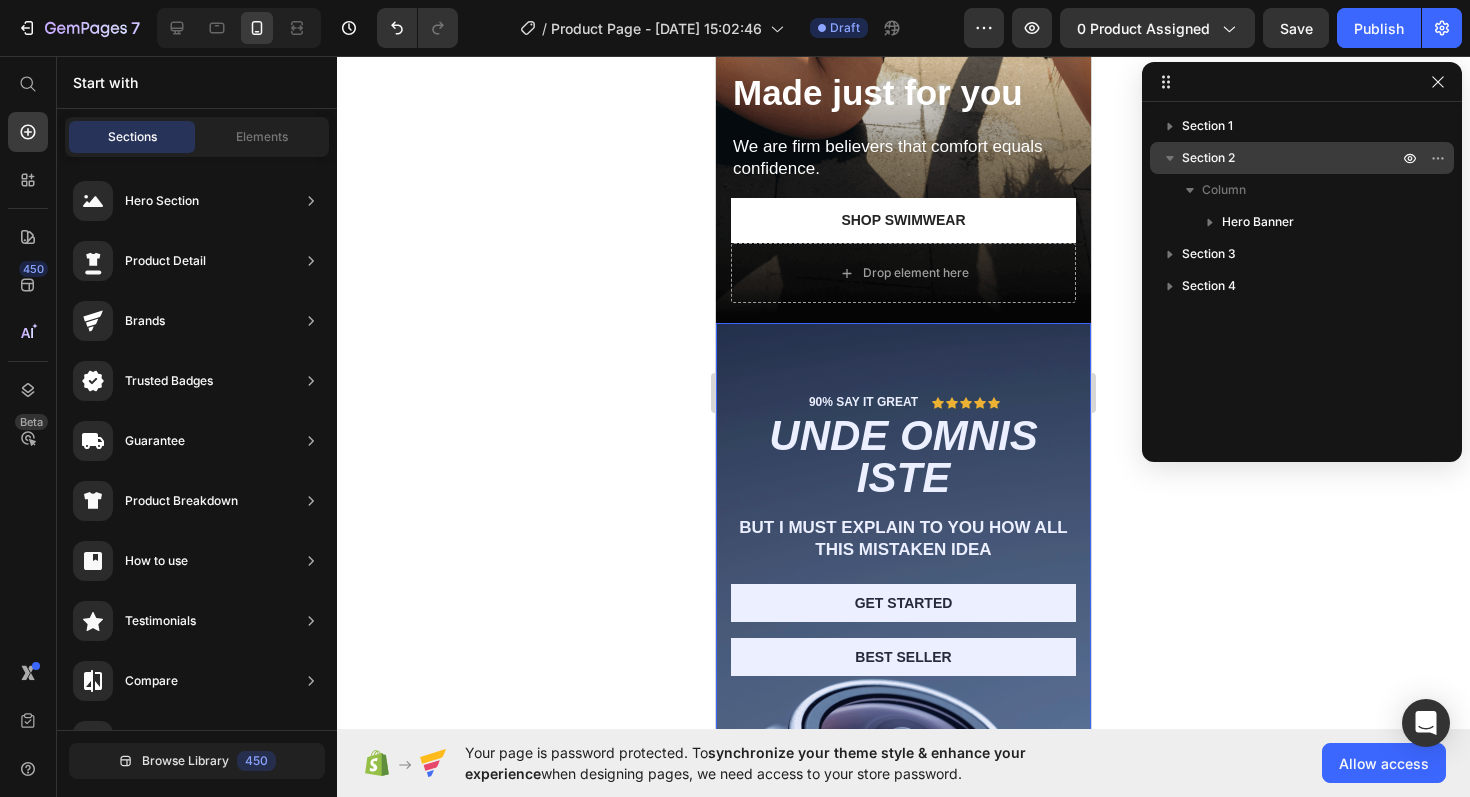 click 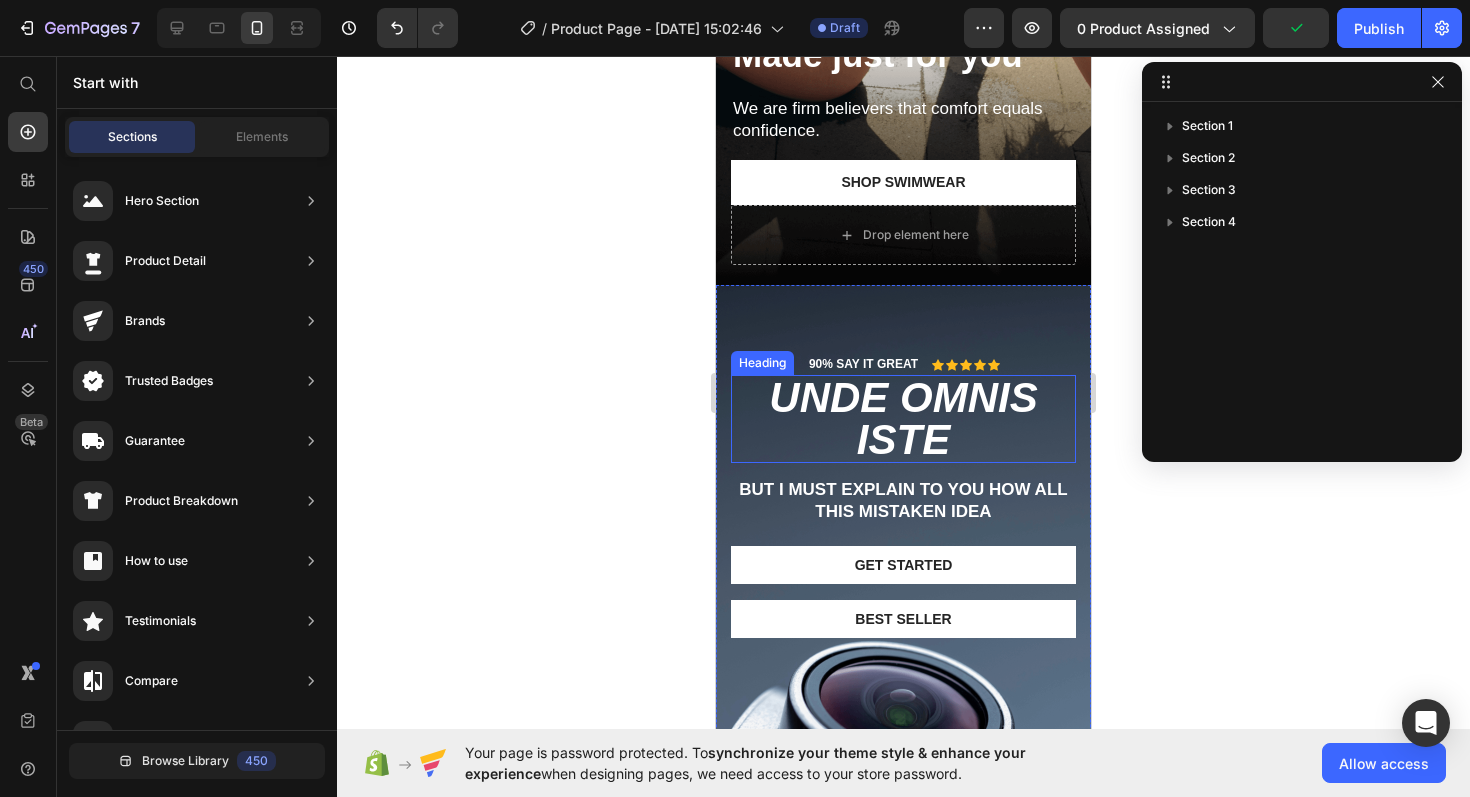 scroll, scrollTop: 453, scrollLeft: 0, axis: vertical 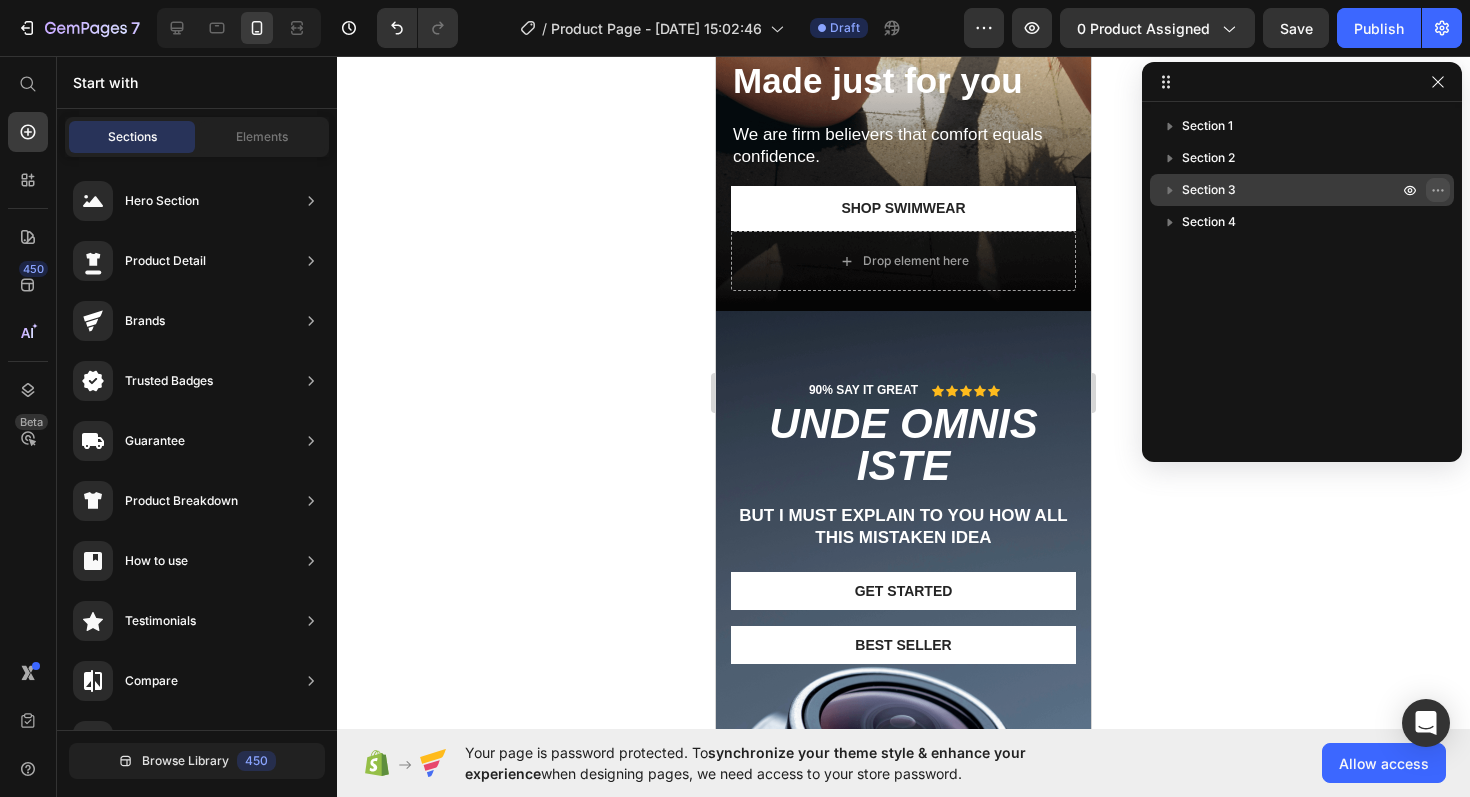 click 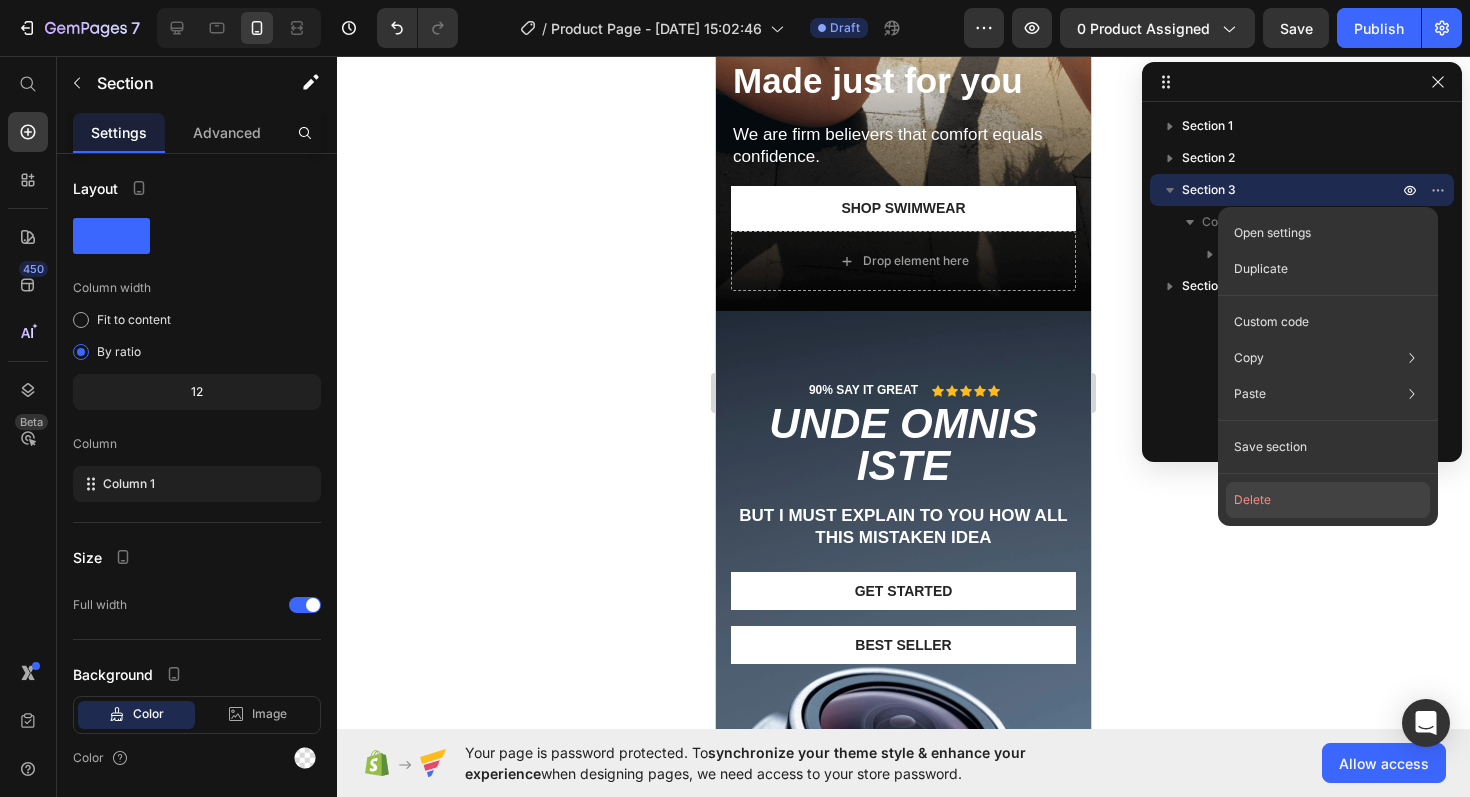 click on "Delete" 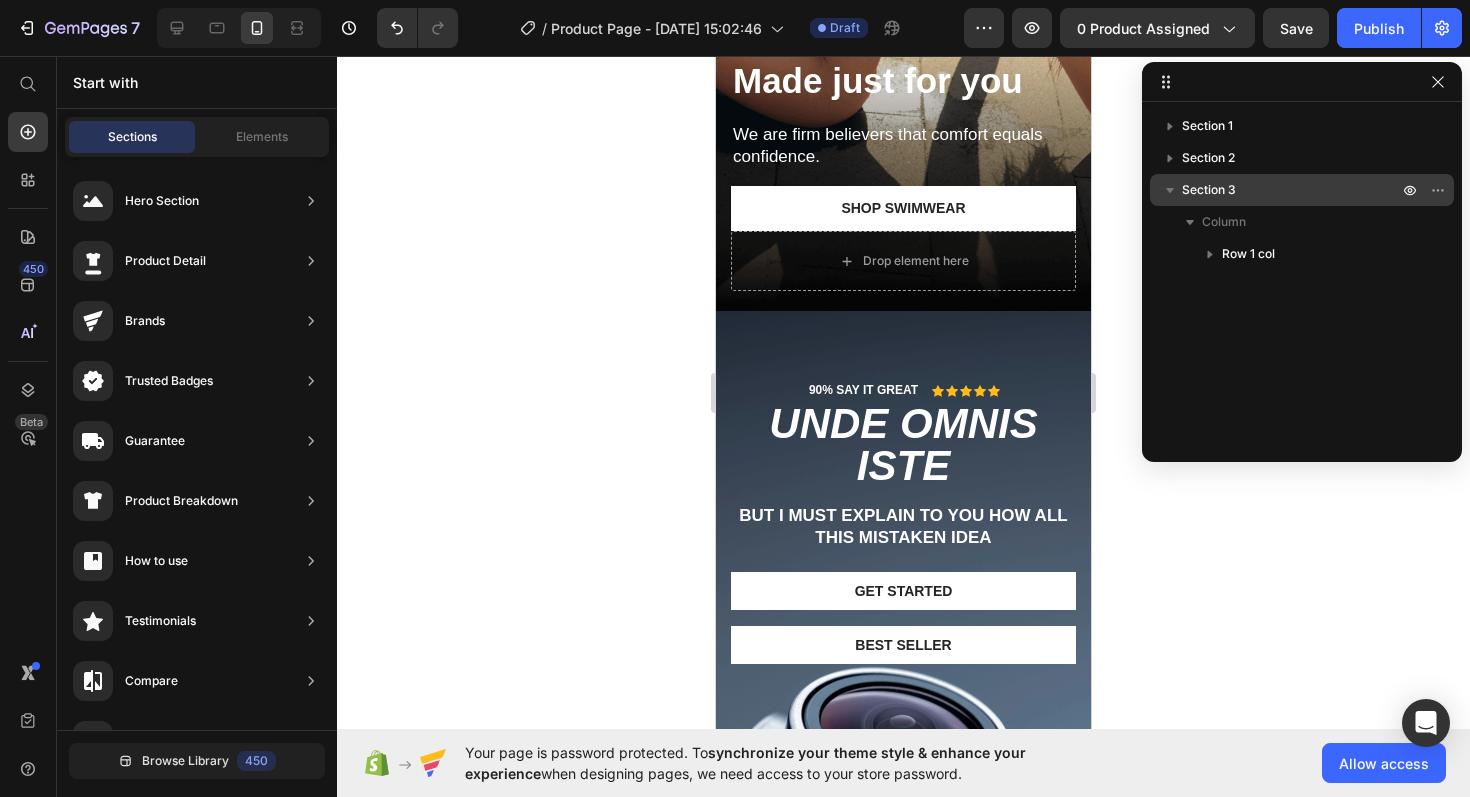 click 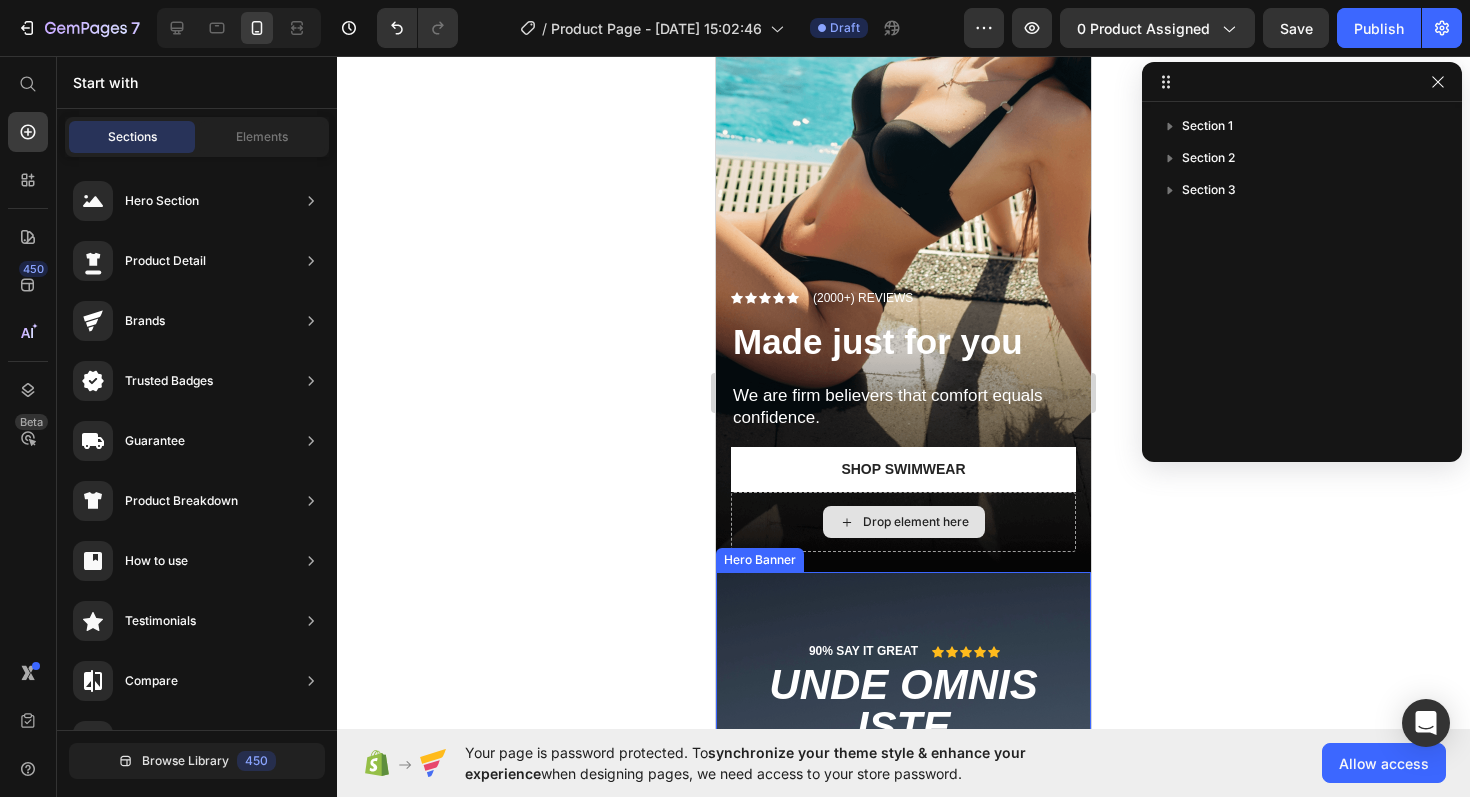 scroll, scrollTop: 0, scrollLeft: 0, axis: both 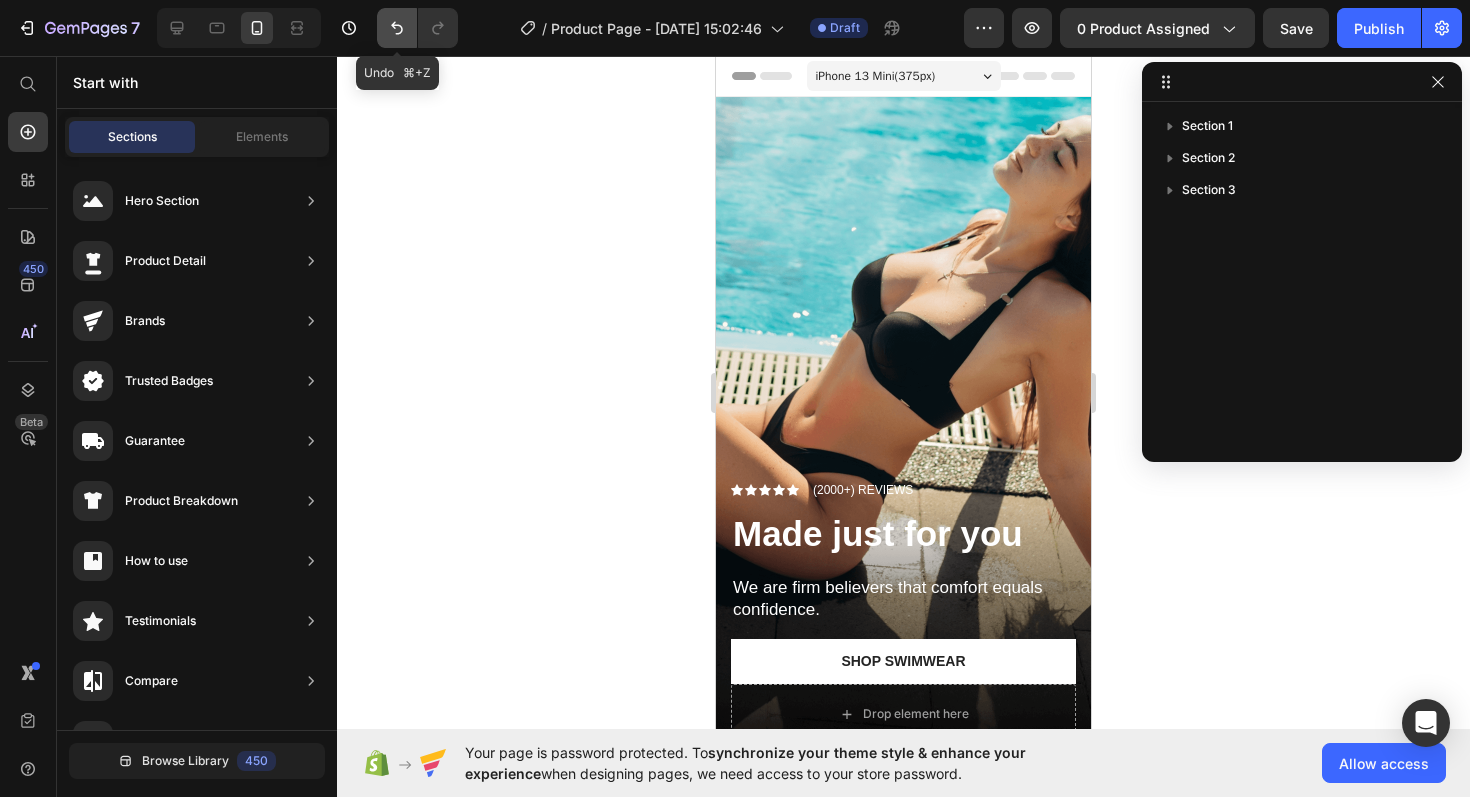 click 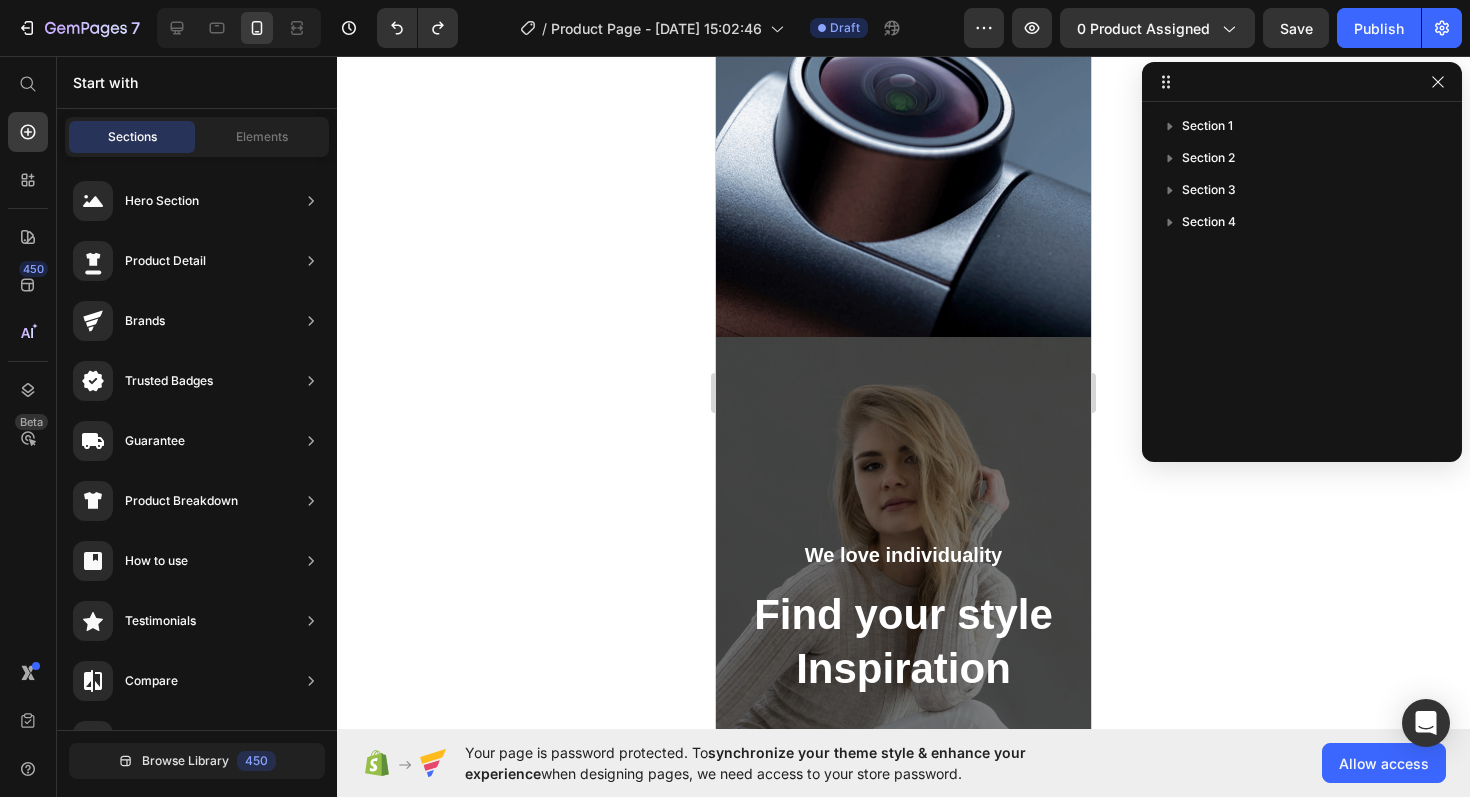 scroll, scrollTop: 1072, scrollLeft: 0, axis: vertical 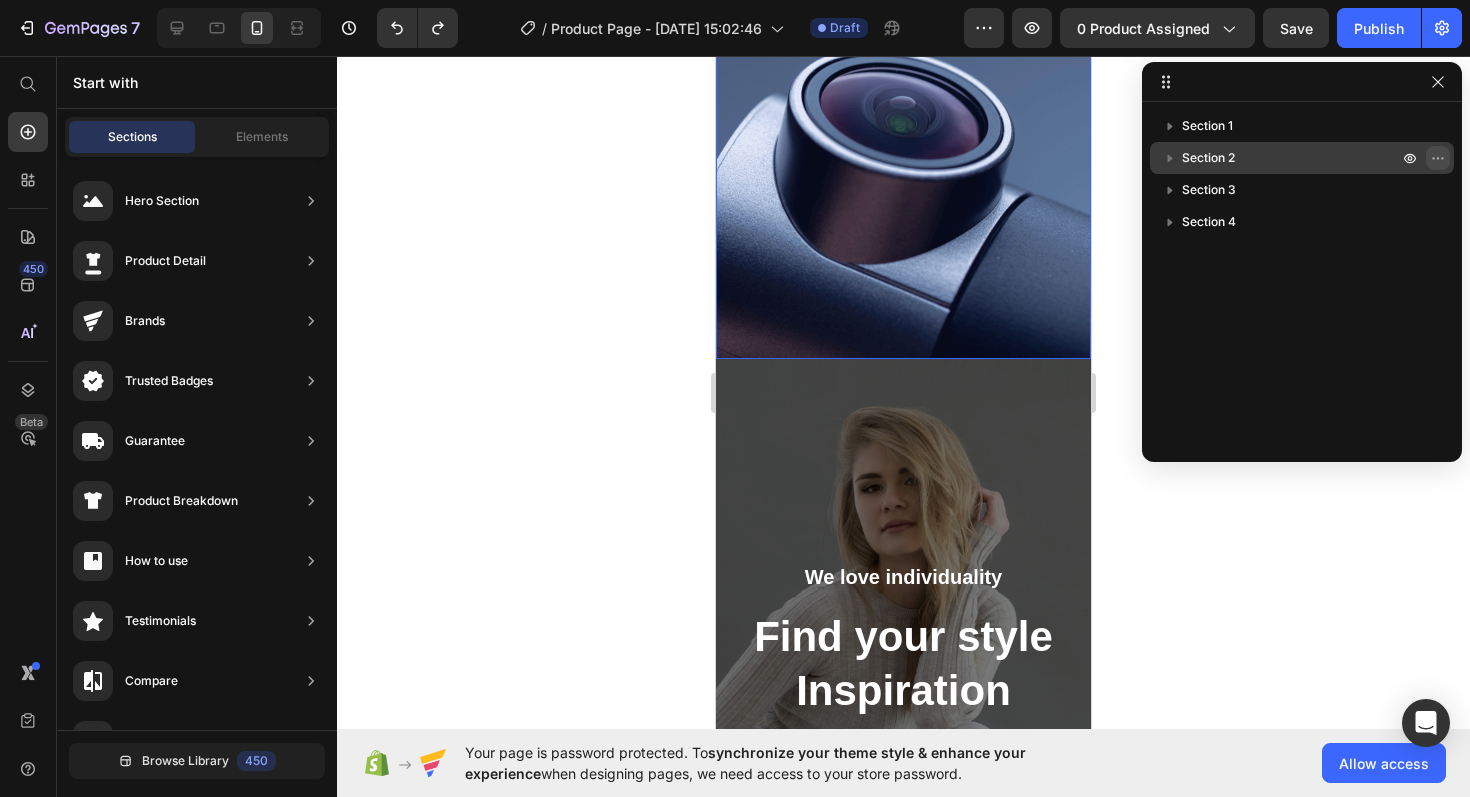 click 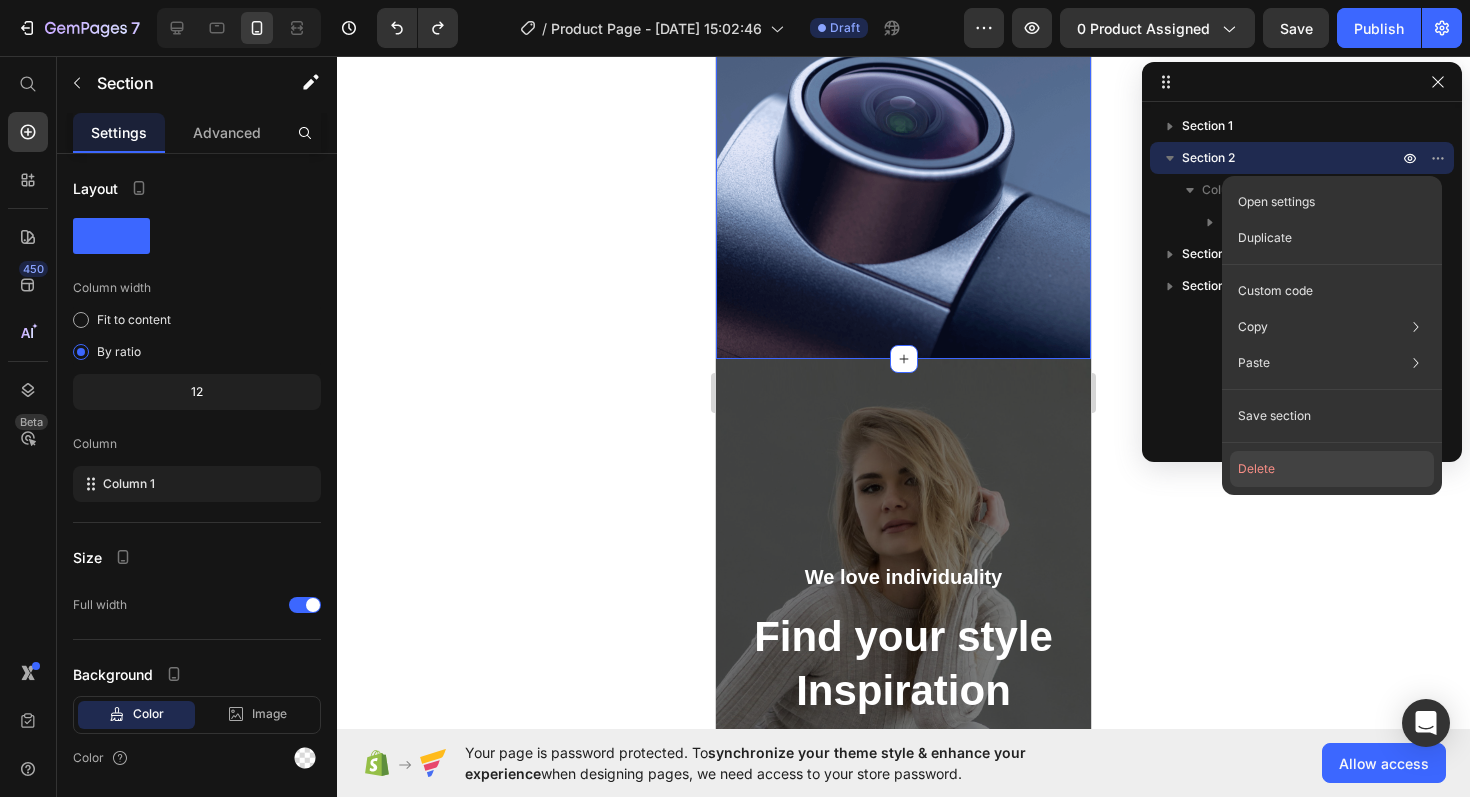 click on "Delete" 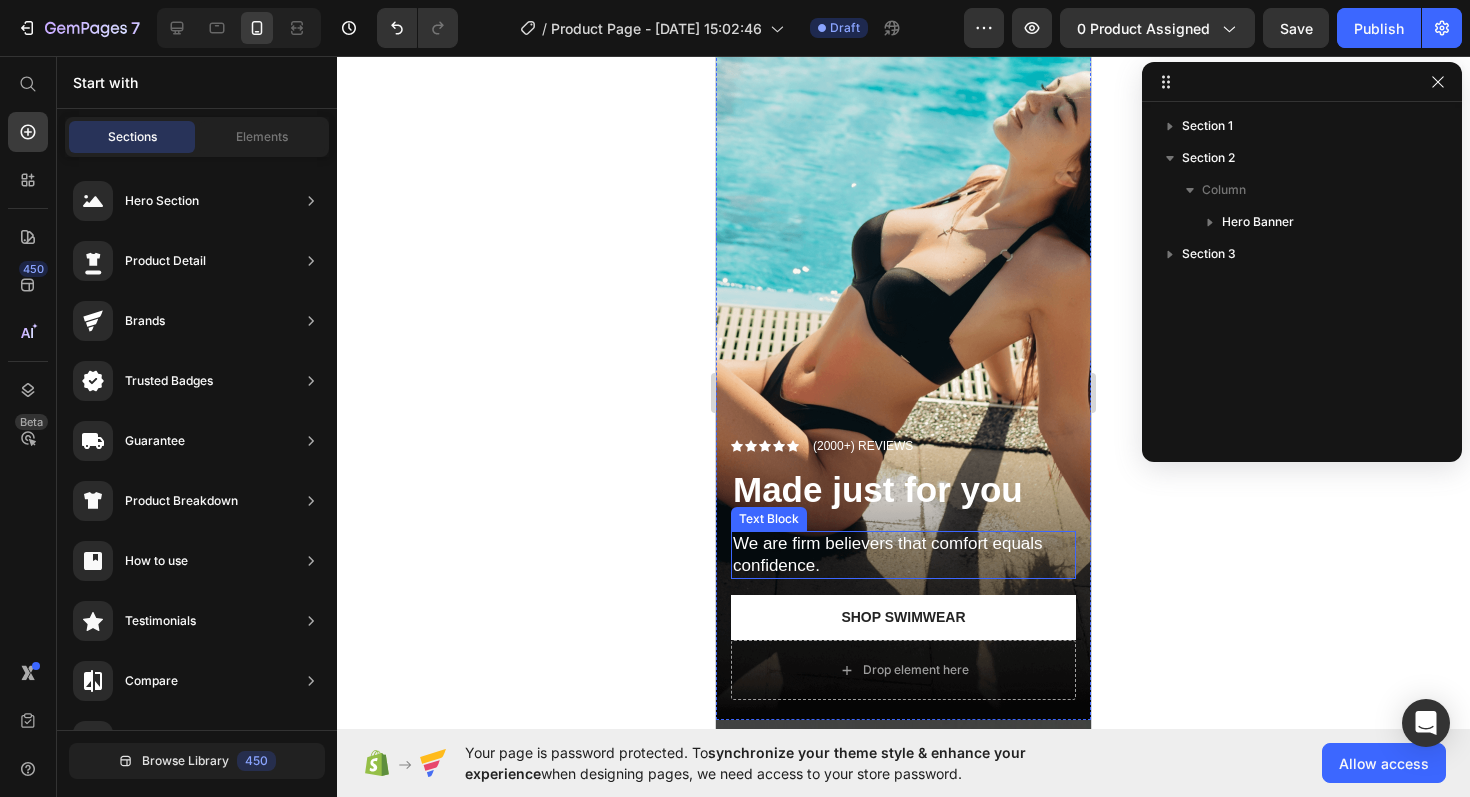 scroll, scrollTop: 0, scrollLeft: 0, axis: both 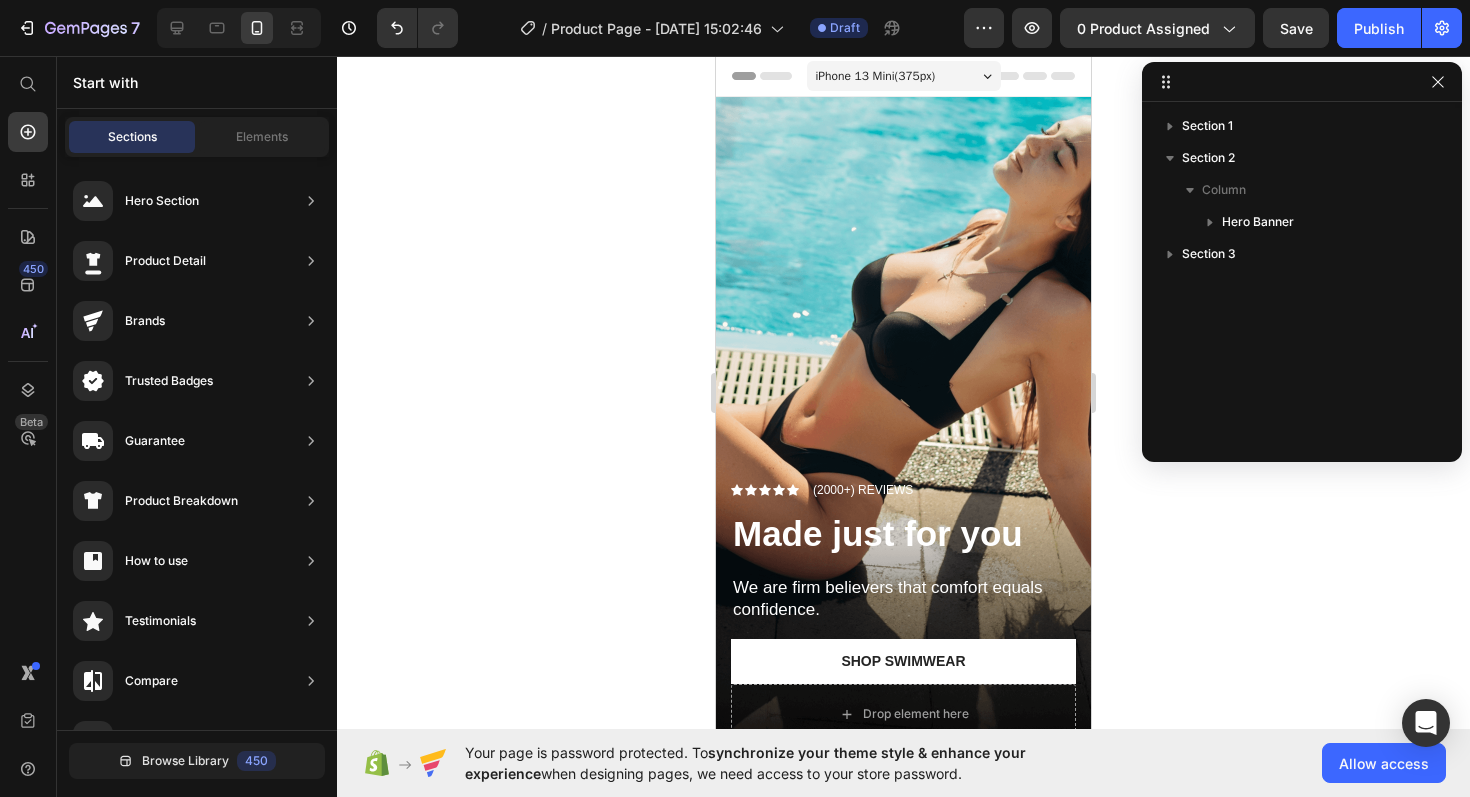 click on "iPhone 13 Mini  ( 375 px)" at bounding box center (904, 76) 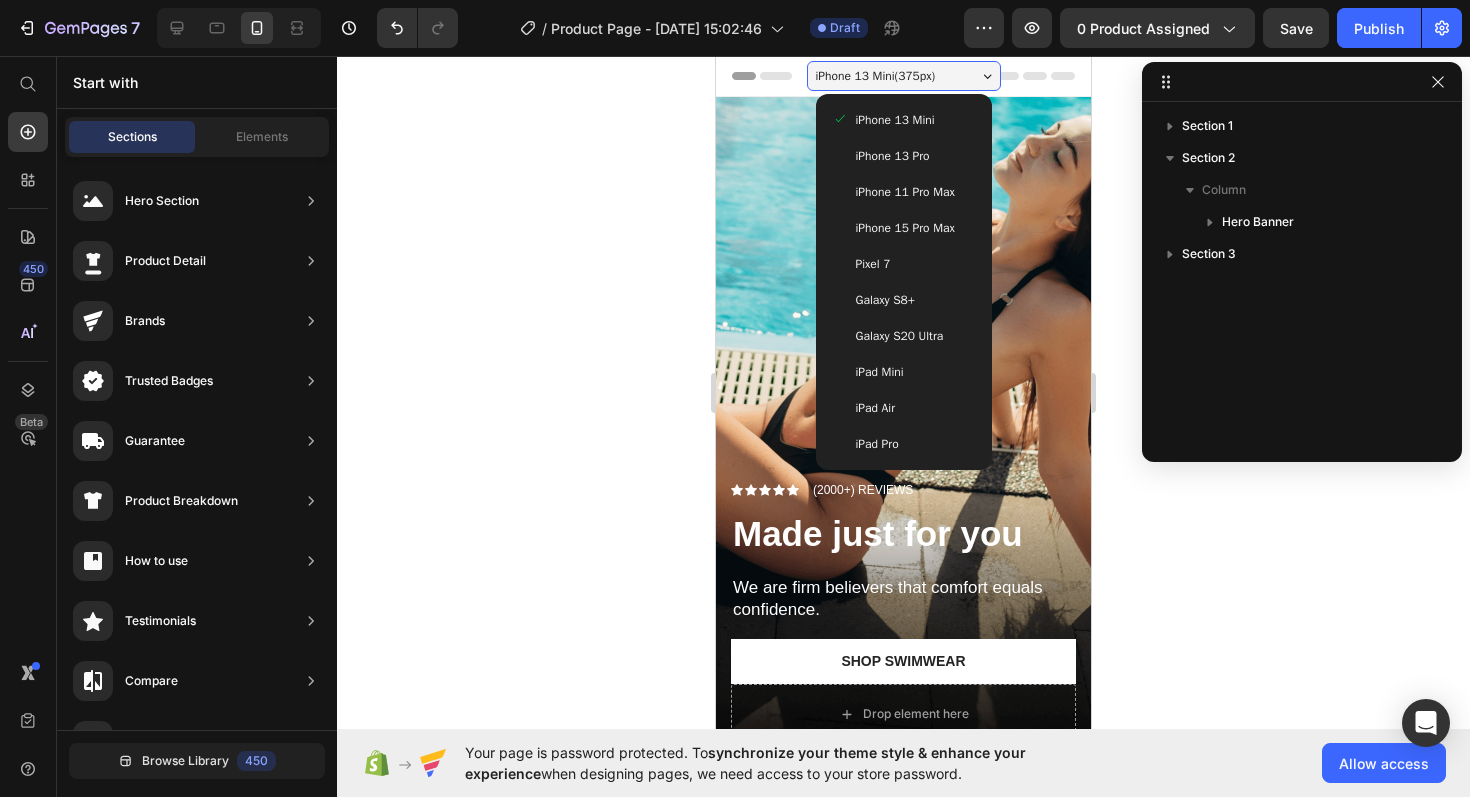 click on "iPhone 13 Pro" at bounding box center [893, 156] 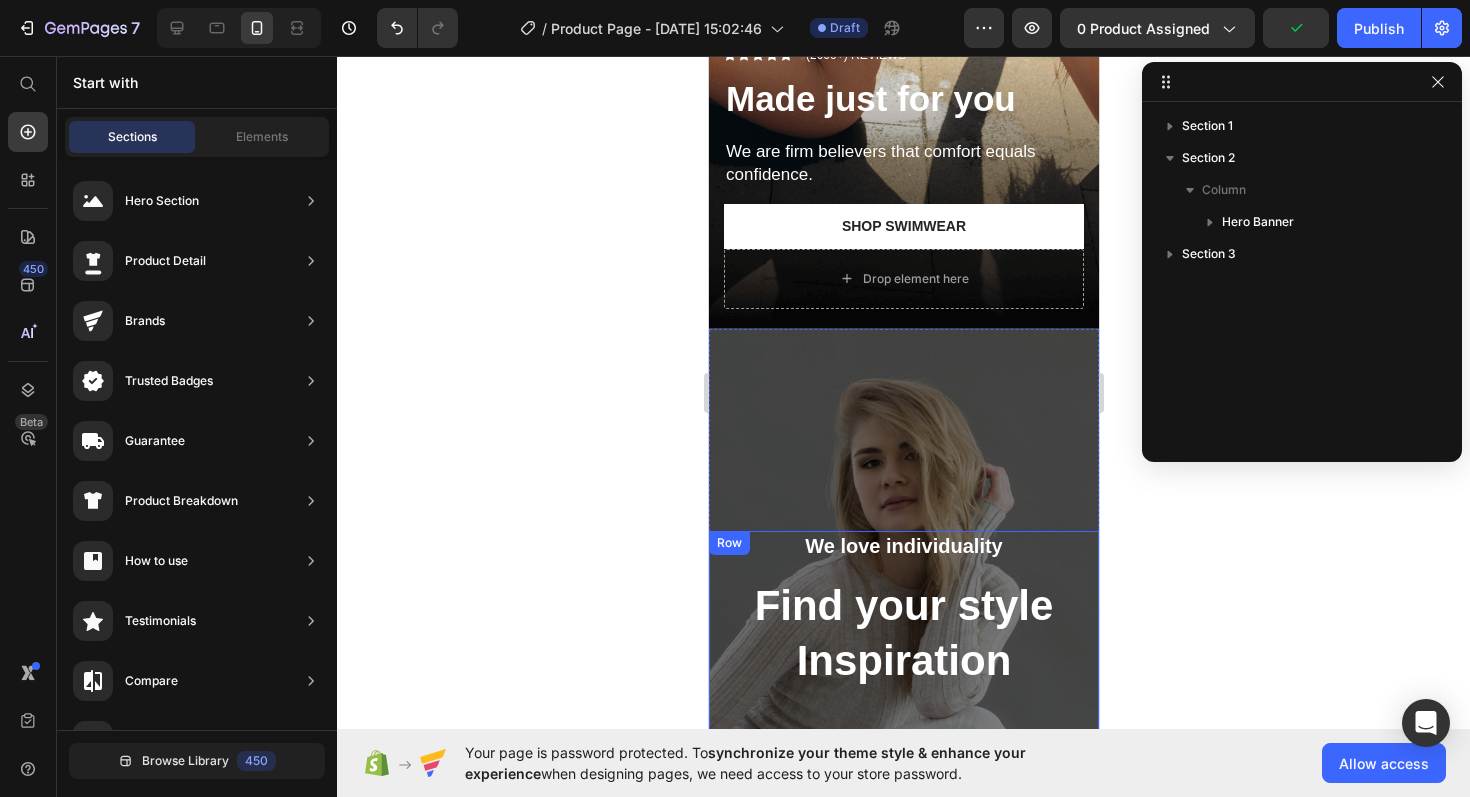 scroll, scrollTop: 0, scrollLeft: 0, axis: both 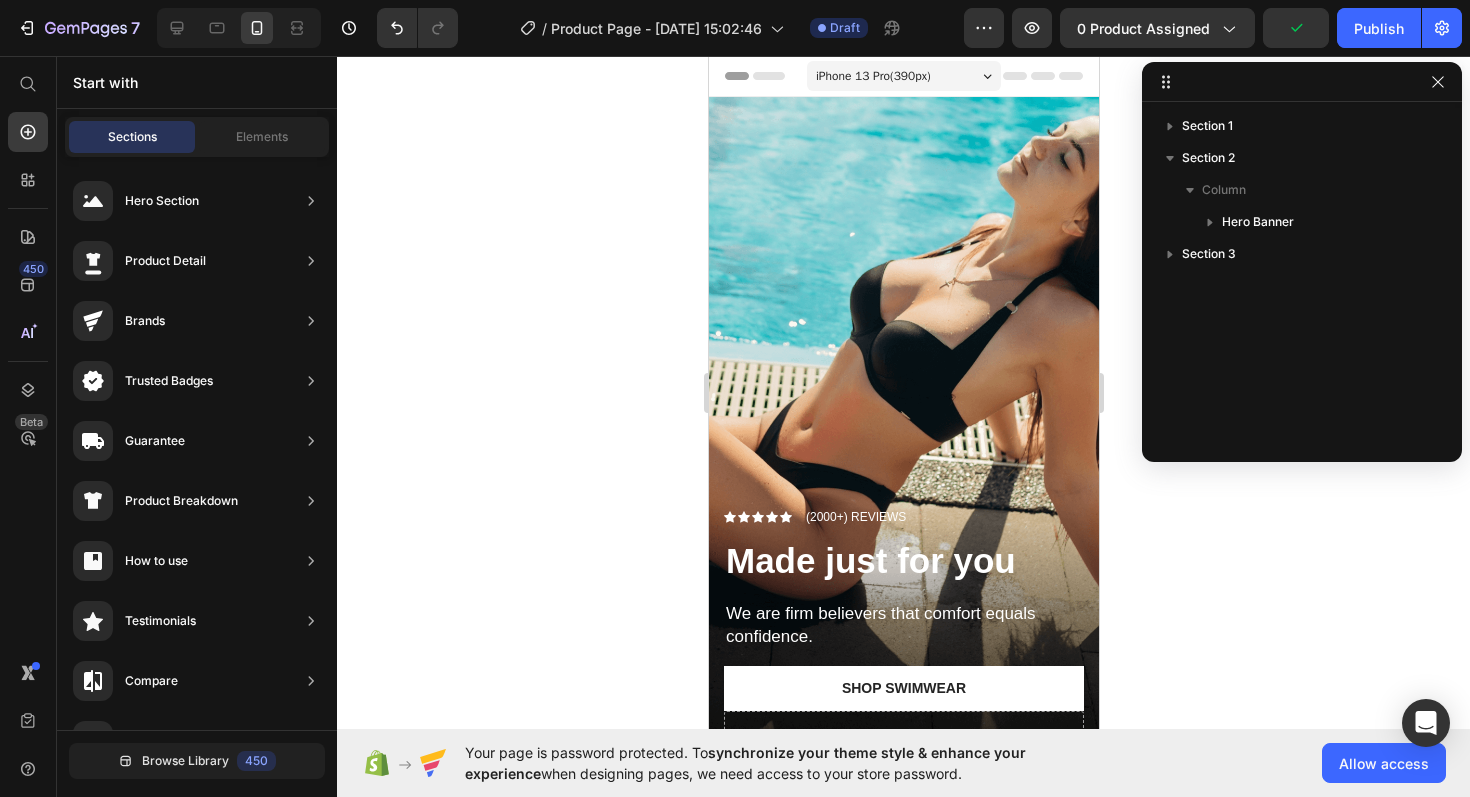 click on "iPhone 13 Pro  ( 390 px)" at bounding box center [872, 76] 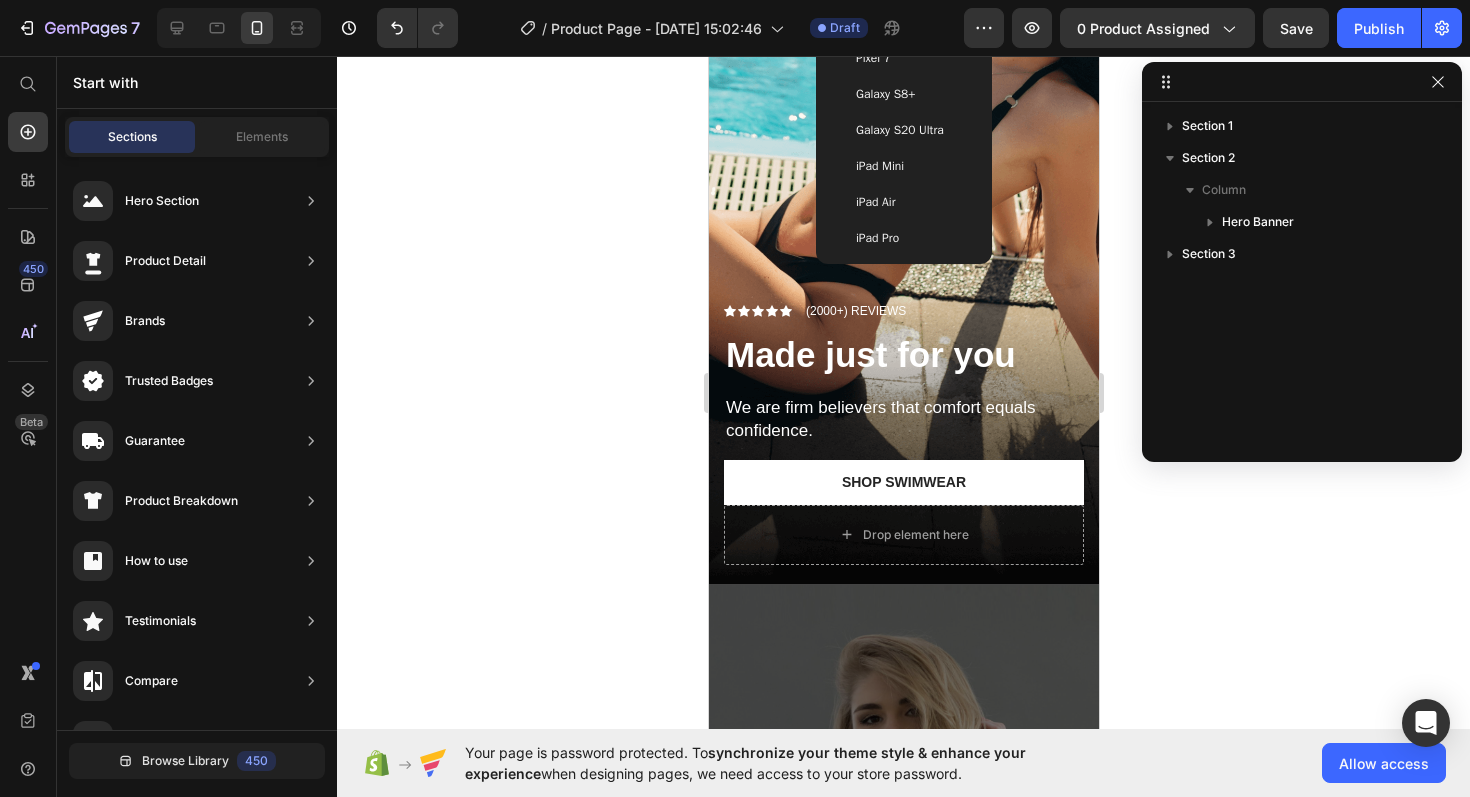 scroll, scrollTop: 31, scrollLeft: 0, axis: vertical 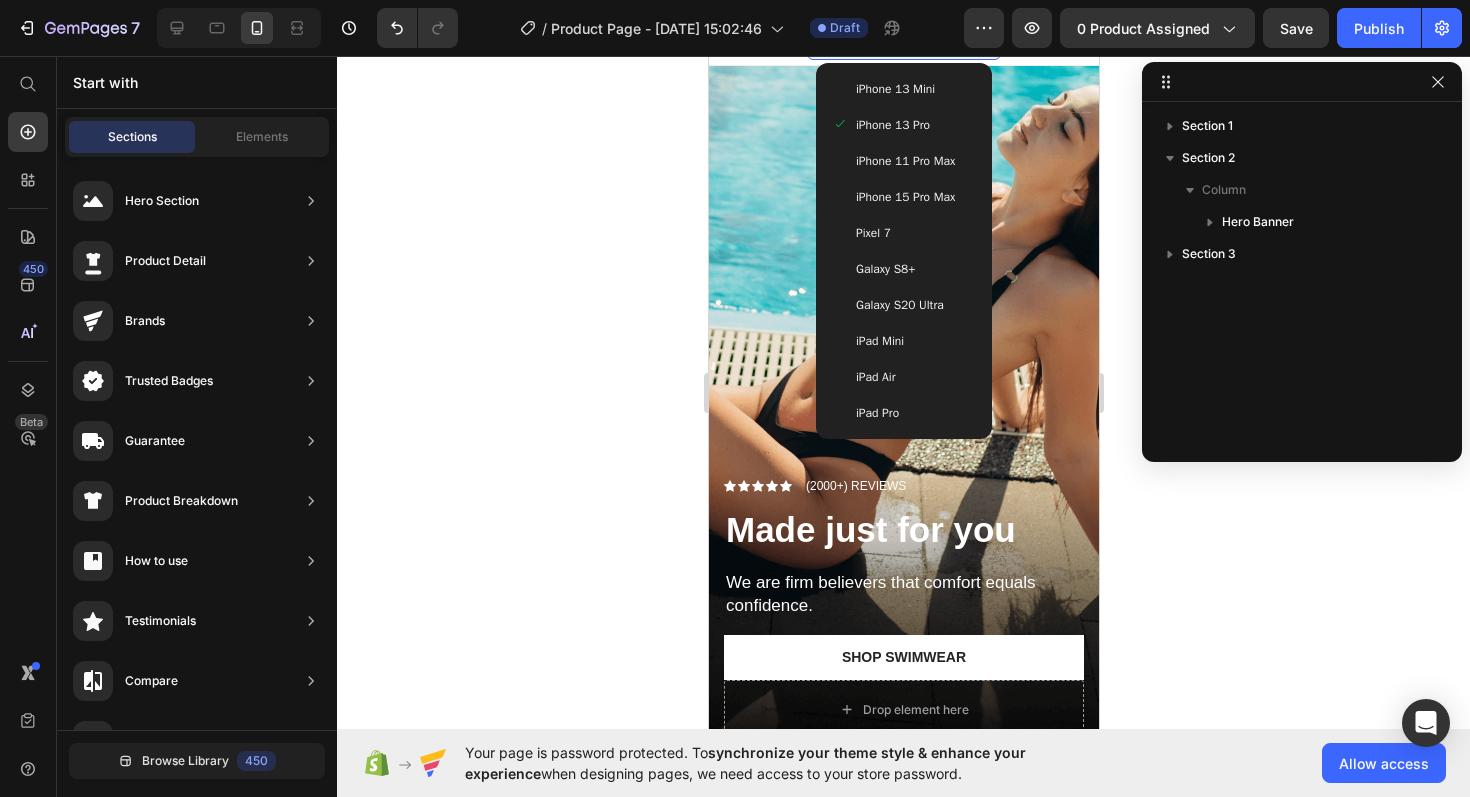 click on "iPad Pro" at bounding box center [876, 413] 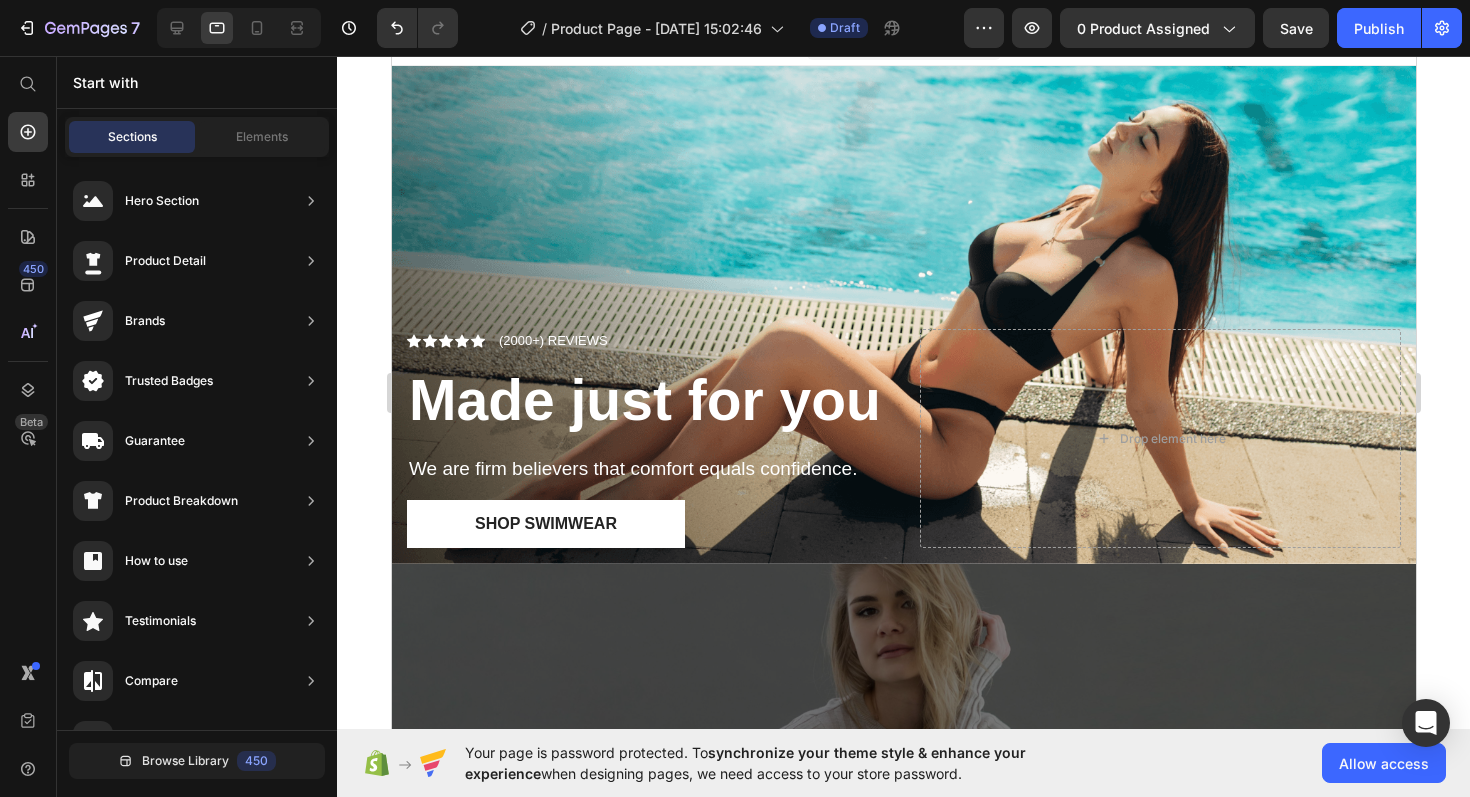scroll, scrollTop: 0, scrollLeft: 0, axis: both 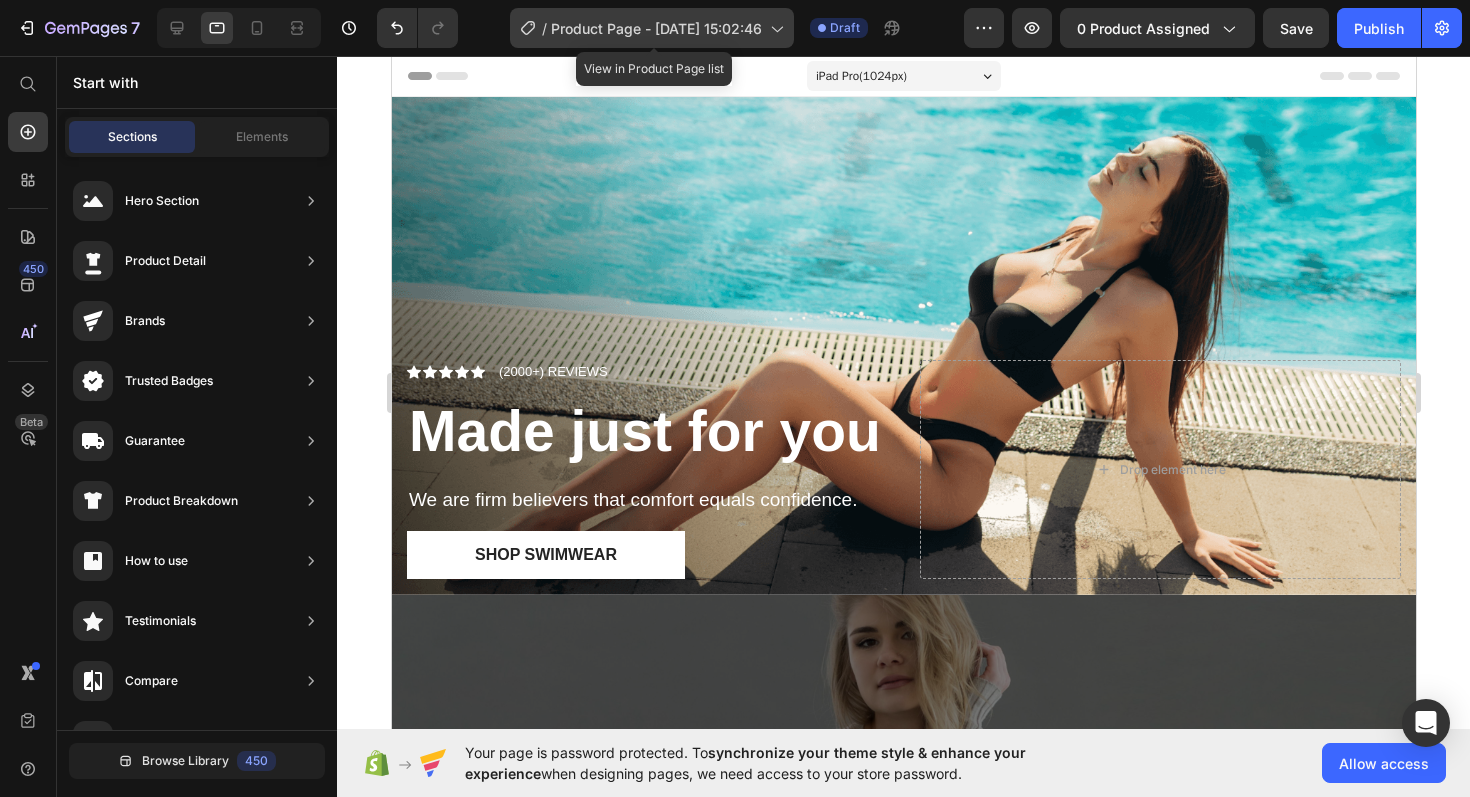 click on "Product Page - [DATE] 15:02:46" at bounding box center [656, 28] 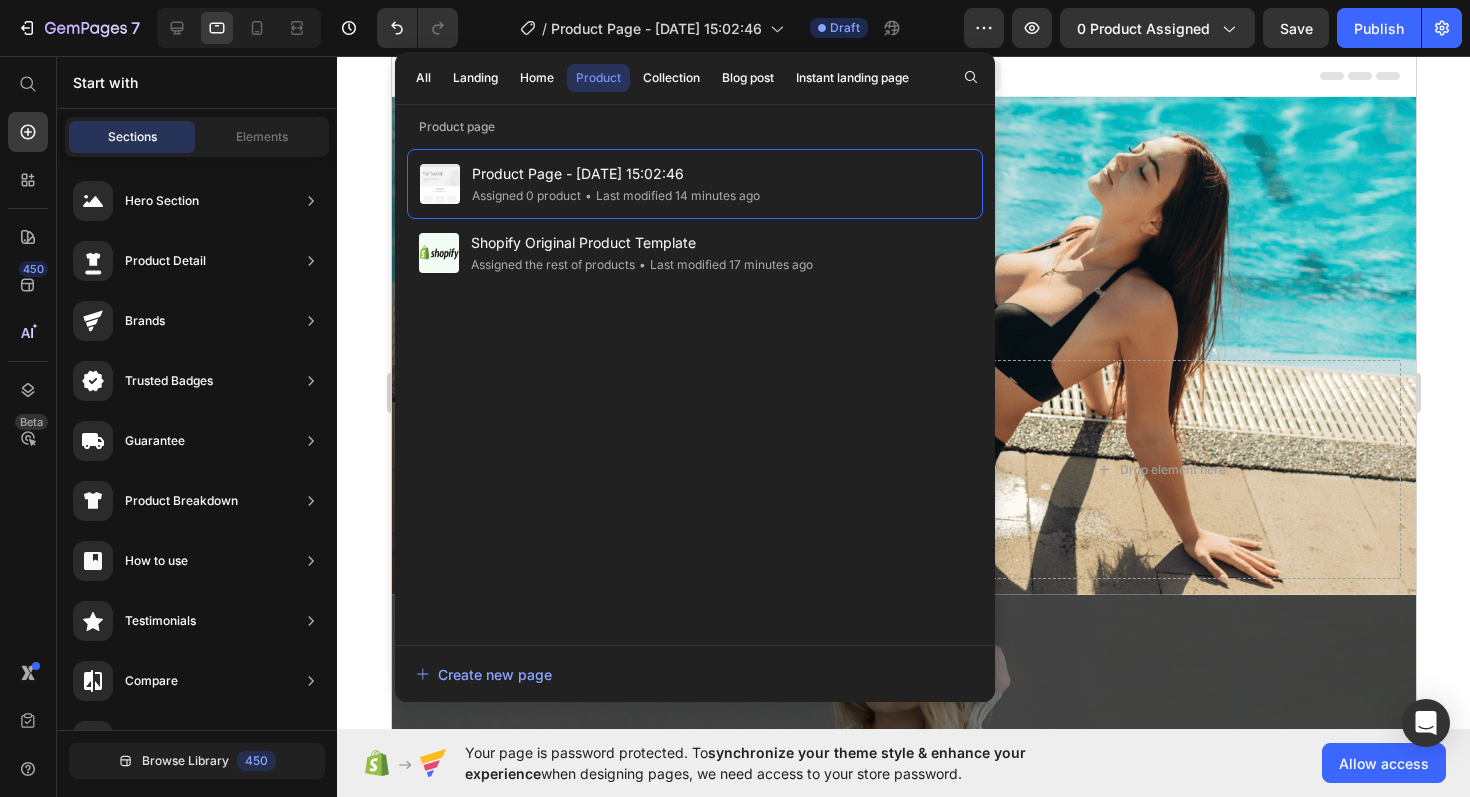 click 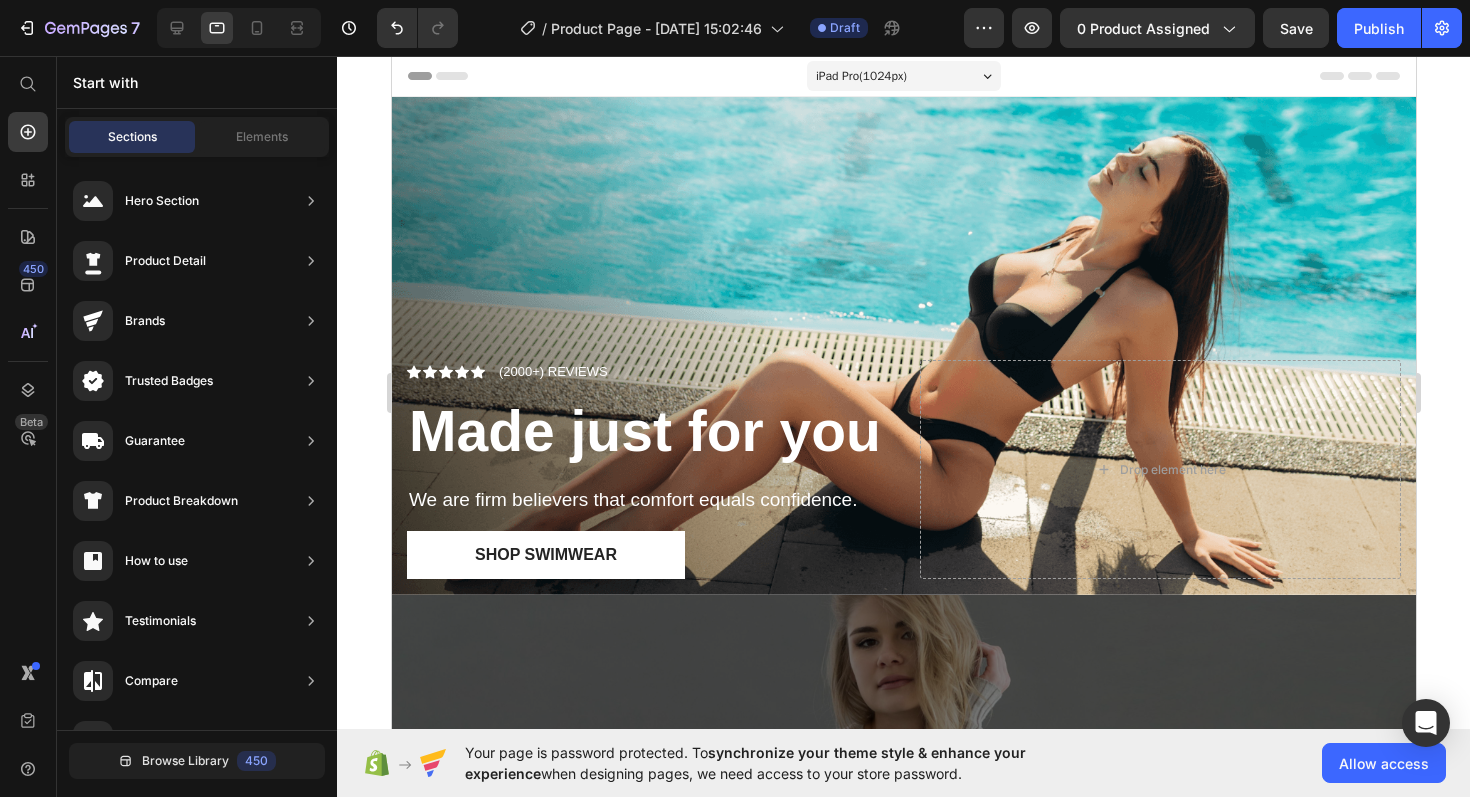 click on "iPad Pro  ( 1024 px)" at bounding box center [860, 76] 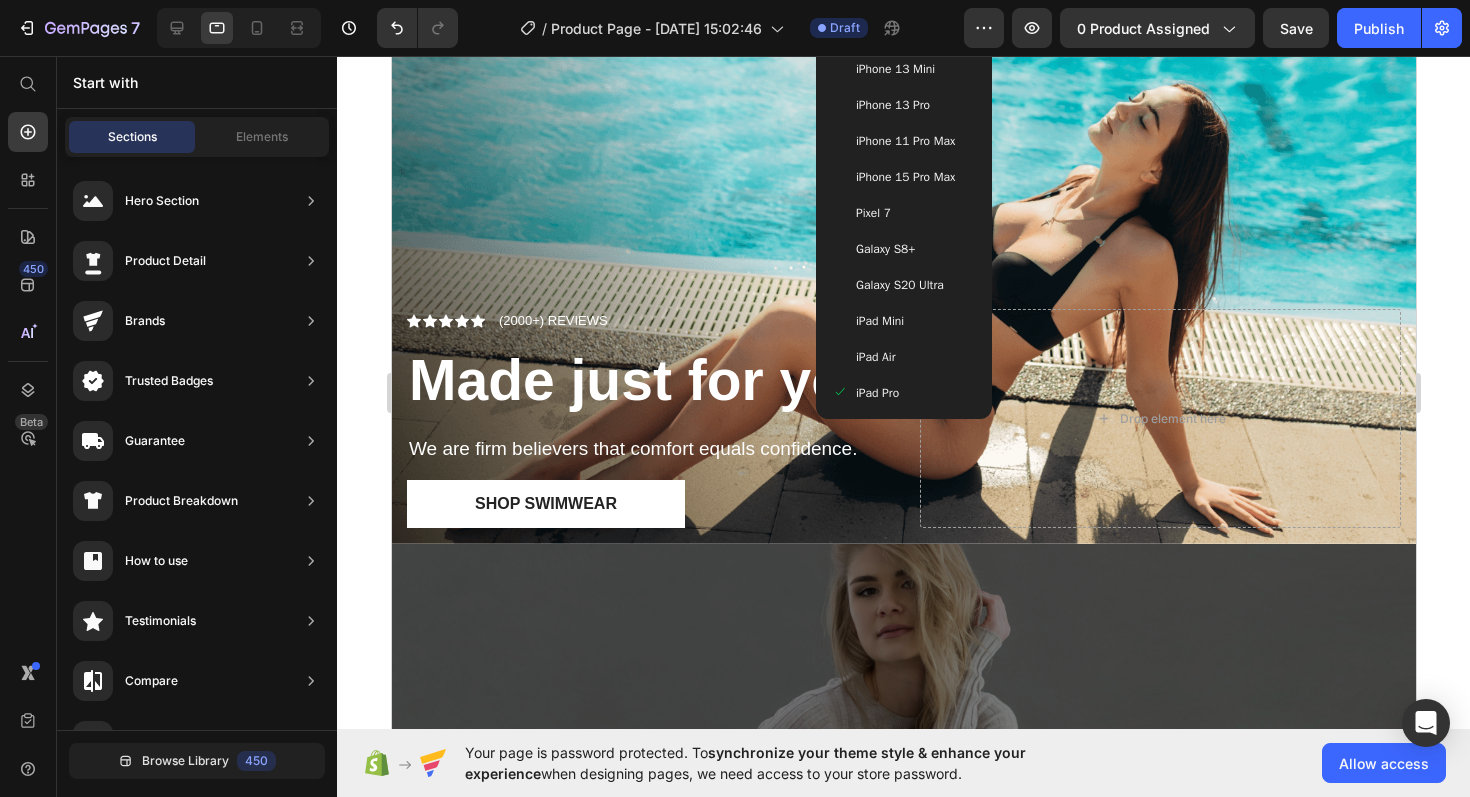 scroll, scrollTop: 0, scrollLeft: 0, axis: both 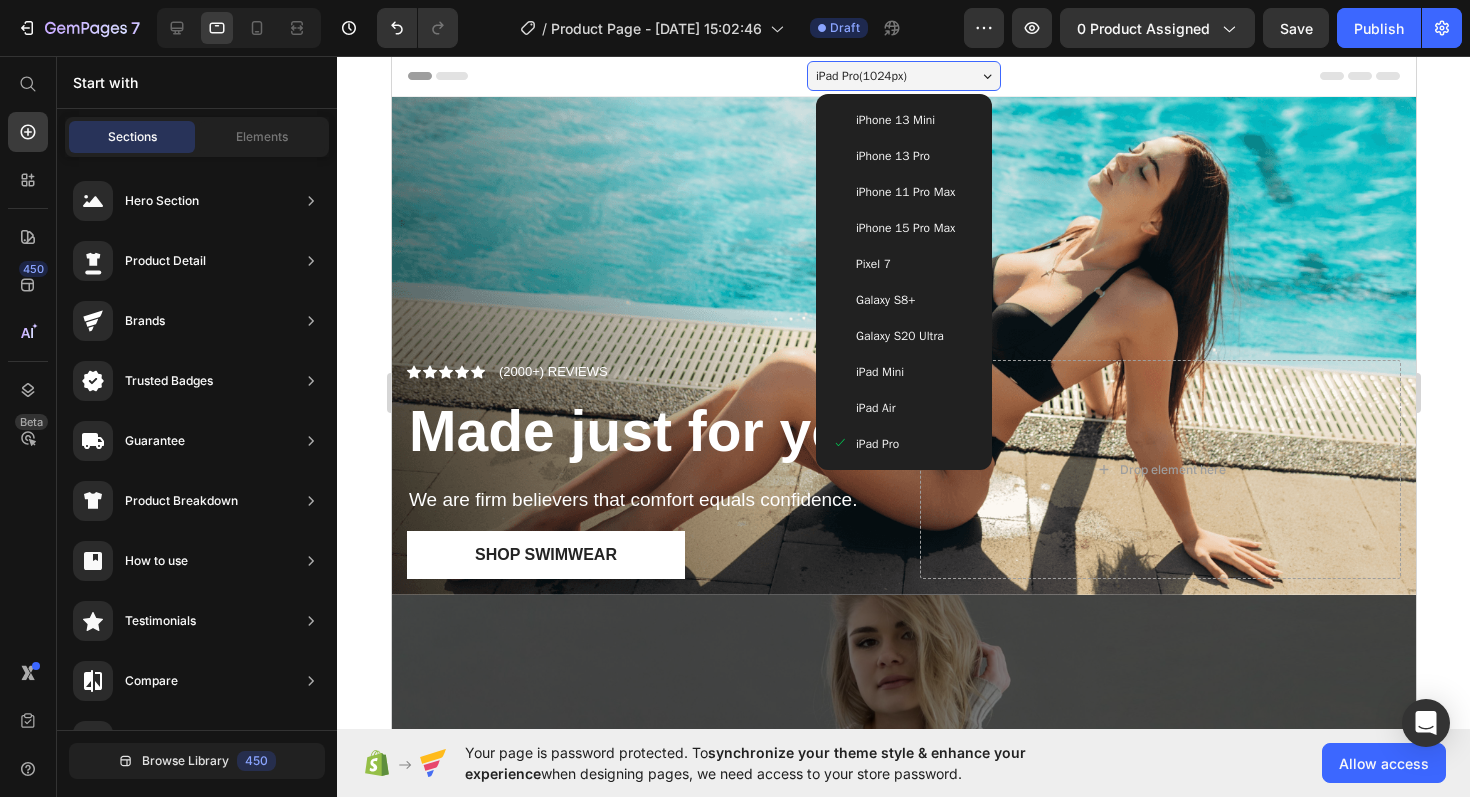 click on "iPhone 15 Pro Max" at bounding box center [904, 228] 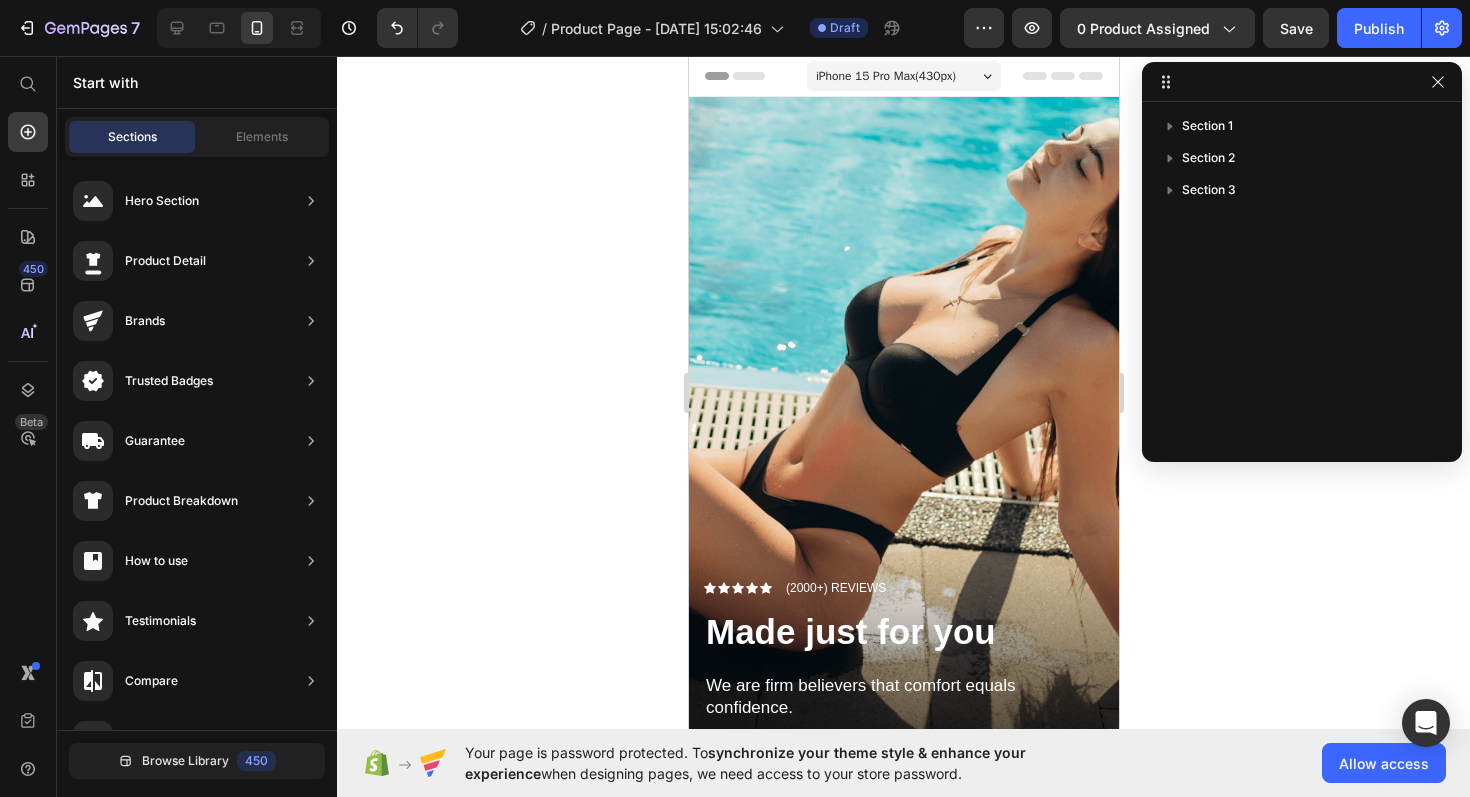 click on "iPhone 15 Pro Max  ( 430 px)" at bounding box center [885, 76] 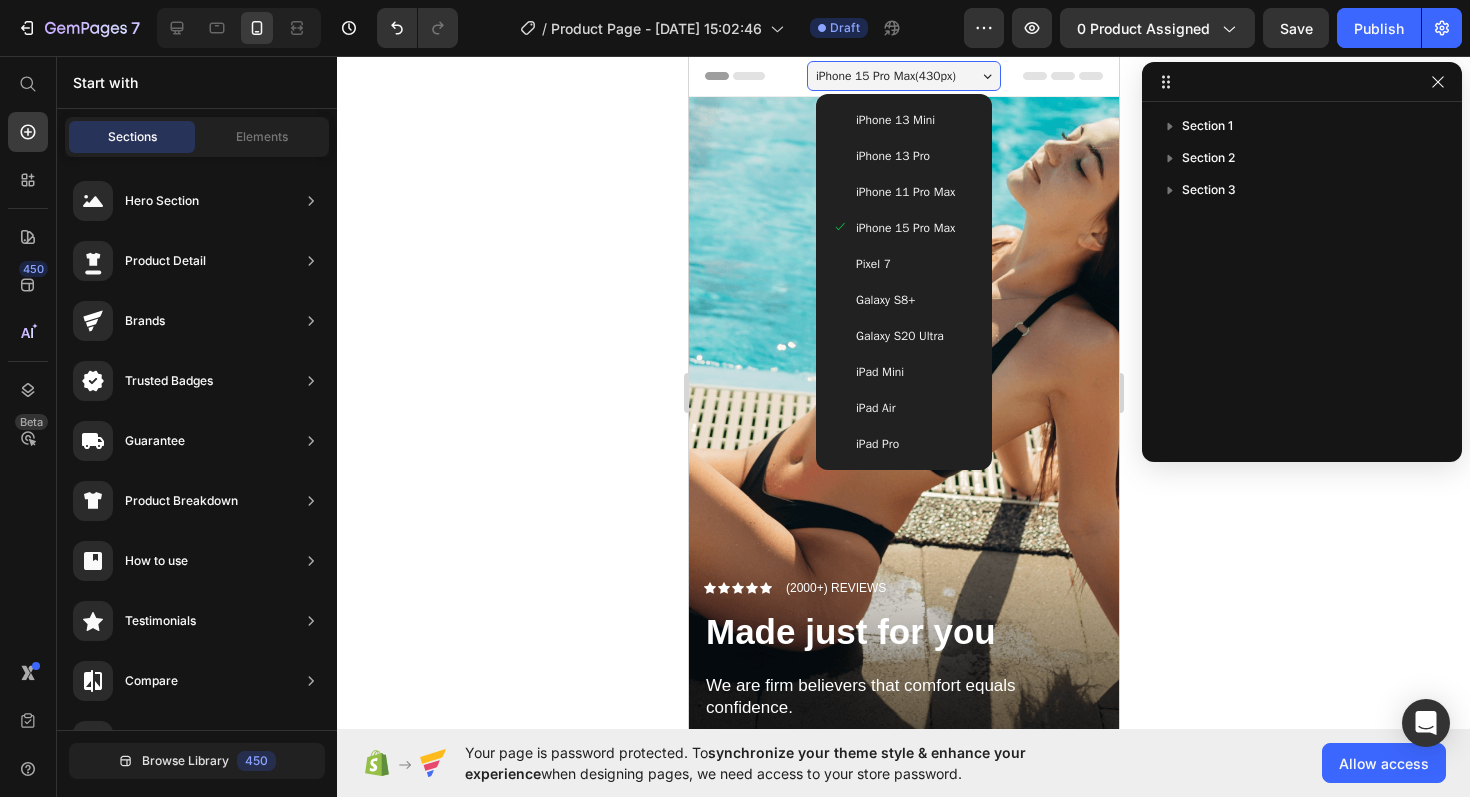 click on "iPhone 11 Pro Max" at bounding box center (904, 192) 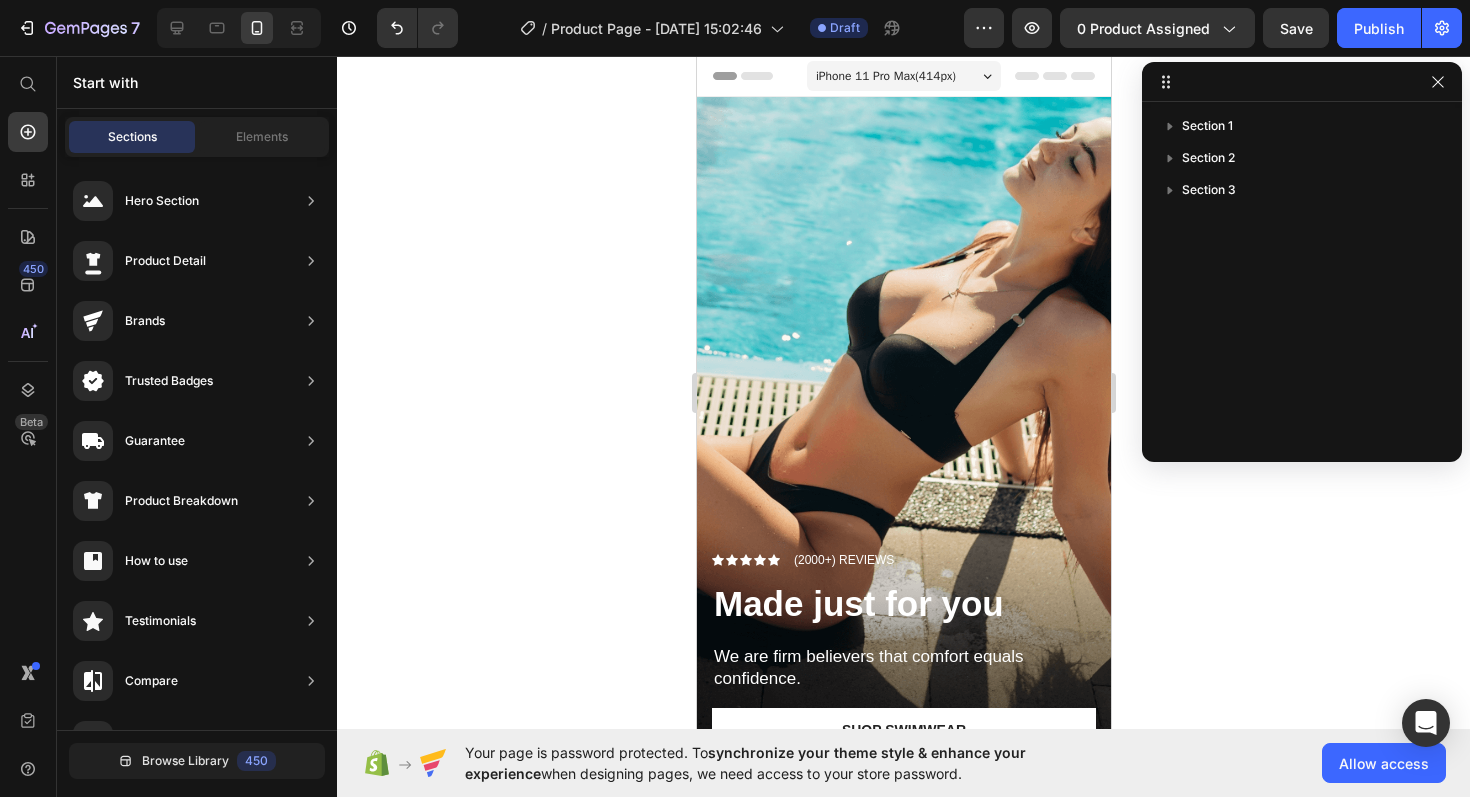 click on "iPhone 11 Pro Max  ( 414 px)" at bounding box center [885, 76] 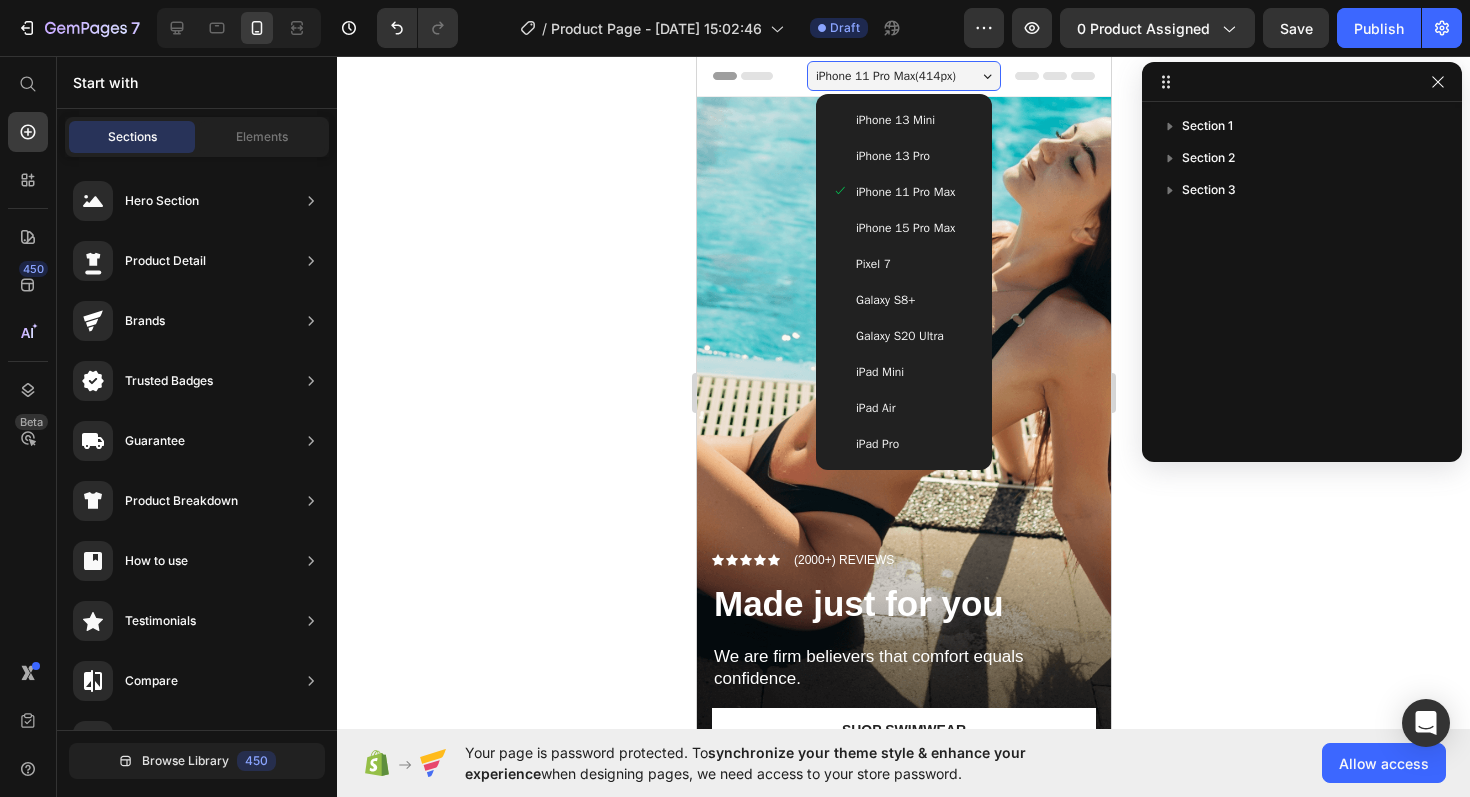 click on "iPhone 15 Pro Max" at bounding box center [904, 228] 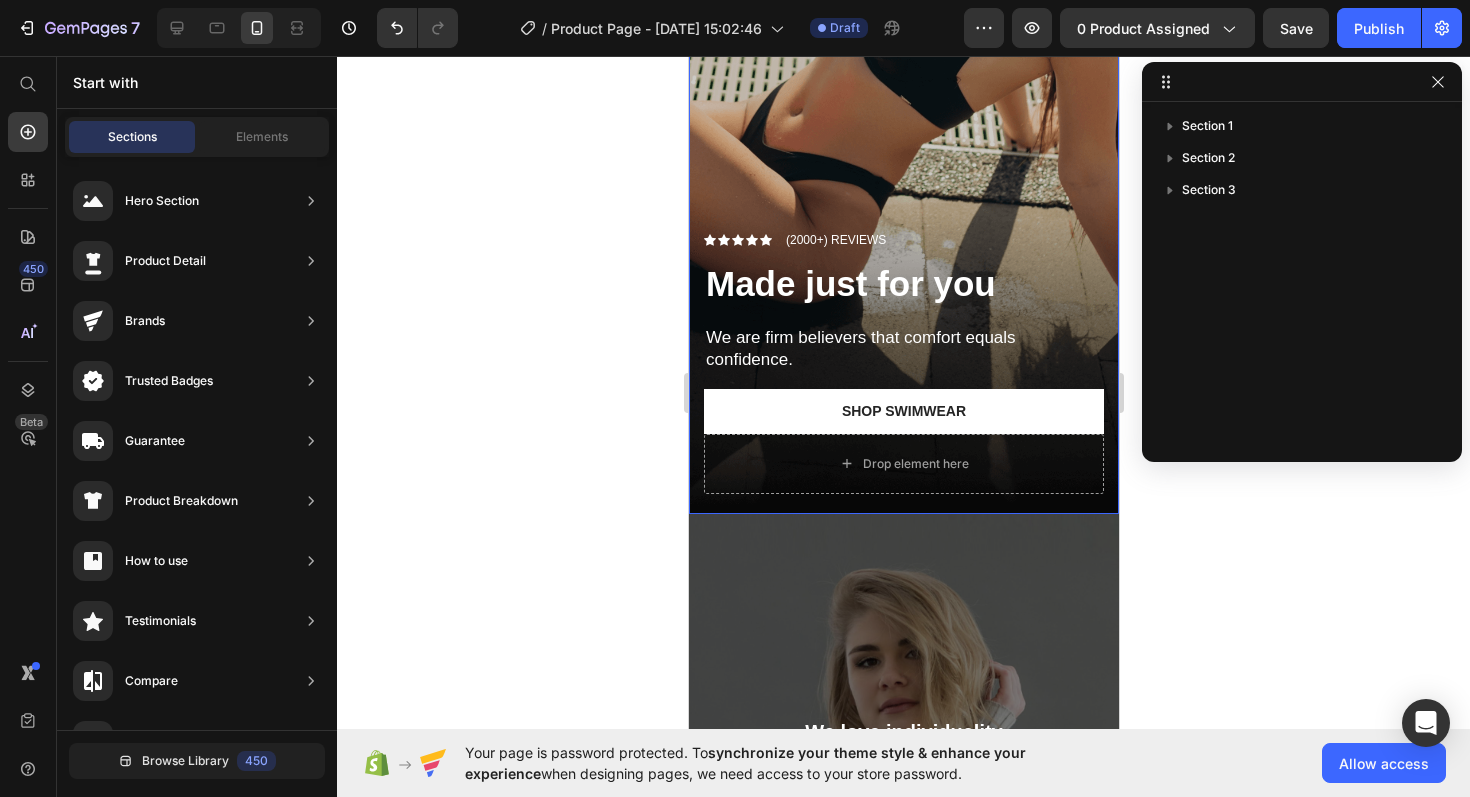 scroll, scrollTop: 0, scrollLeft: 0, axis: both 